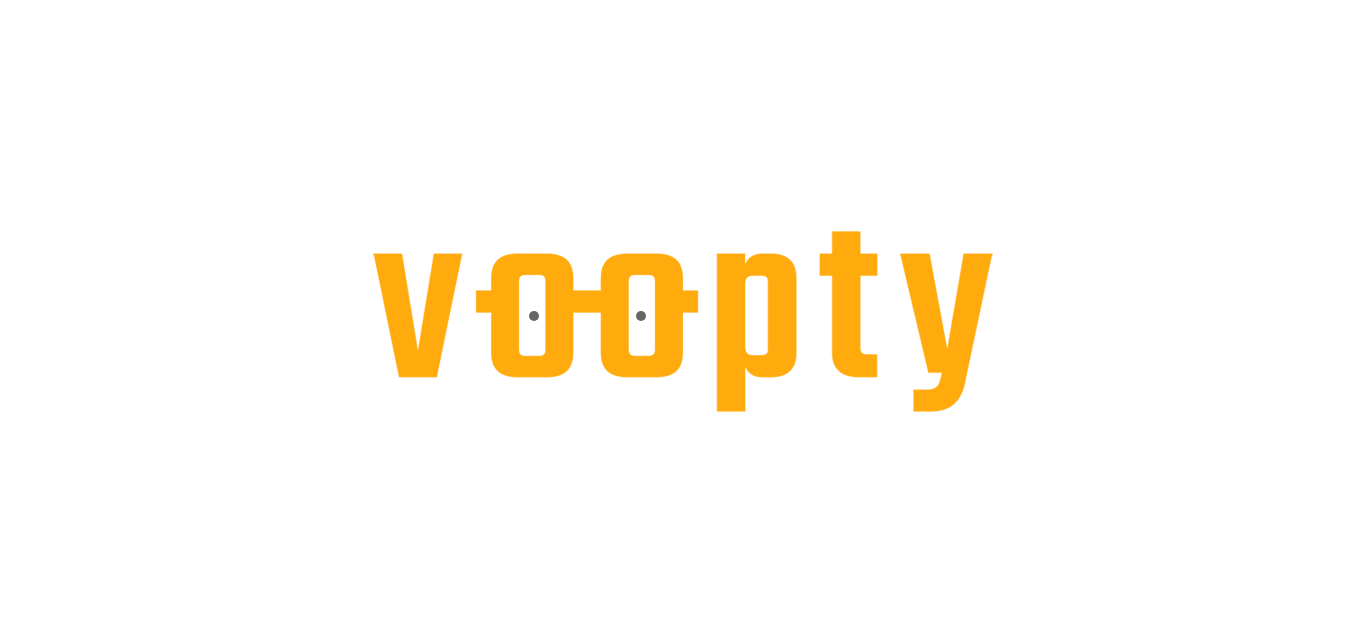 scroll, scrollTop: 0, scrollLeft: 0, axis: both 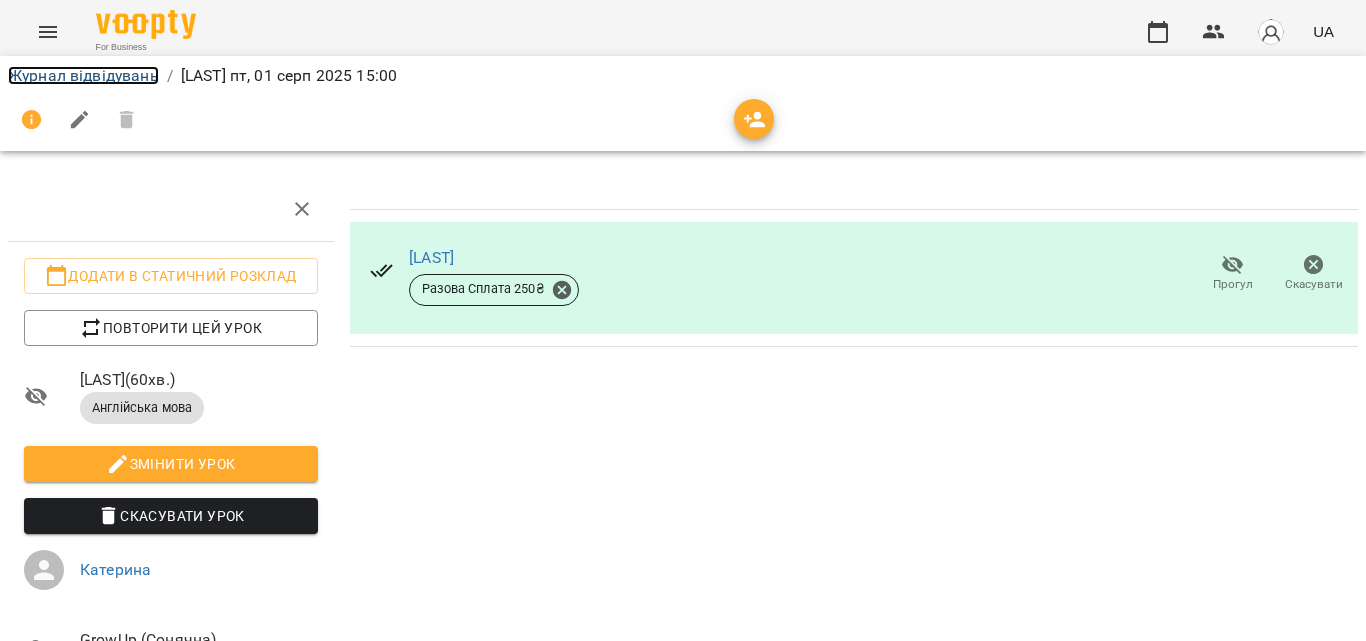 click on "Журнал відвідувань" at bounding box center (83, 75) 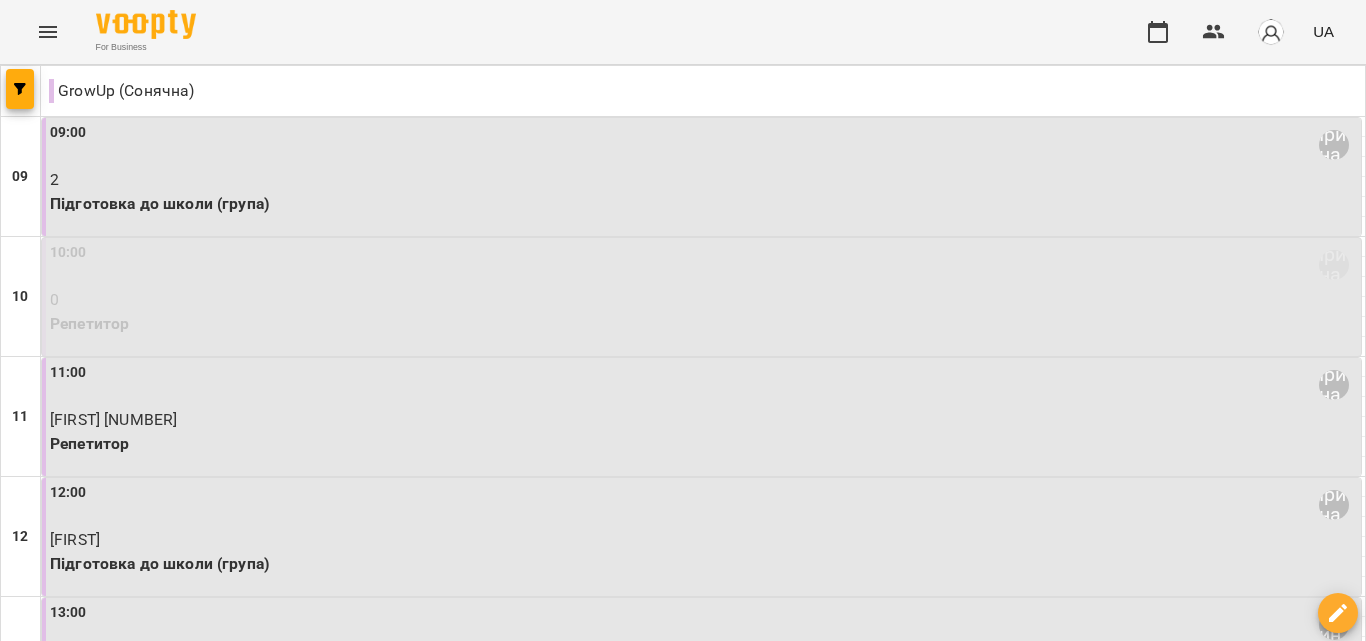 scroll, scrollTop: 929, scrollLeft: 0, axis: vertical 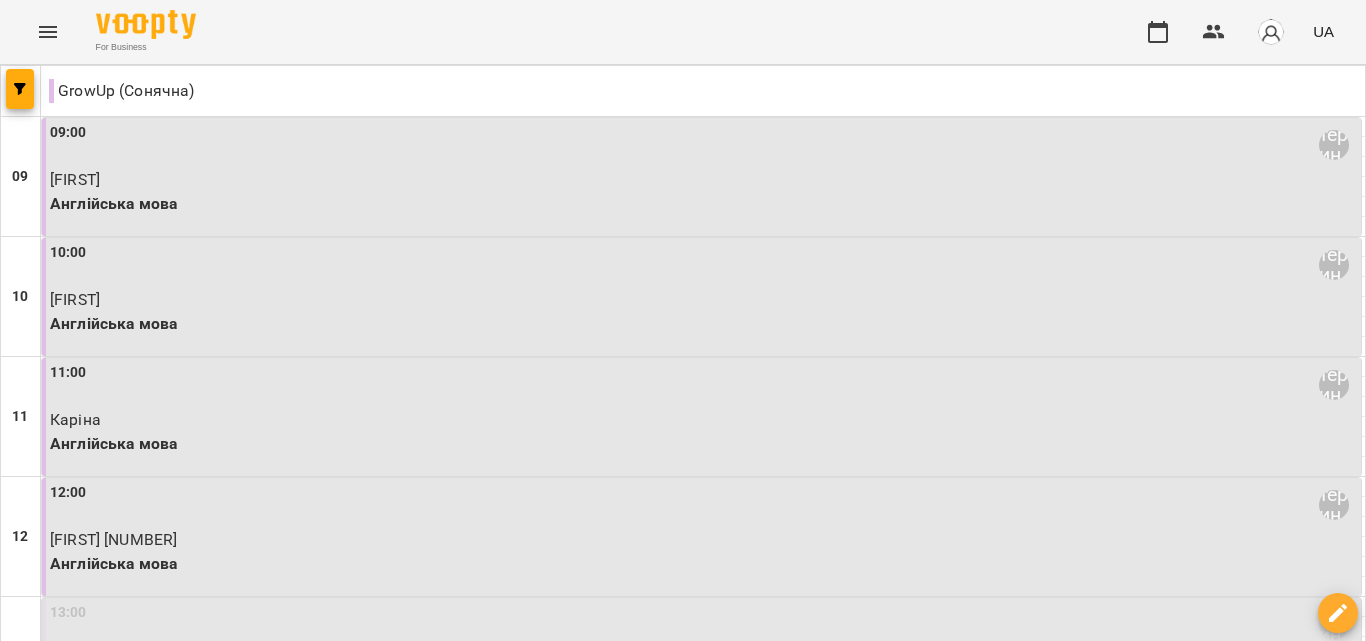 click on "вт" at bounding box center (439, 1463) 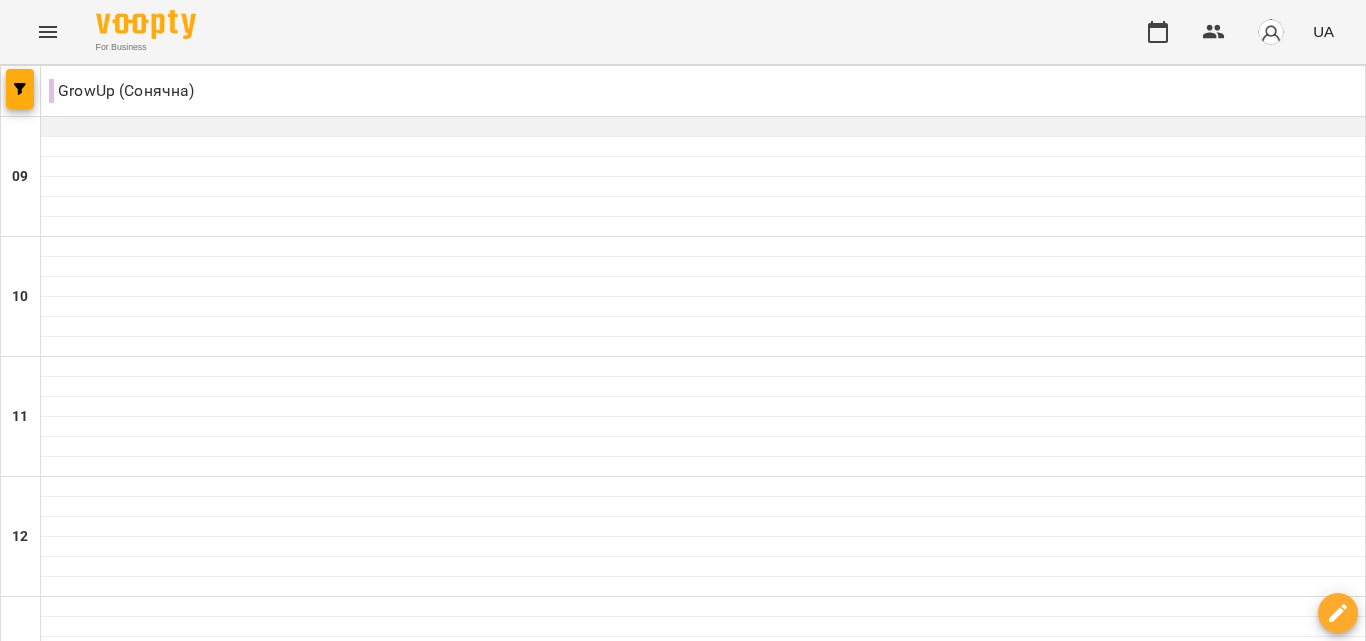 click at bounding box center [703, 127] 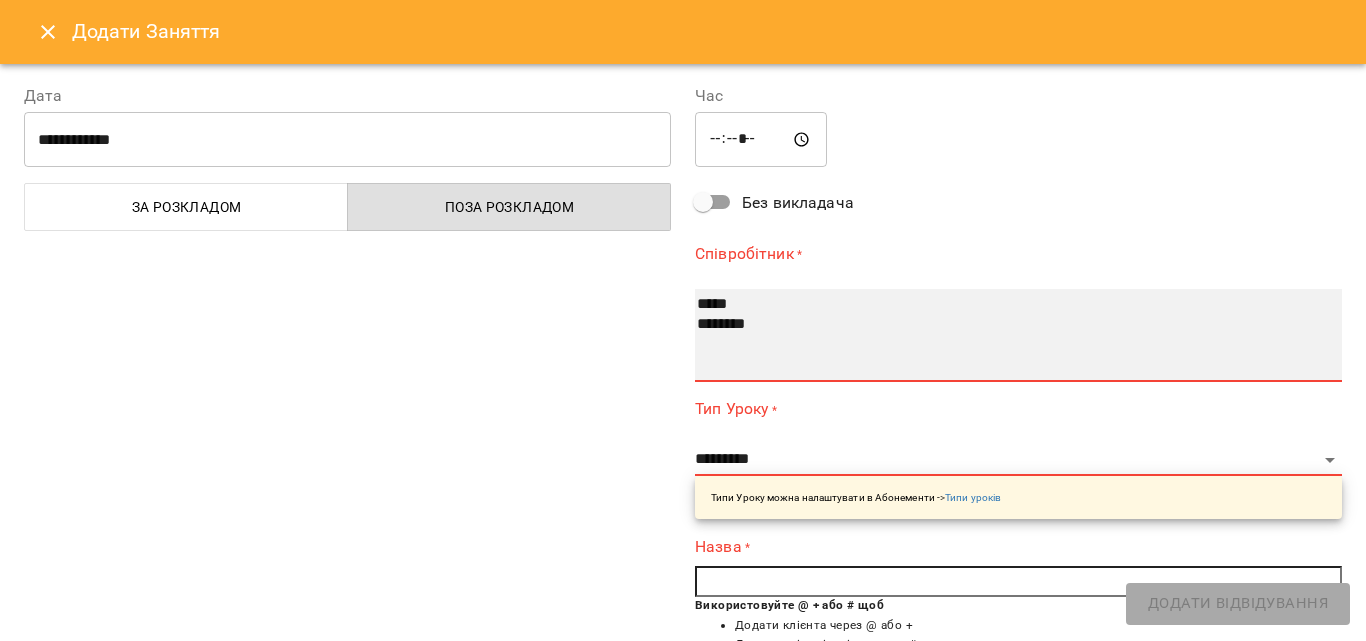 select on "**********" 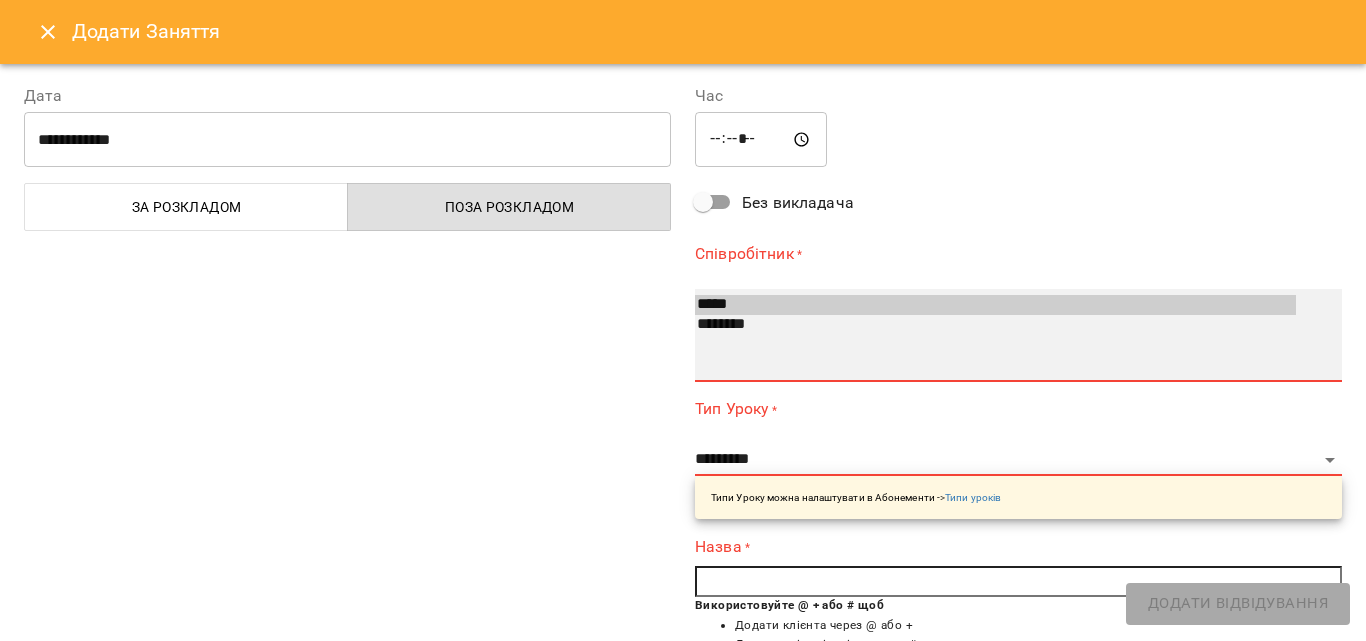 click on "********" at bounding box center [995, 325] 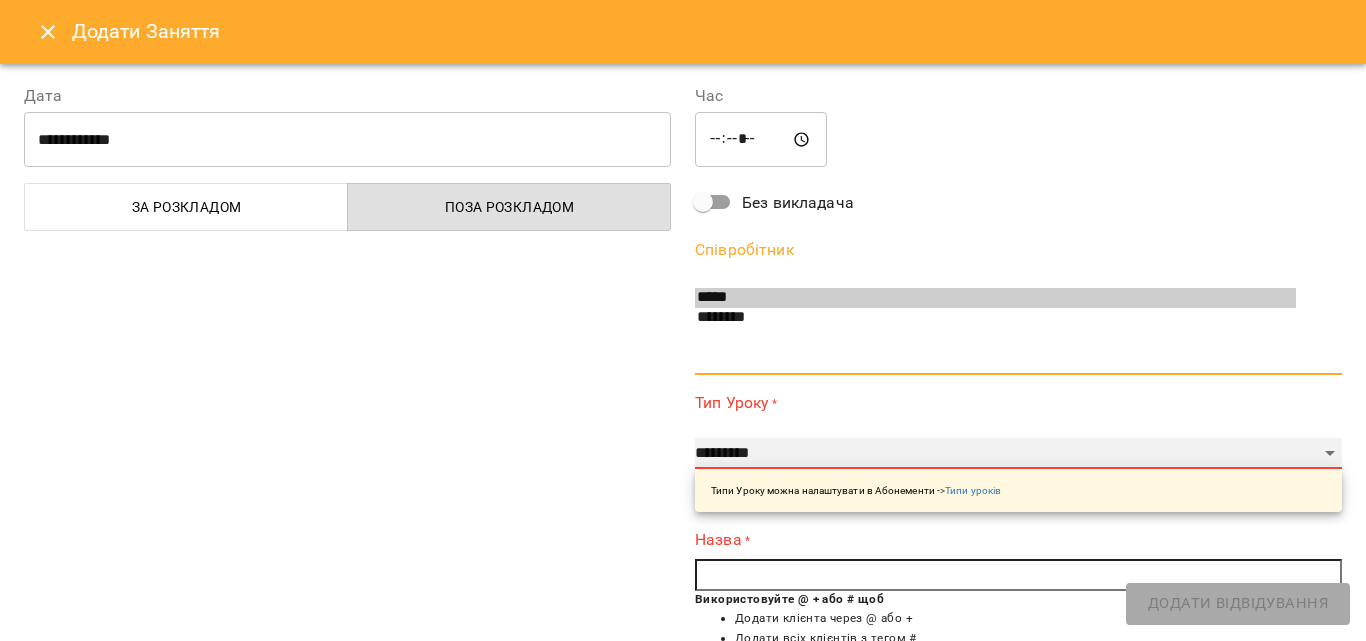 click on "**********" at bounding box center (1018, 454) 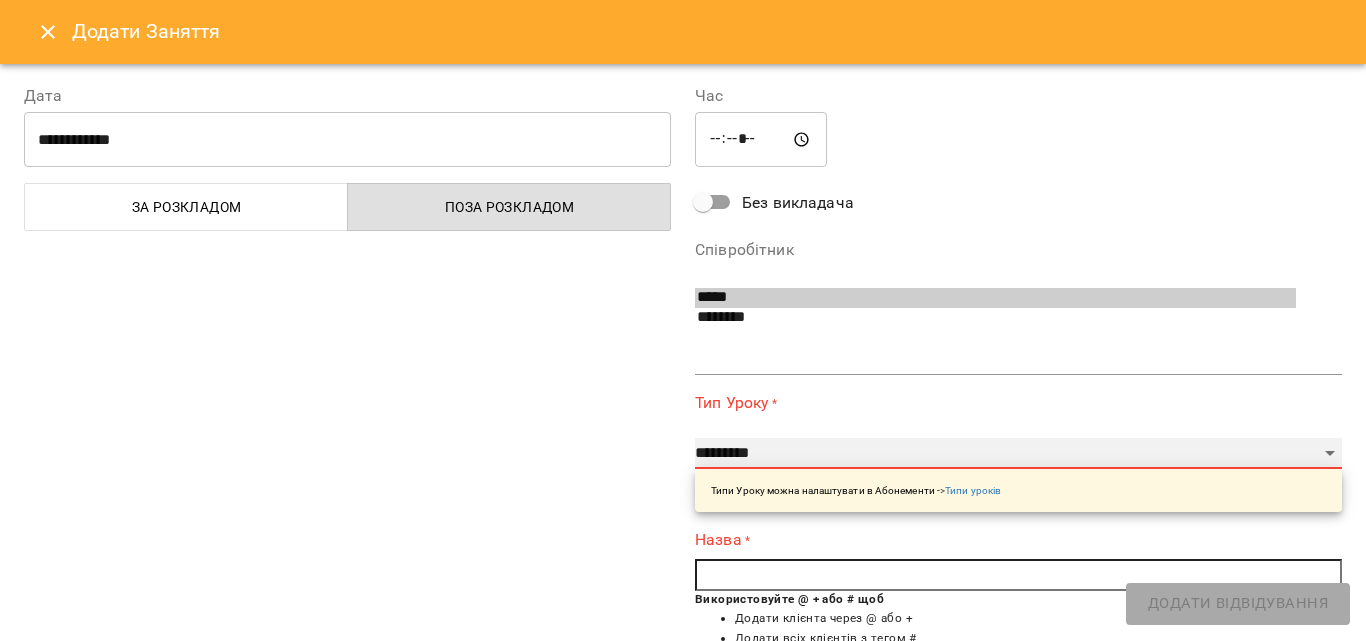select on "**********" 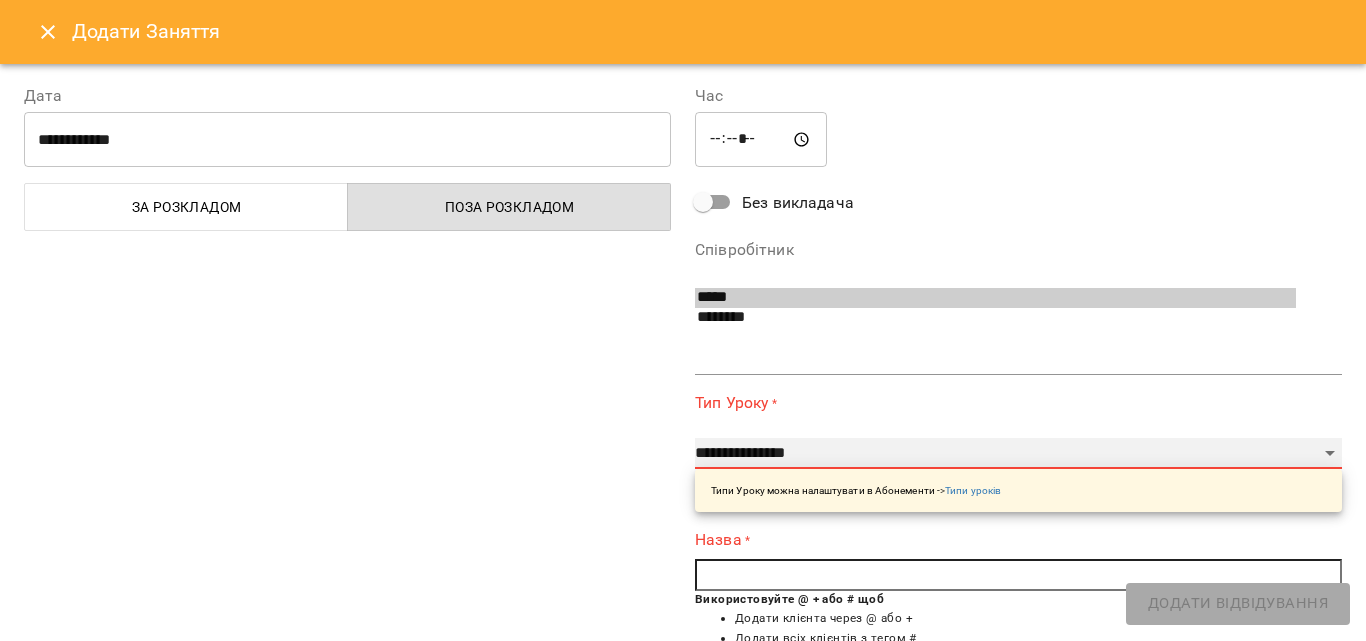click on "**********" at bounding box center (1018, 454) 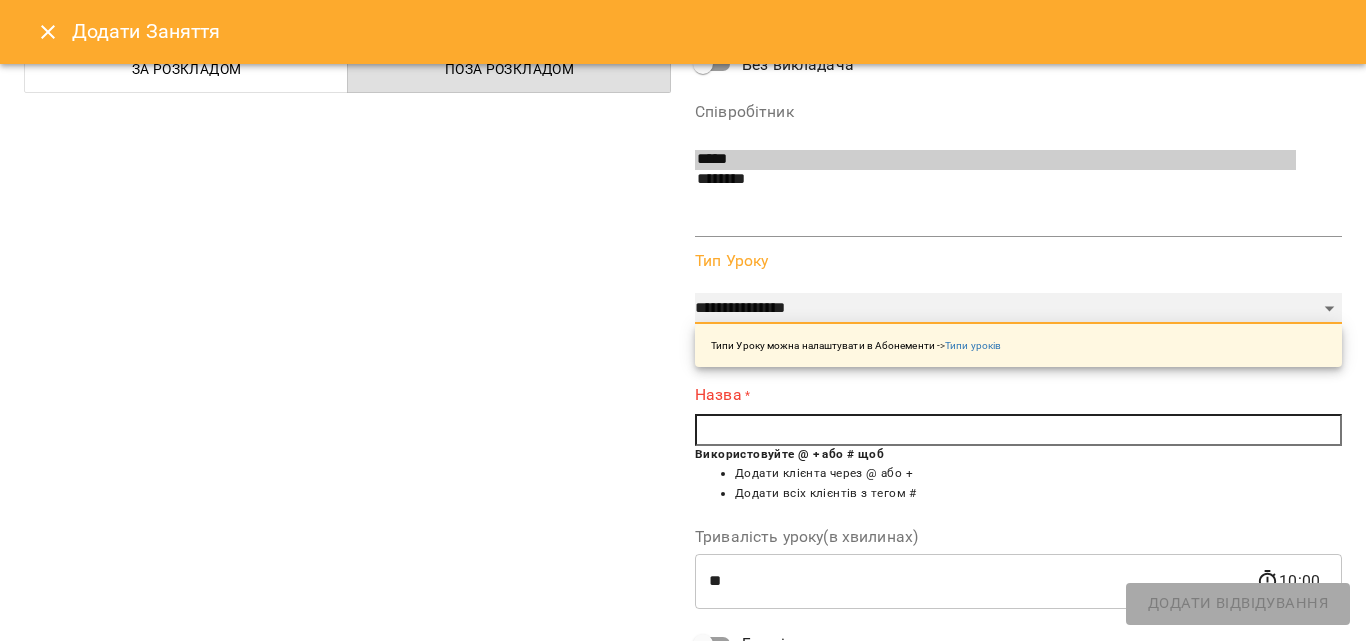 scroll, scrollTop: 200, scrollLeft: 0, axis: vertical 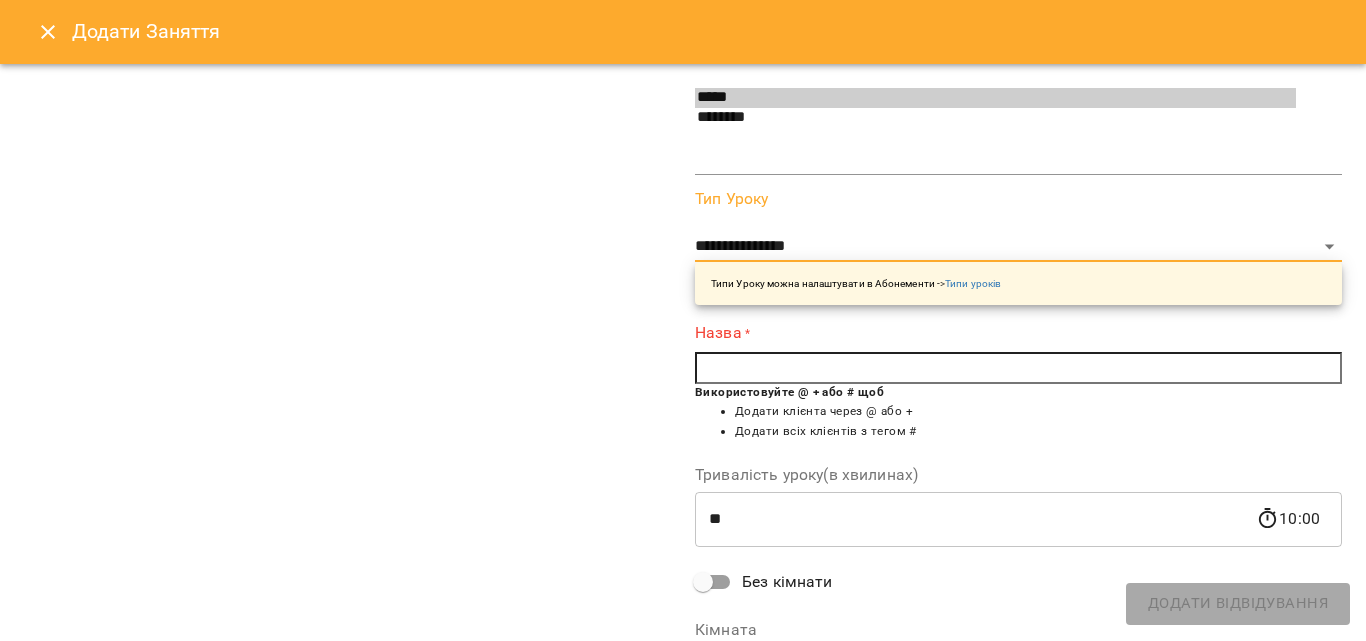click at bounding box center [1018, 368] 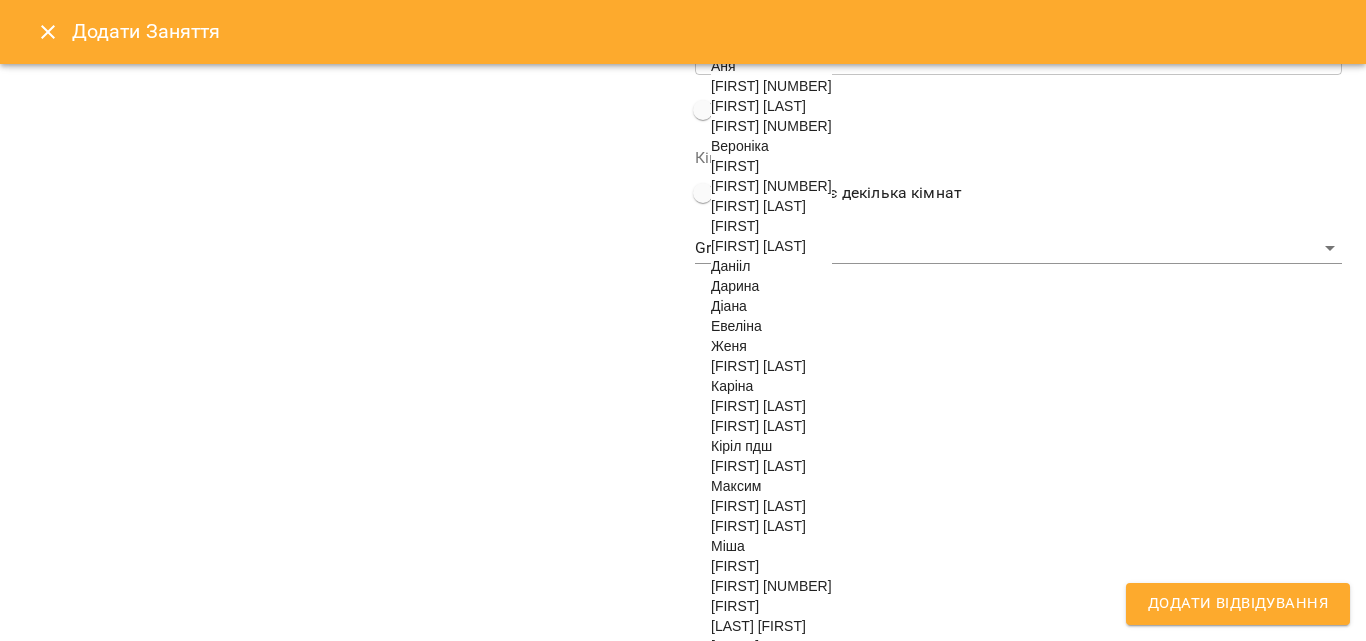 scroll, scrollTop: 900, scrollLeft: 0, axis: vertical 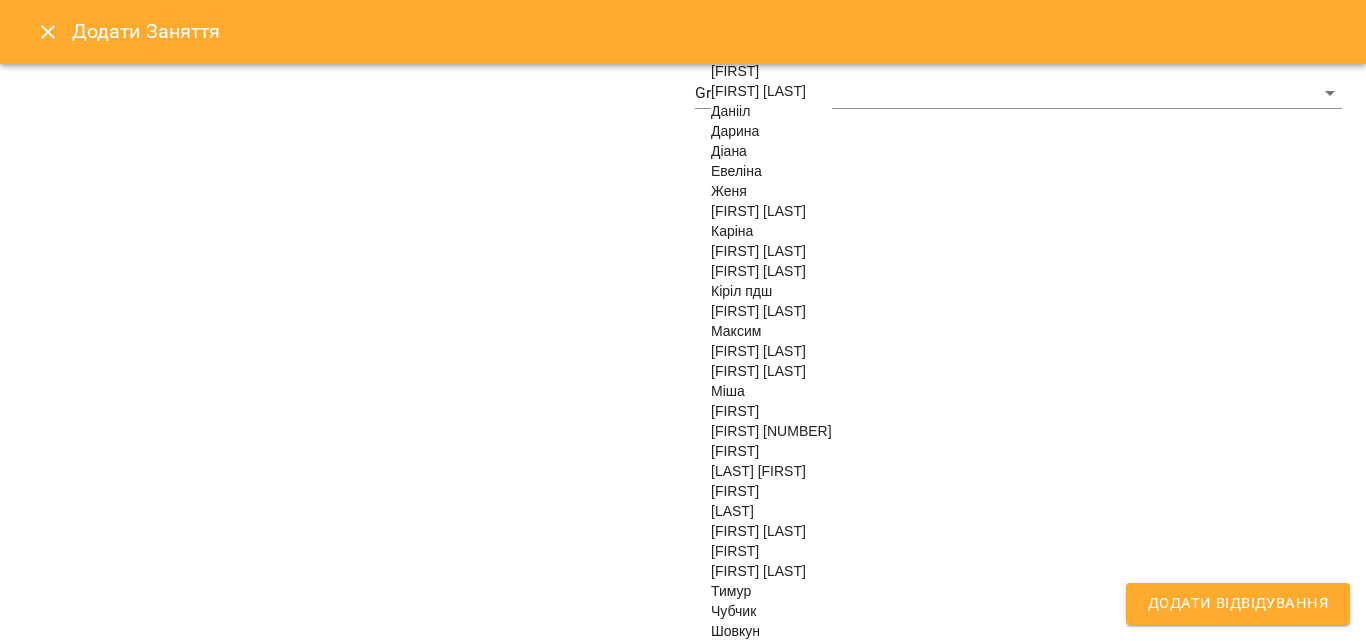 click on "[LAST] [FIRST]" at bounding box center [758, 471] 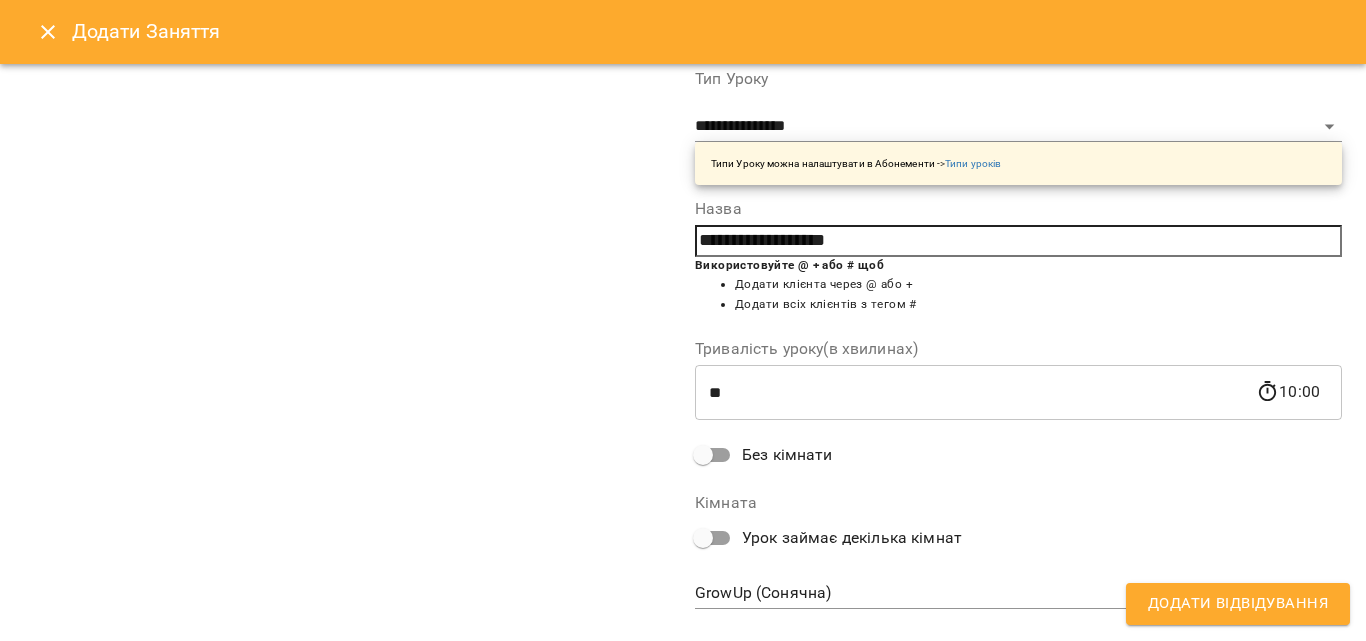 scroll, scrollTop: 356, scrollLeft: 0, axis: vertical 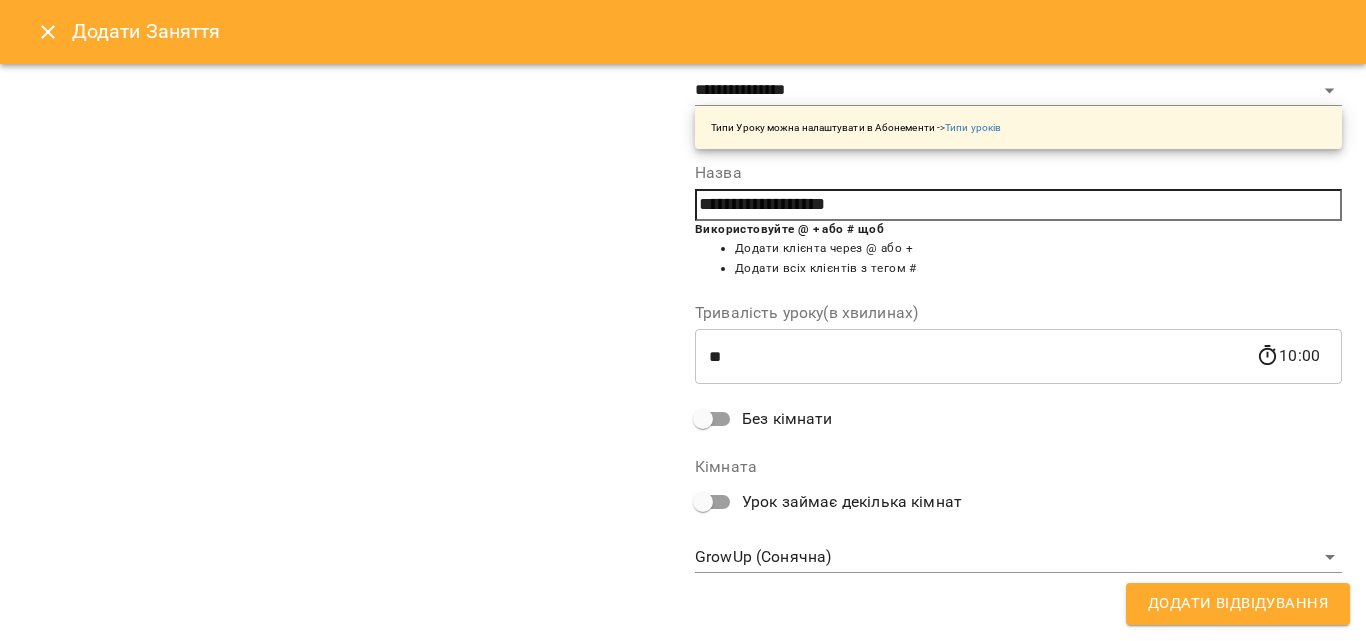 click on "Додати Відвідування" at bounding box center [1238, 604] 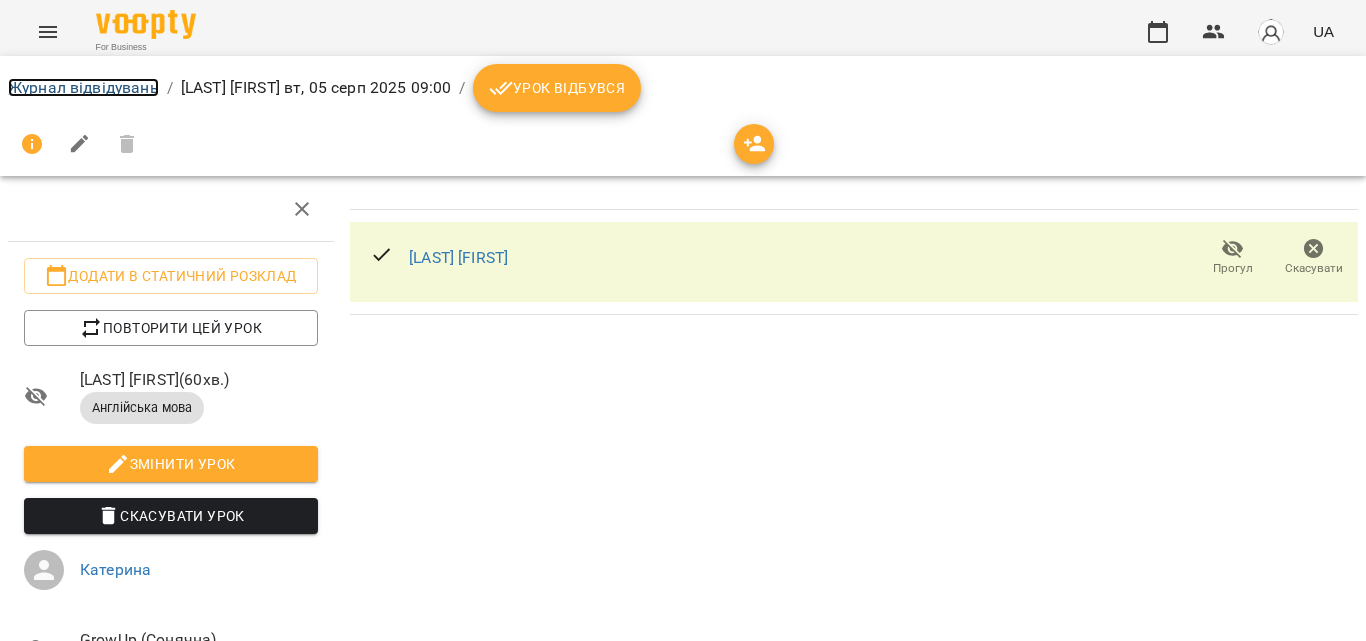 drag, startPoint x: 82, startPoint y: 92, endPoint x: 242, endPoint y: 133, distance: 165.16962 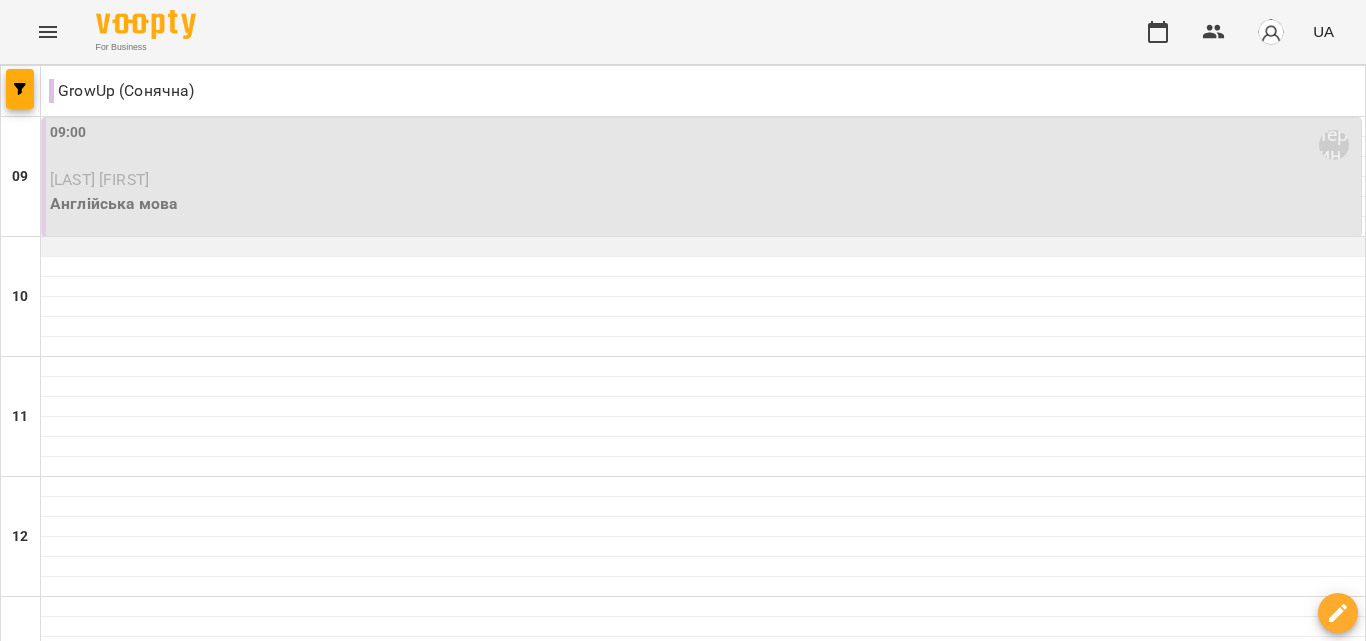 click at bounding box center [703, 247] 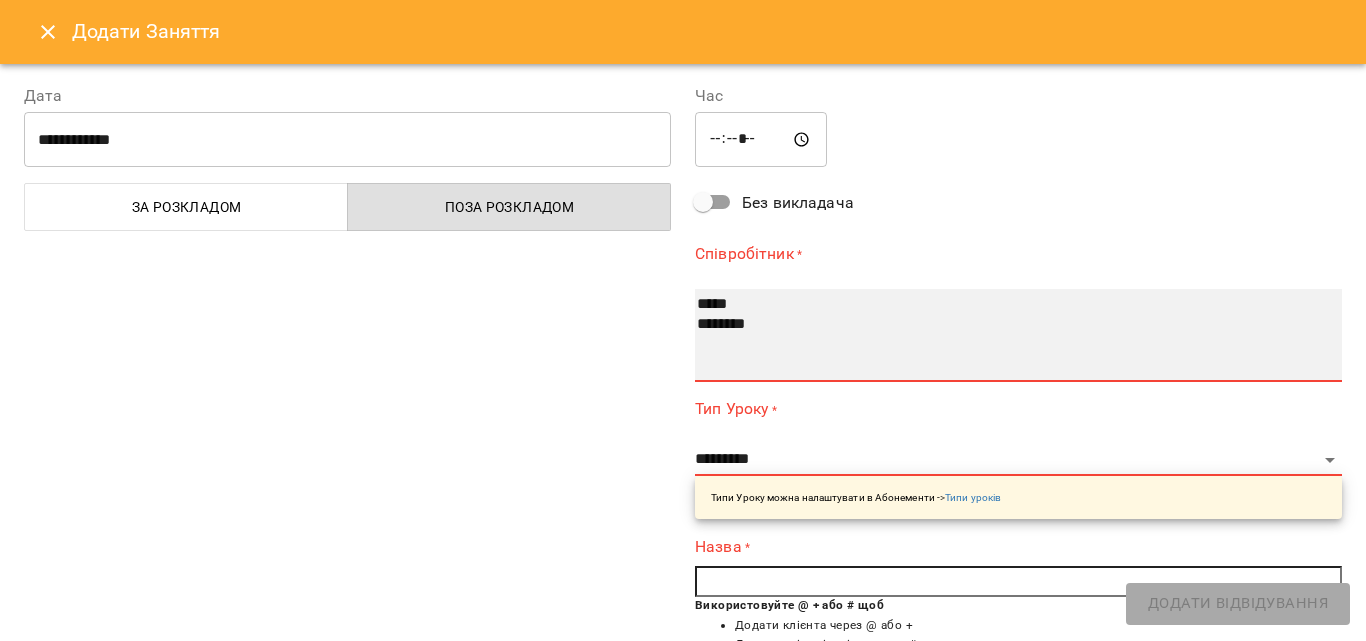 select on "**********" 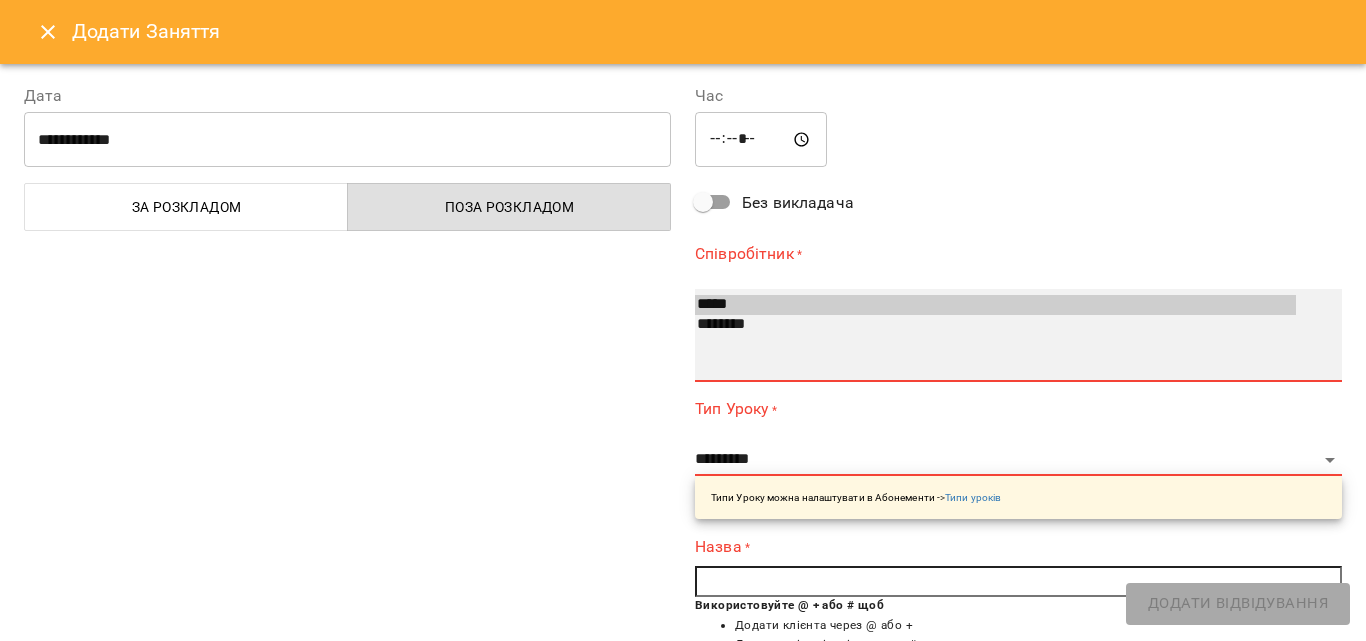 click on "********" at bounding box center [995, 325] 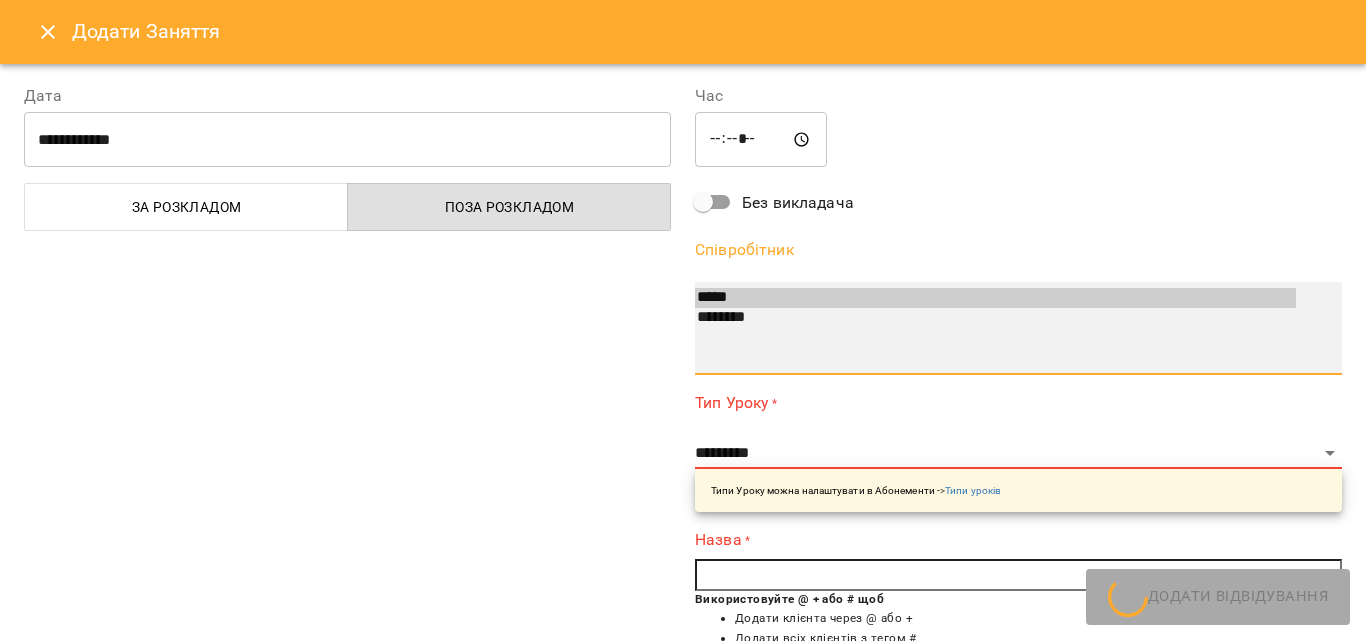 click on "***** ********" at bounding box center (1018, 328) 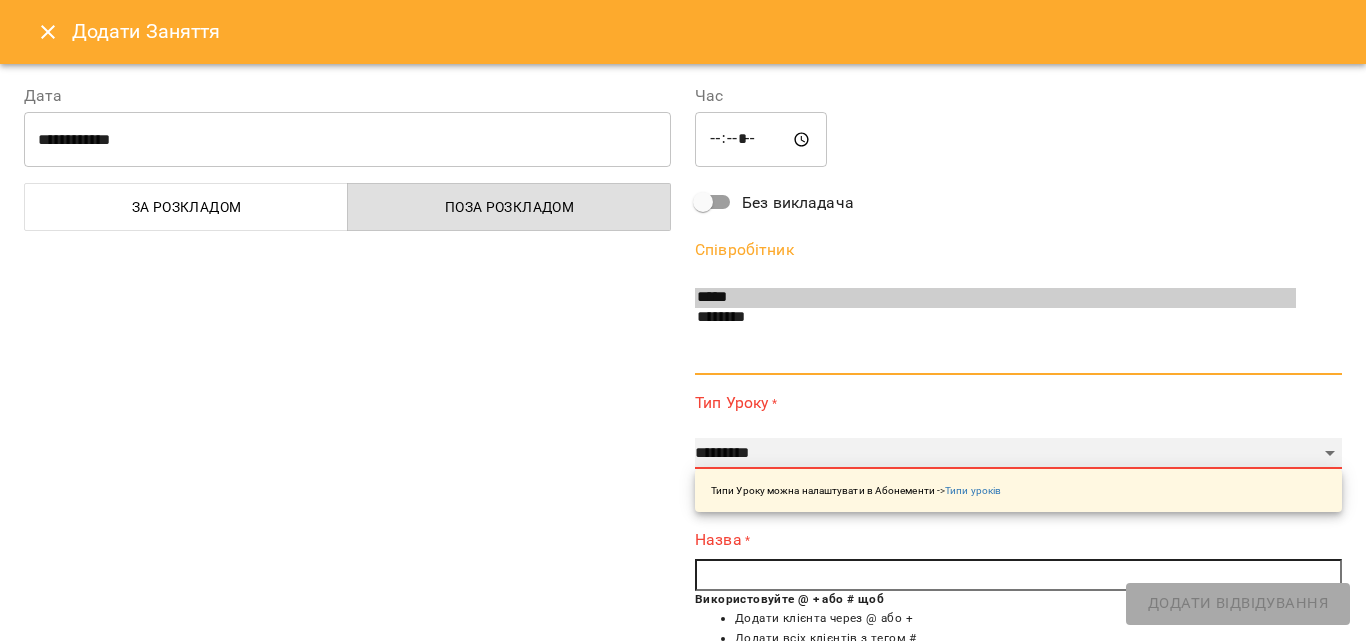 click on "**********" at bounding box center (1018, 454) 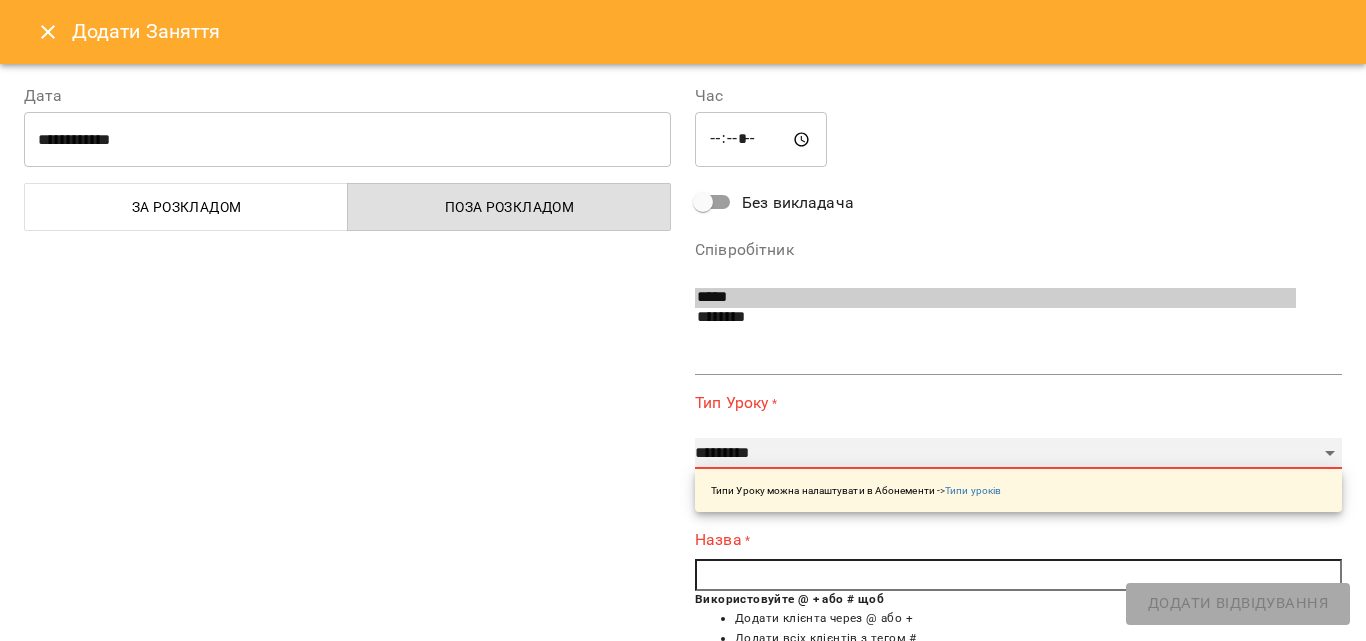 select on "**********" 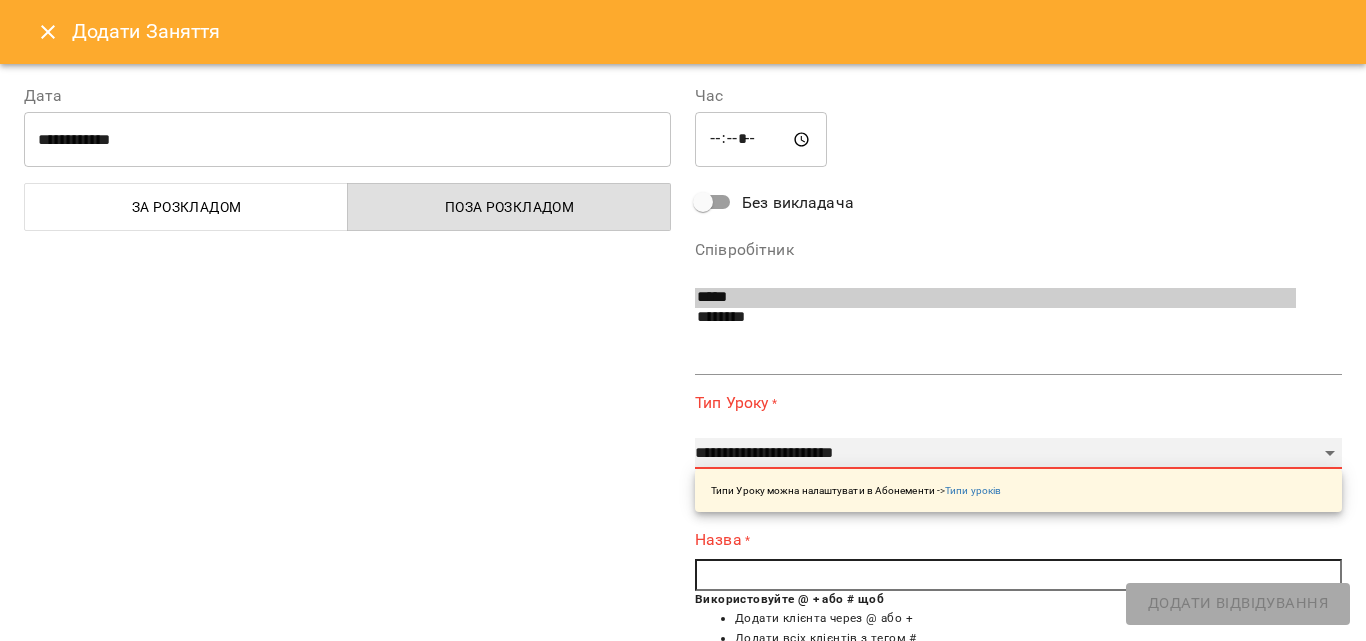click on "**********" at bounding box center [1018, 454] 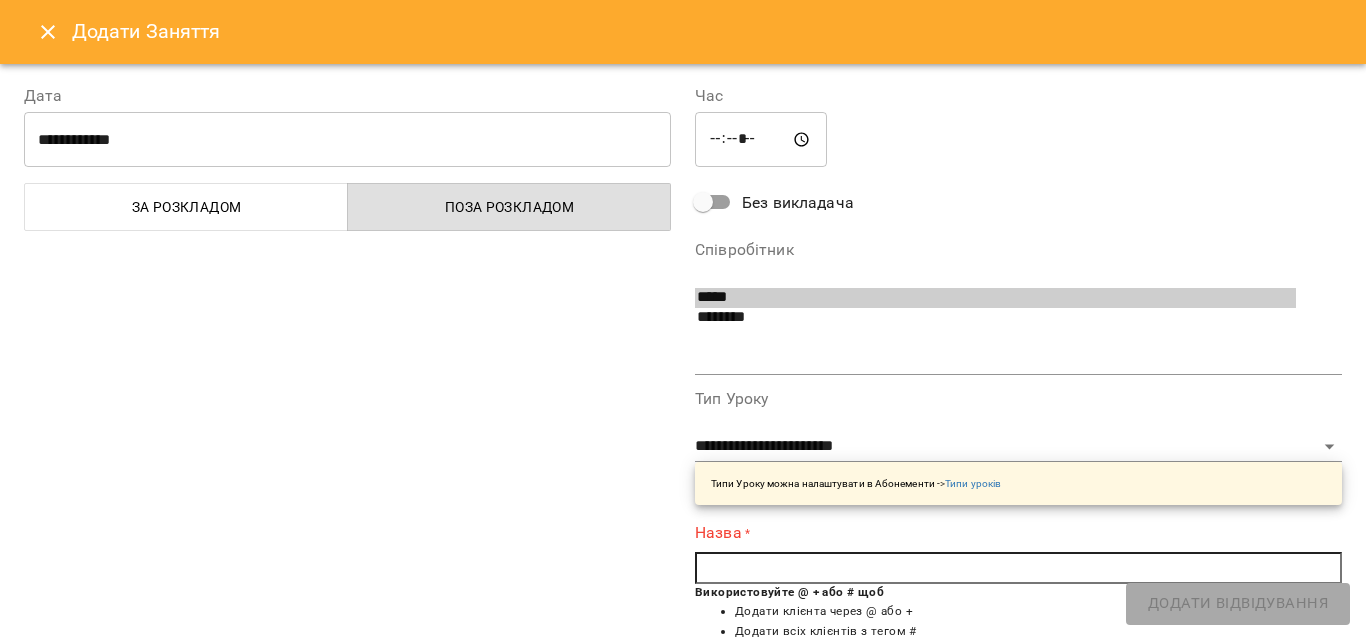click at bounding box center (1018, 568) 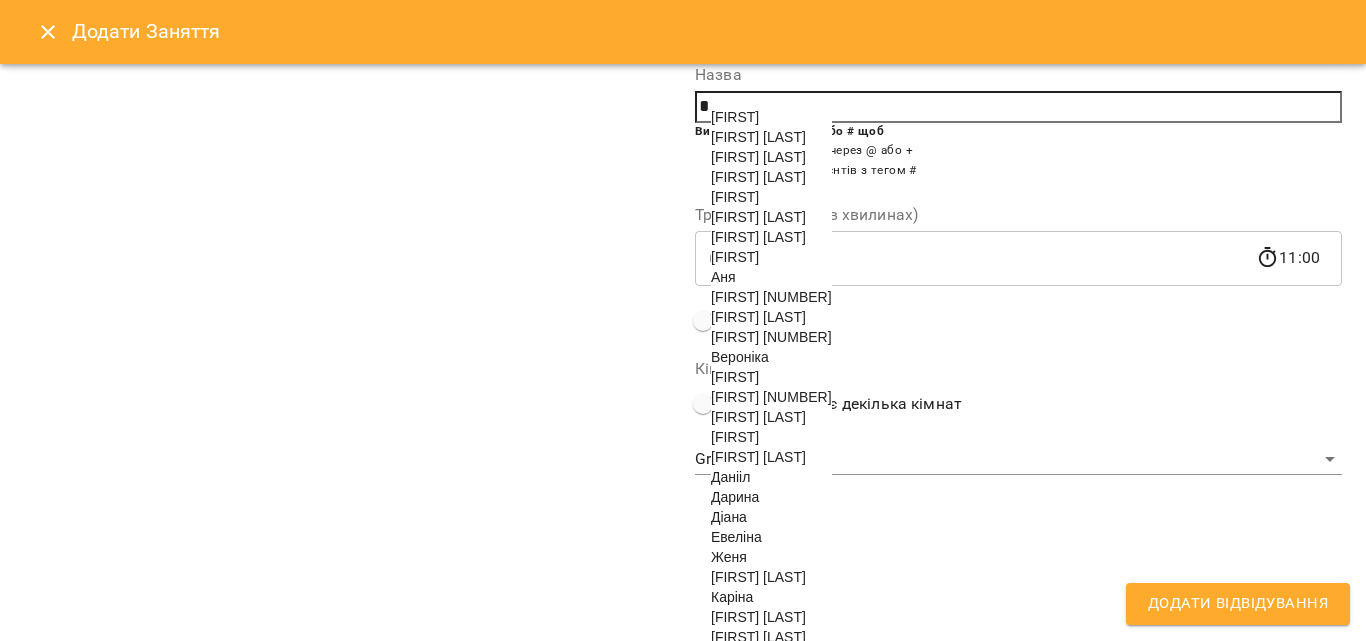 scroll, scrollTop: 500, scrollLeft: 0, axis: vertical 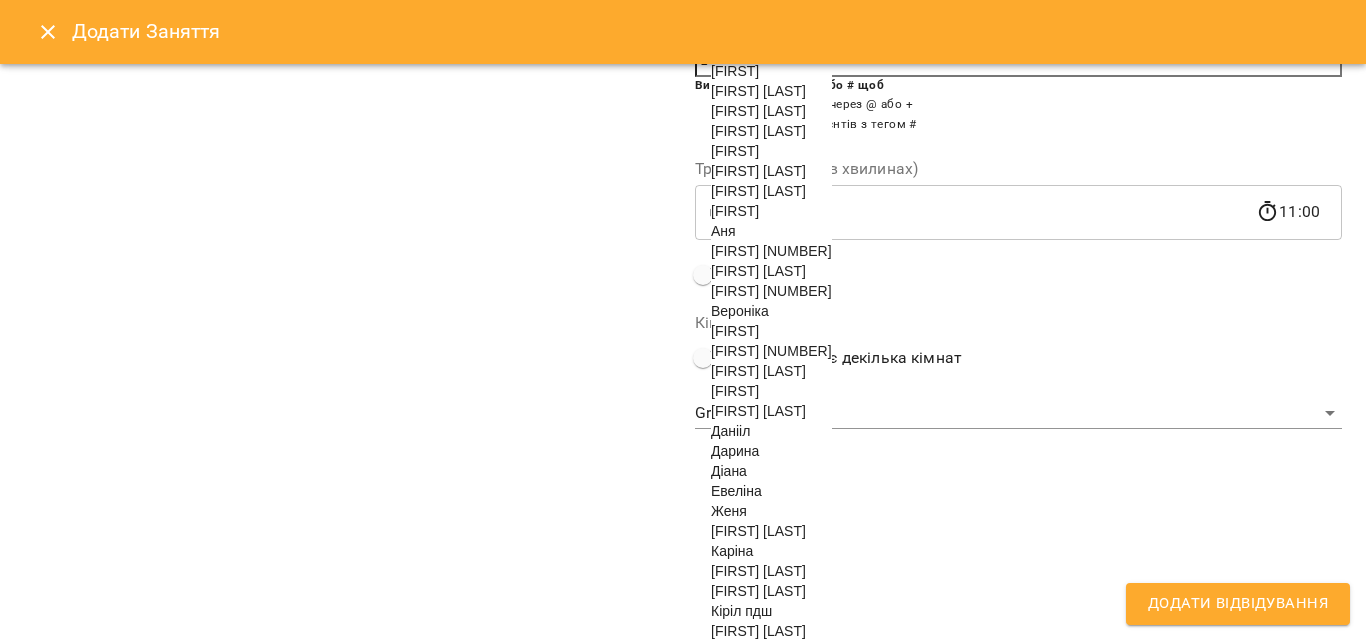 click on "[FIRST] [LAST]" at bounding box center [758, 411] 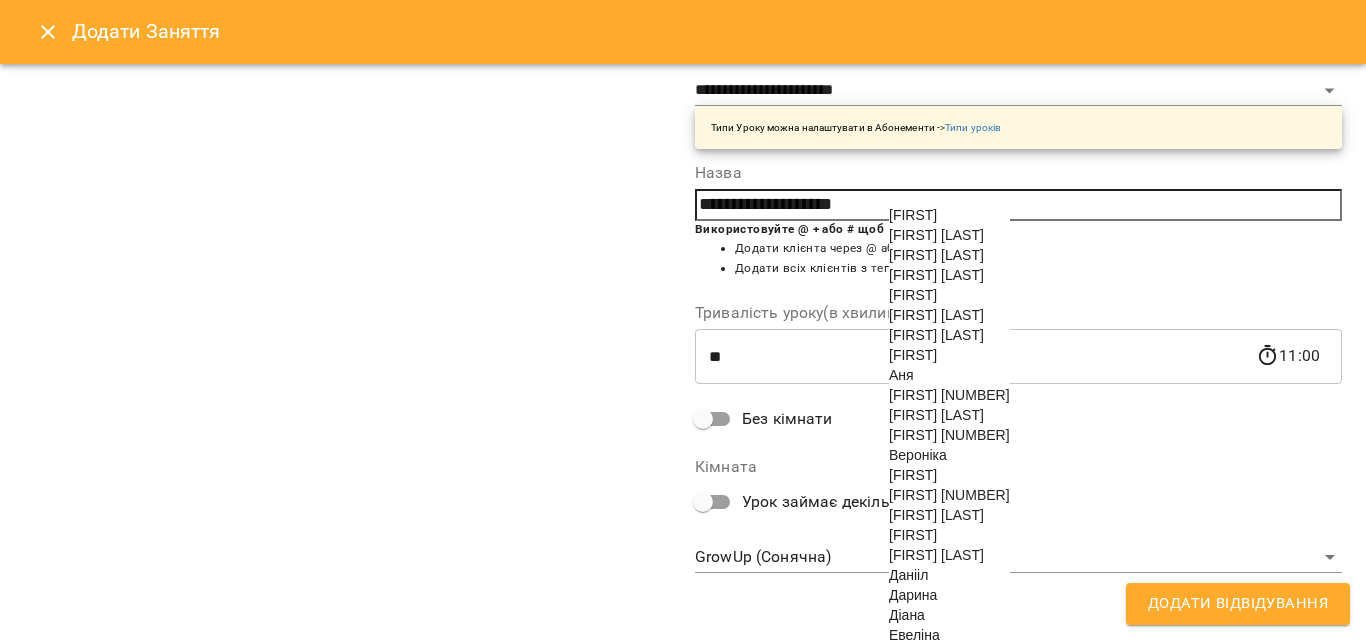 scroll, scrollTop: 481, scrollLeft: 0, axis: vertical 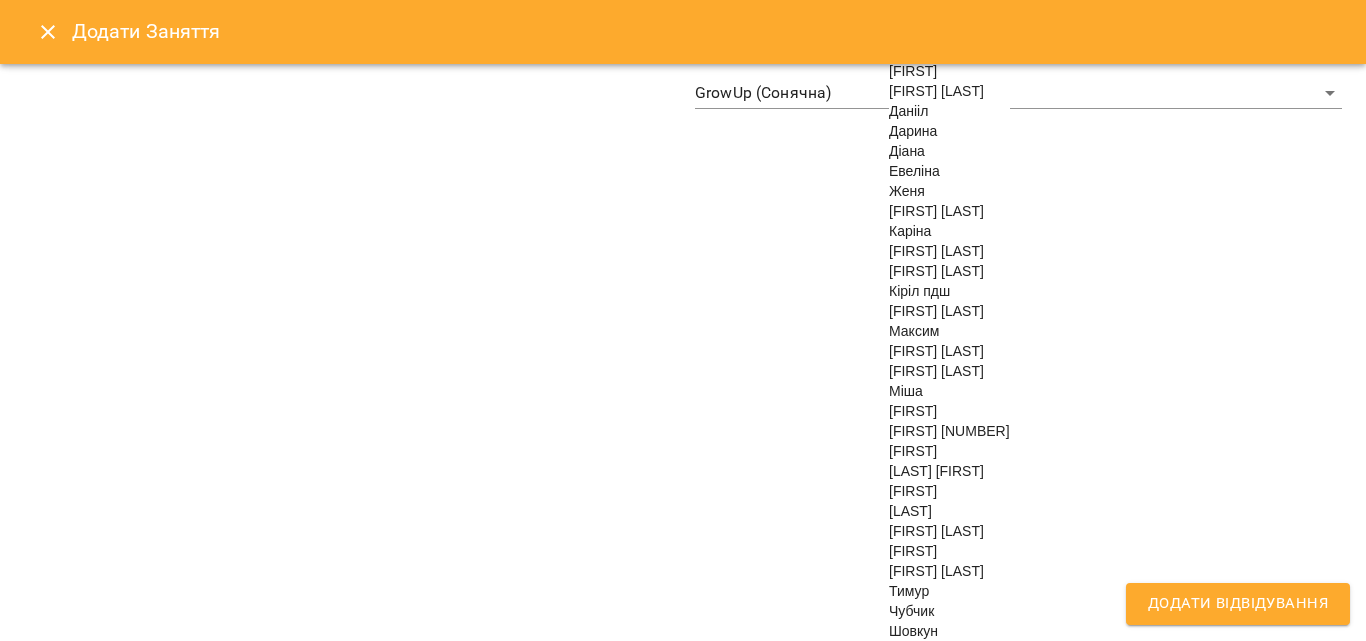 click on "[FIRST] [LAST]" at bounding box center (936, 351) 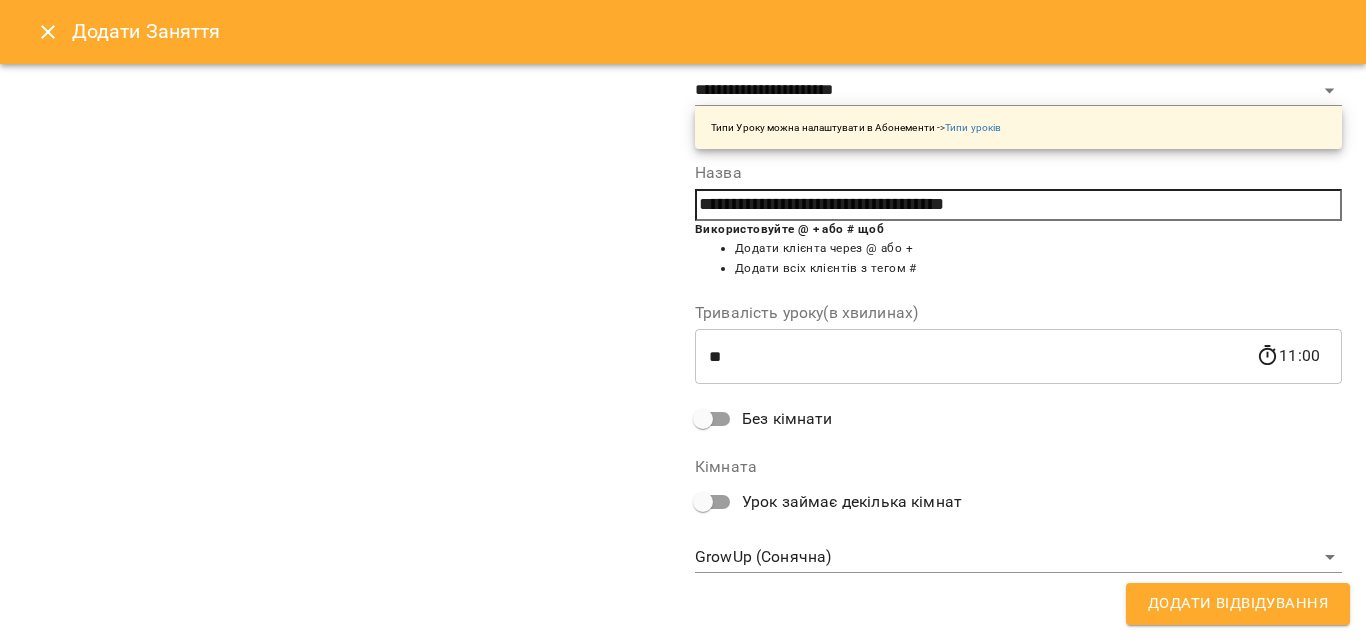 scroll, scrollTop: 209, scrollLeft: 0, axis: vertical 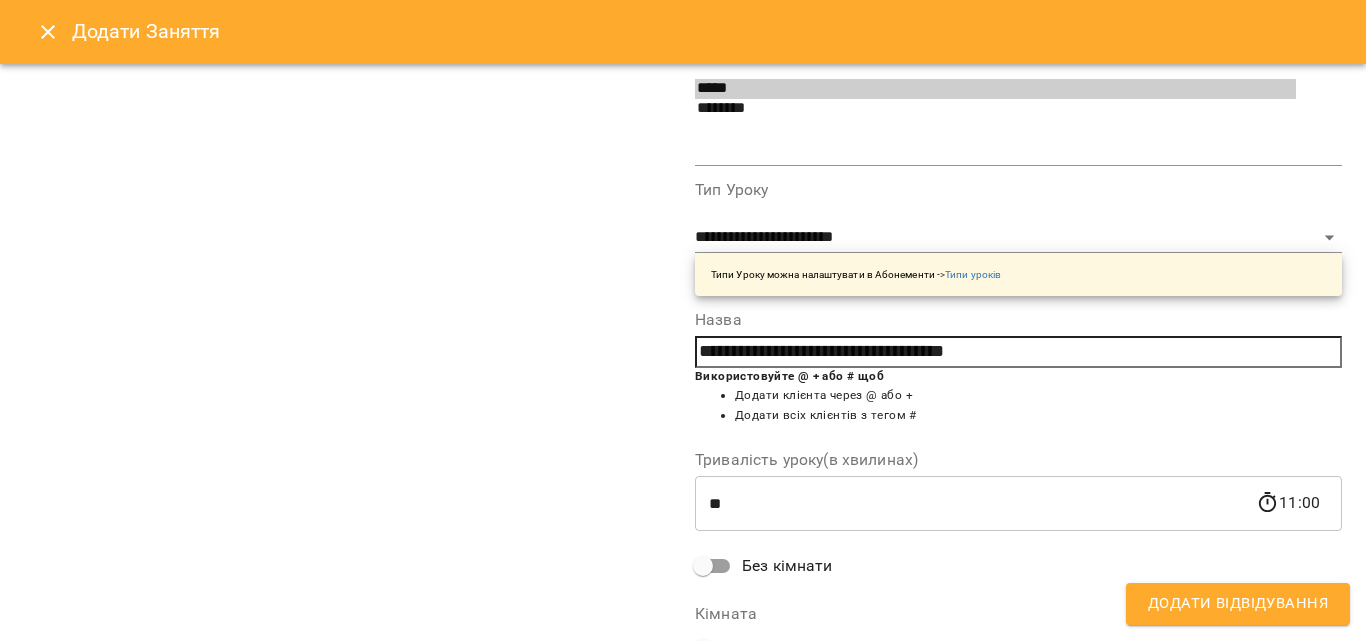 click on "Додати Відвідування" at bounding box center (1238, 604) 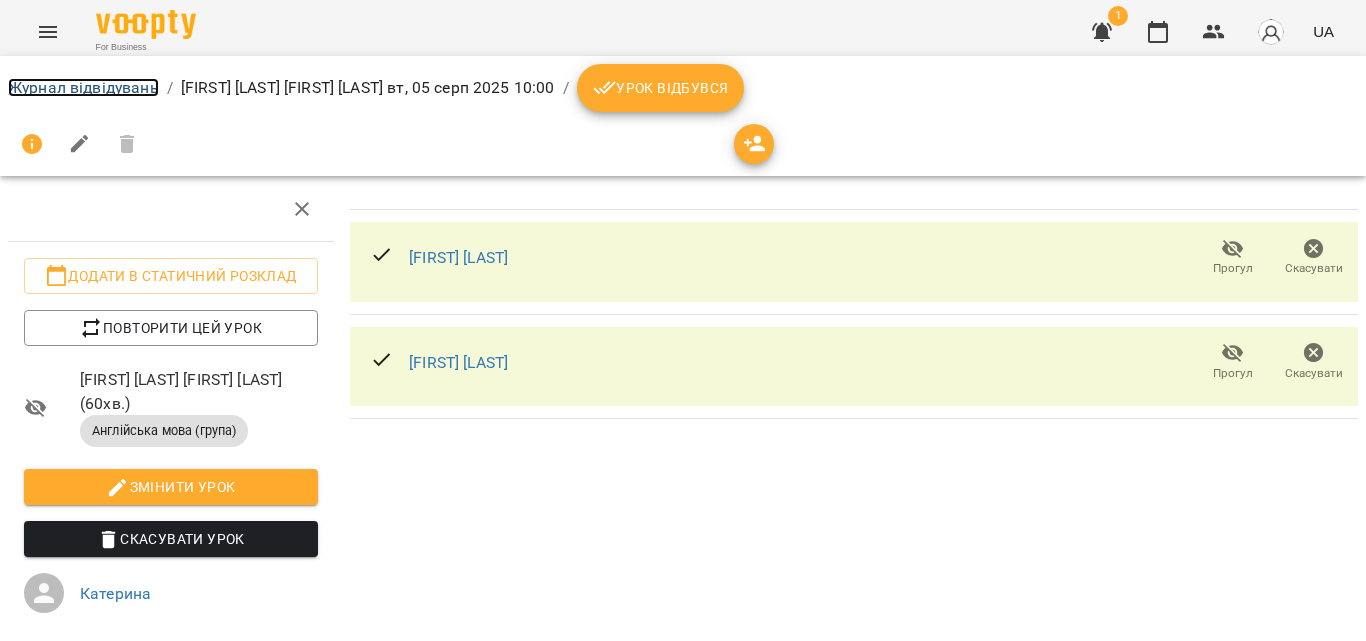 click on "Журнал відвідувань" at bounding box center (83, 87) 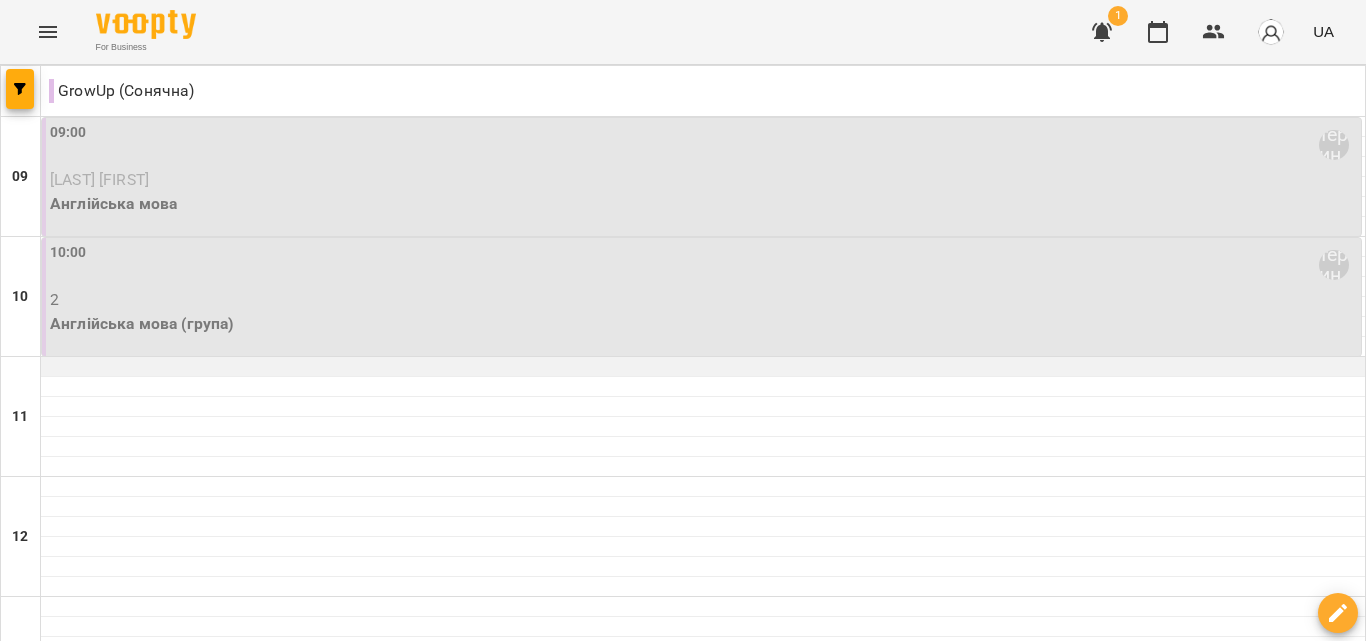 click at bounding box center (703, 367) 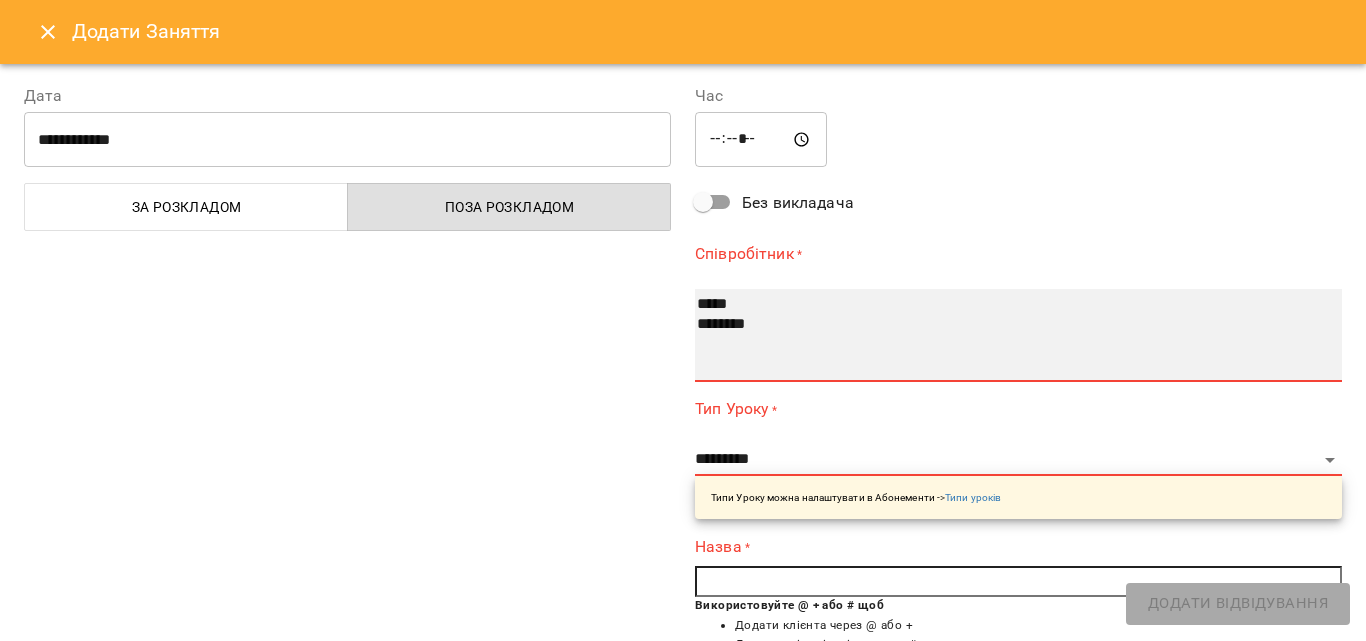 select on "**********" 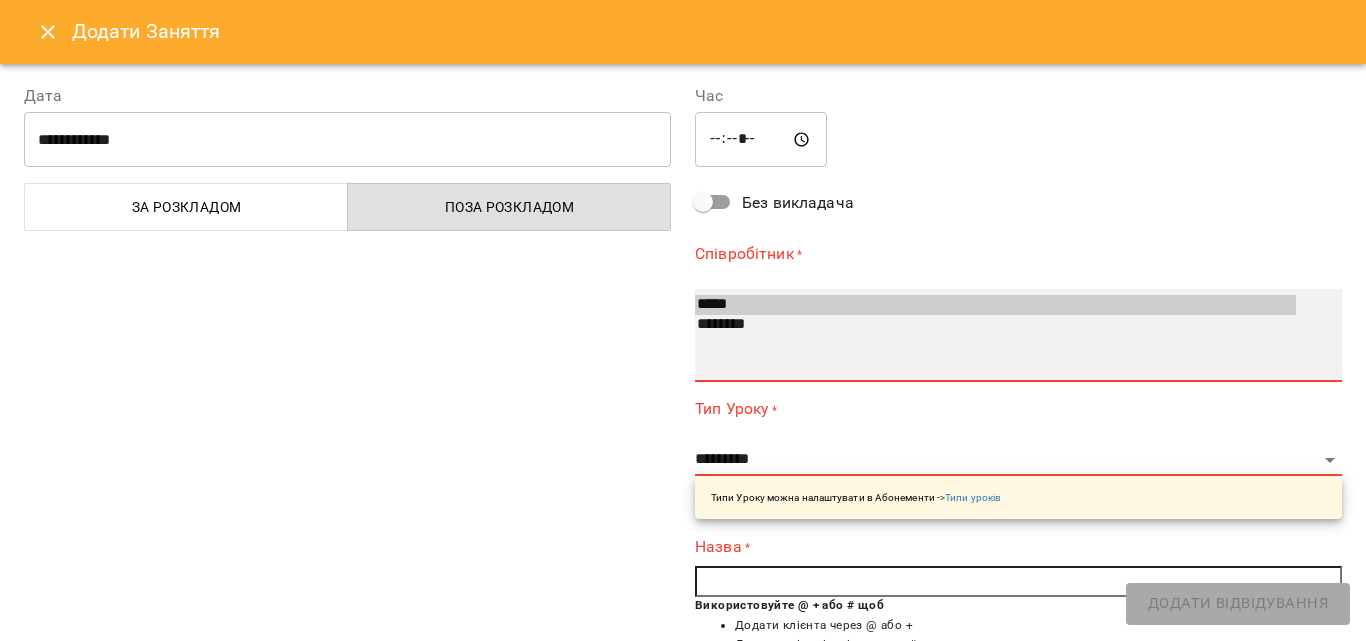 click on "********" at bounding box center (995, 325) 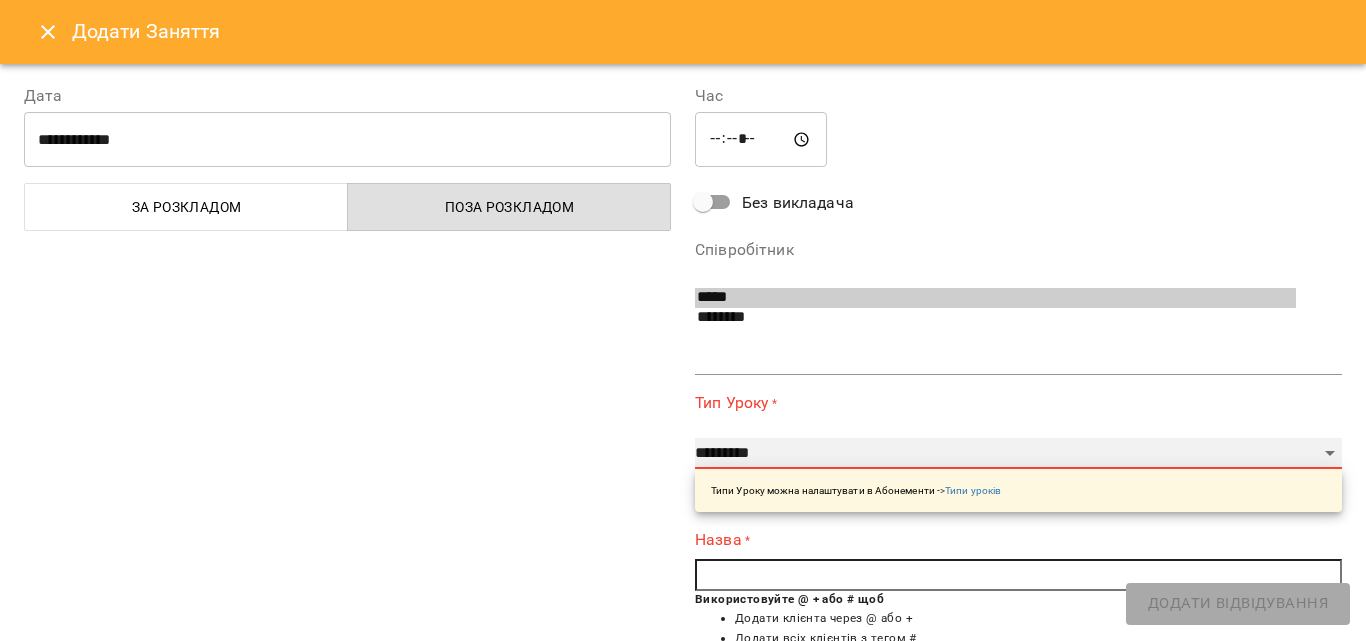 click on "**********" at bounding box center (1018, 454) 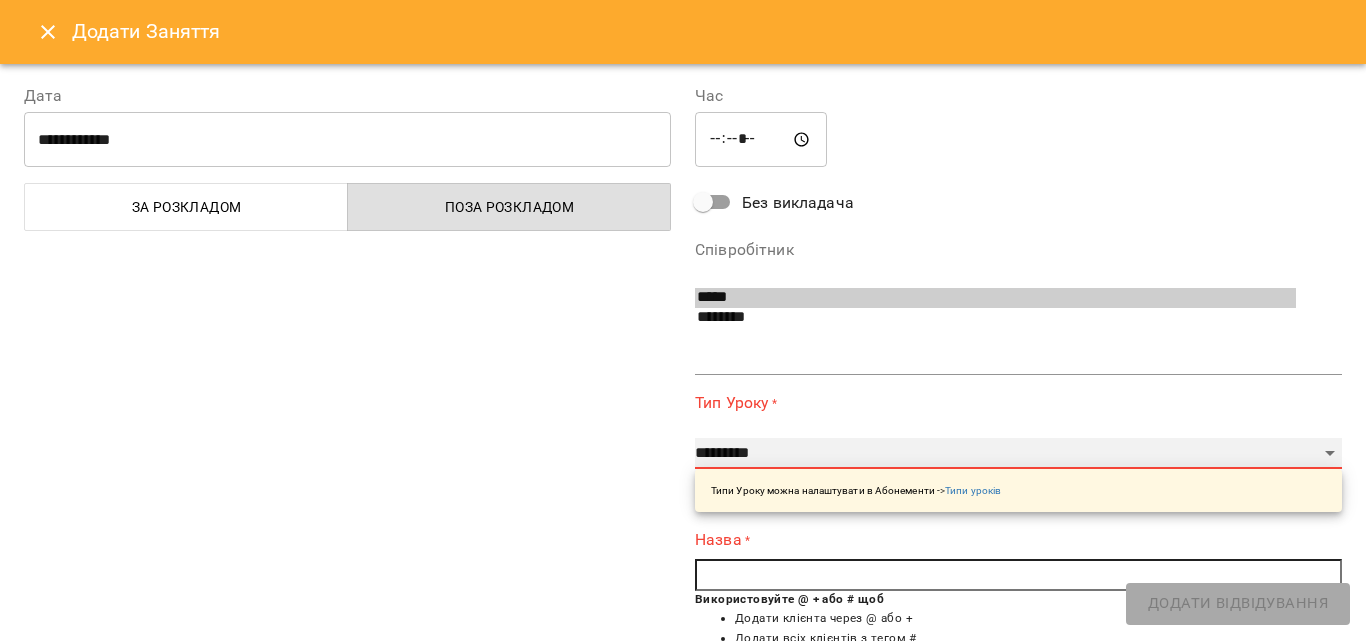 select on "**********" 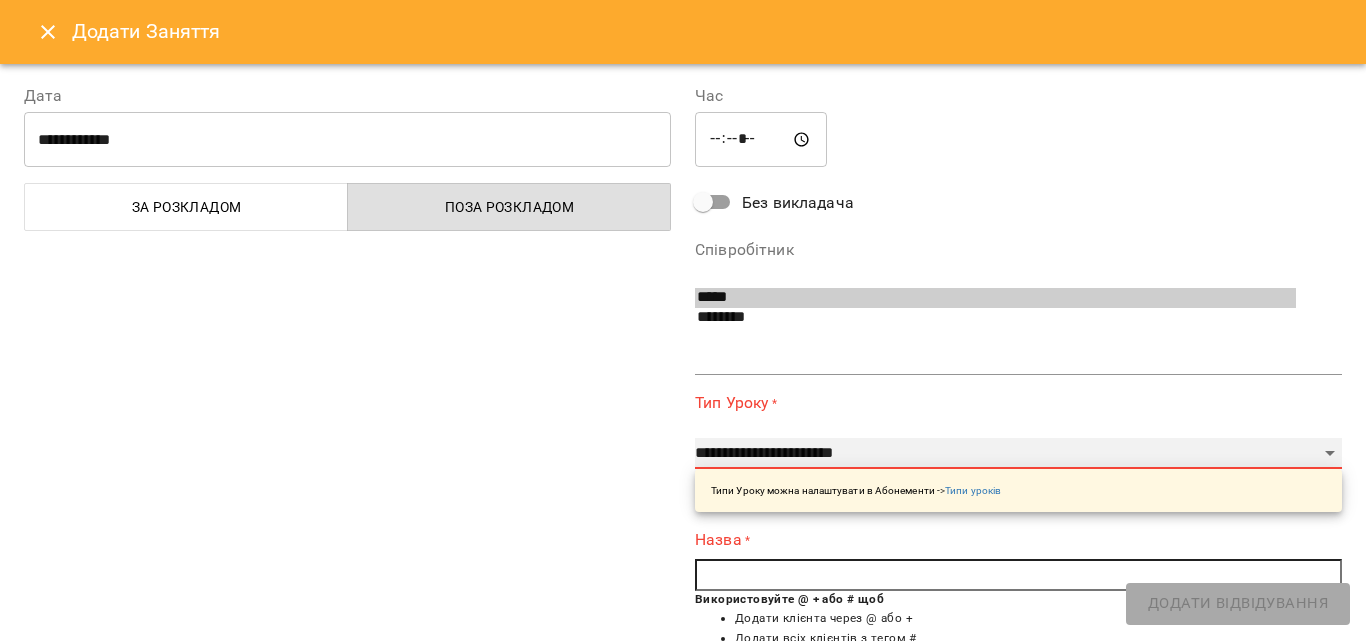 click on "**********" at bounding box center [1018, 454] 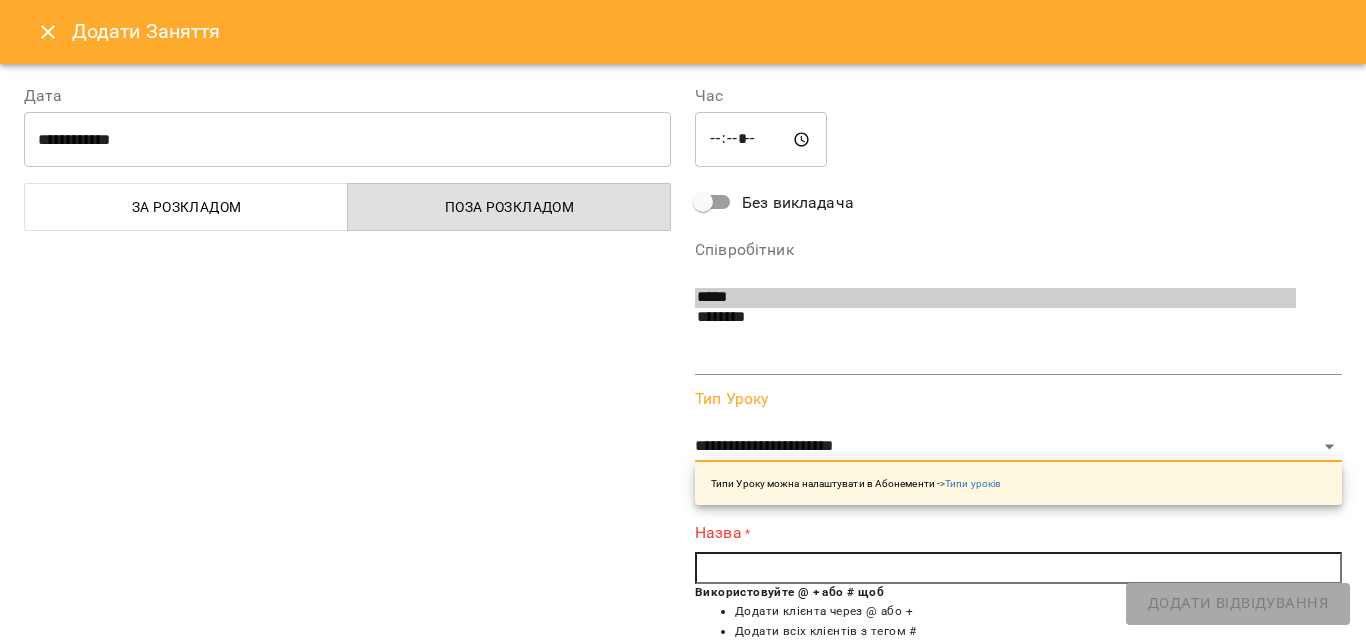click at bounding box center [1018, 568] 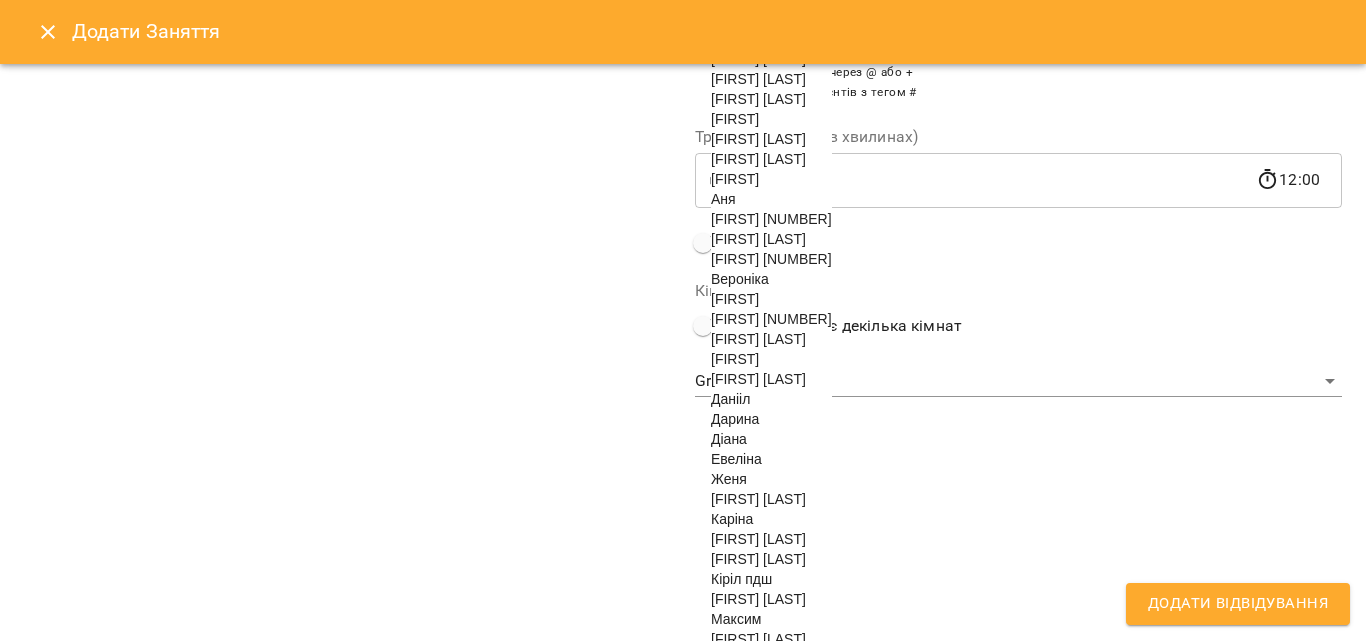 scroll, scrollTop: 600, scrollLeft: 0, axis: vertical 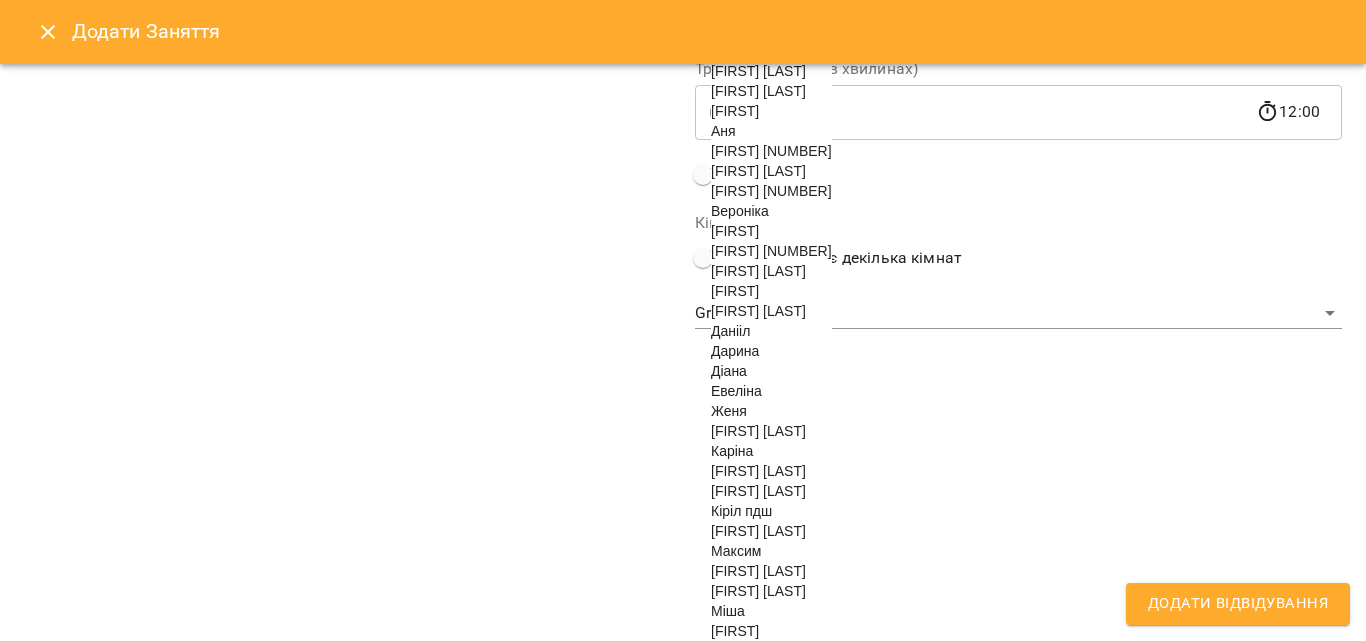 click on "[FIRST] [LAST]" at bounding box center (758, 491) 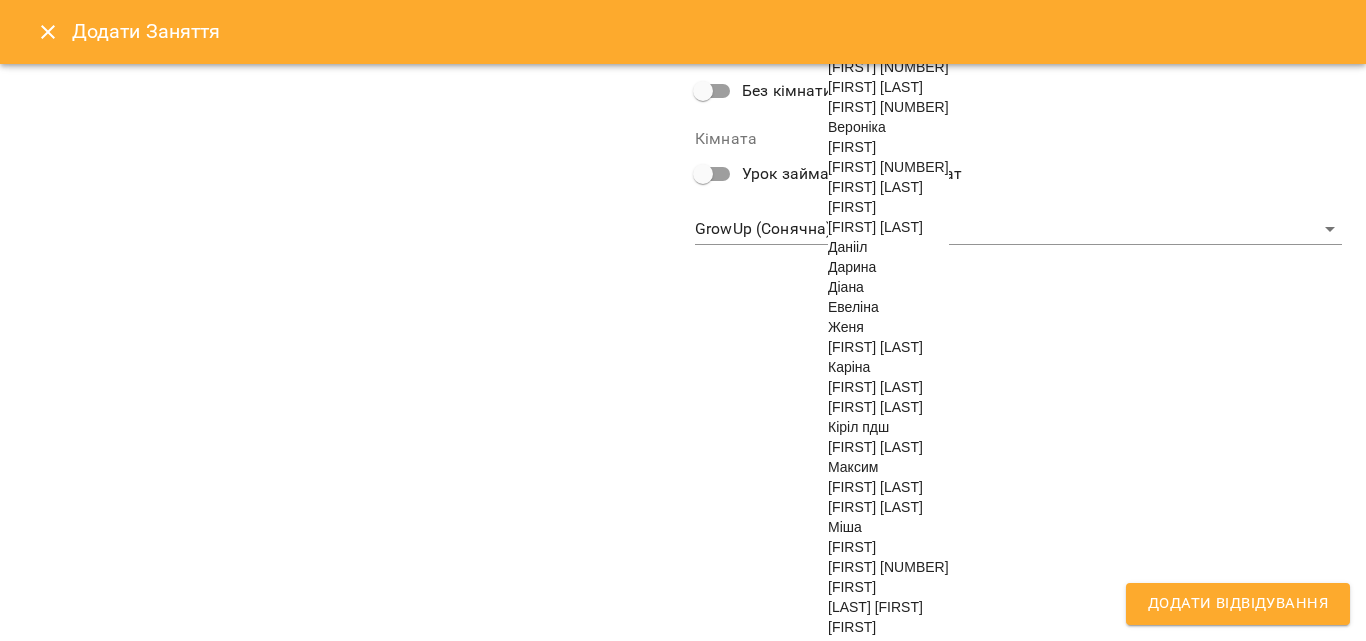 scroll, scrollTop: 709, scrollLeft: 0, axis: vertical 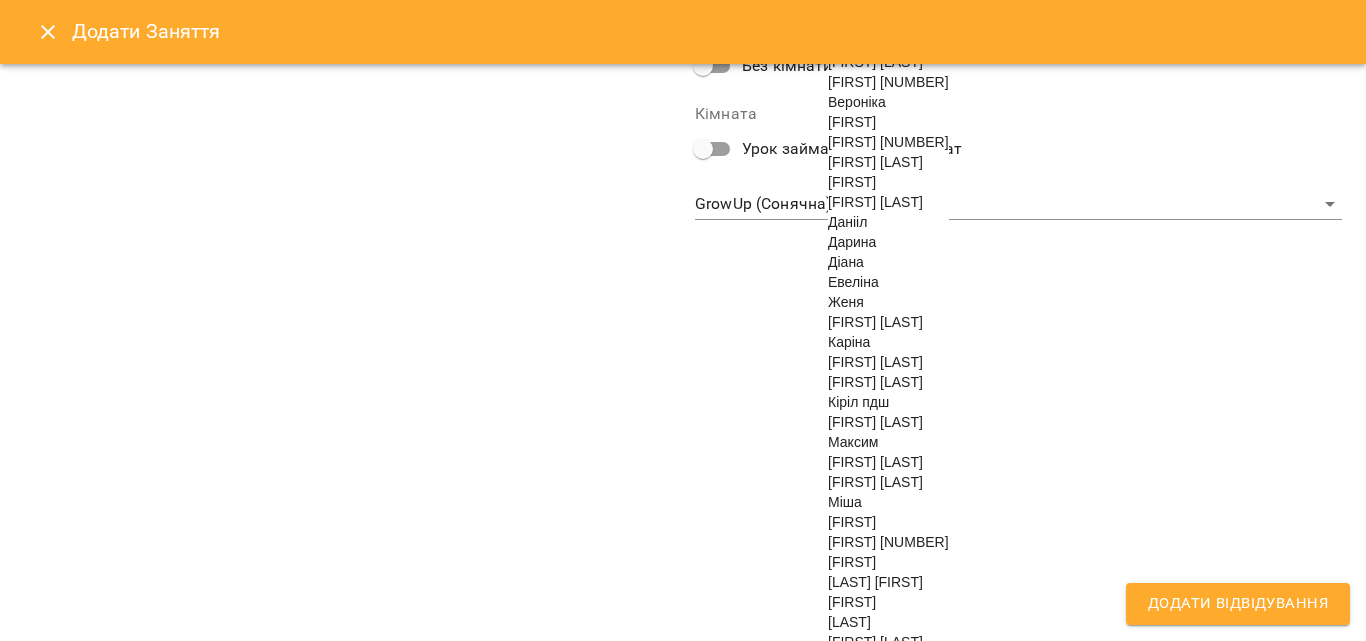 click on "[FIRST] [LAST]" at bounding box center [875, 422] 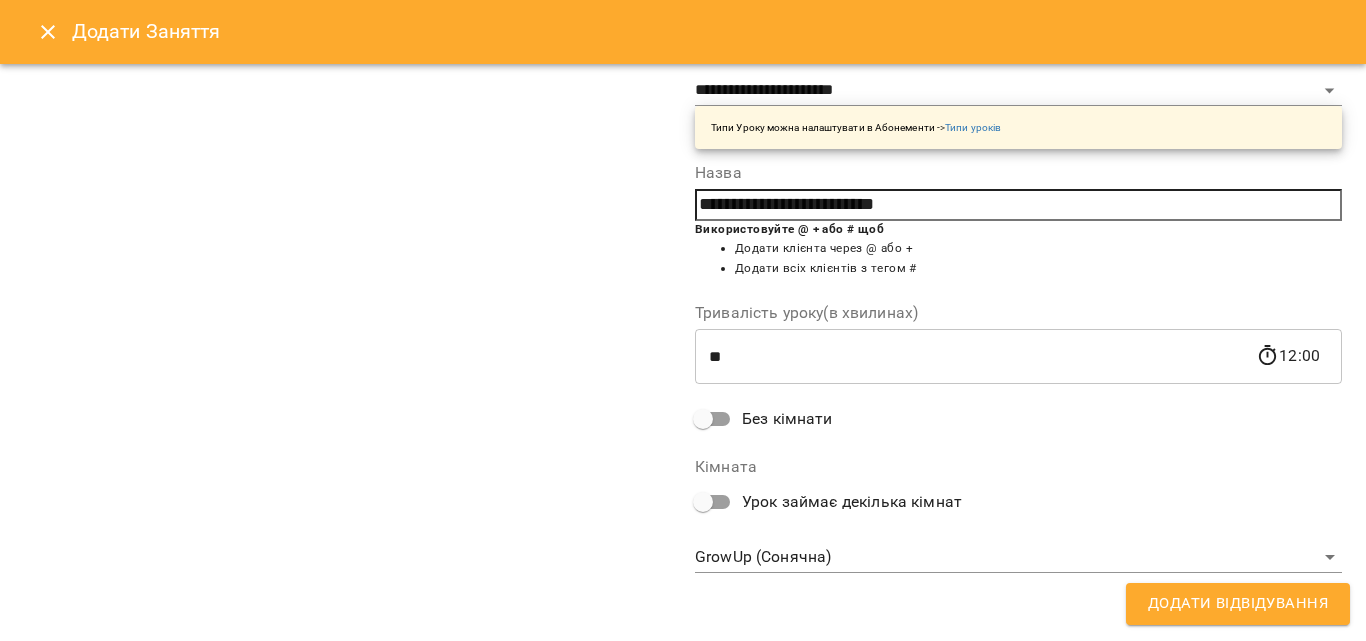 scroll, scrollTop: 209, scrollLeft: 0, axis: vertical 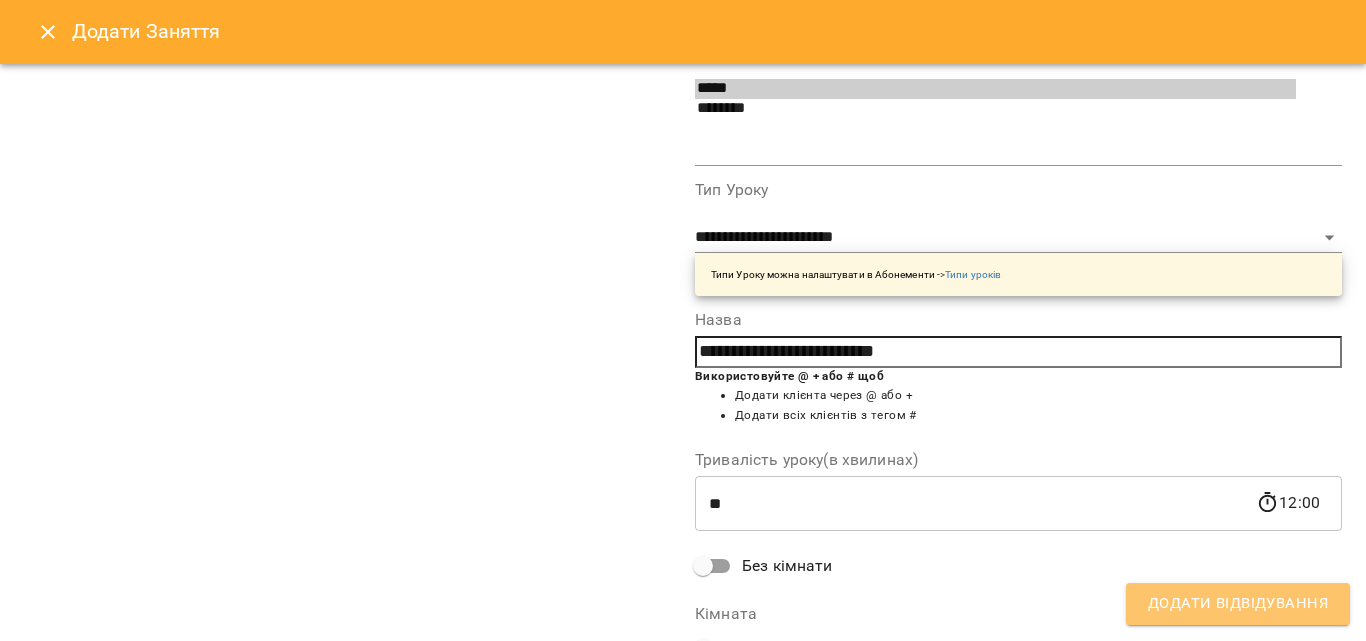 click on "Додати Відвідування" at bounding box center [1238, 604] 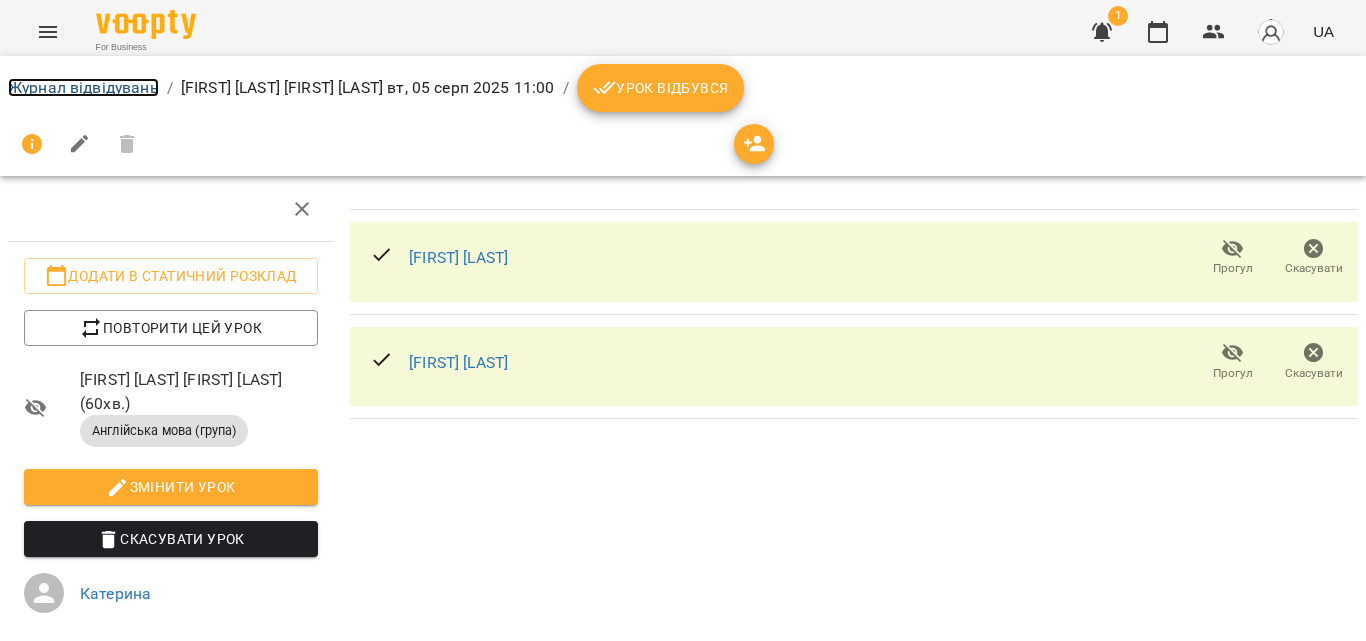 drag, startPoint x: 118, startPoint y: 83, endPoint x: 605, endPoint y: 243, distance: 512.61 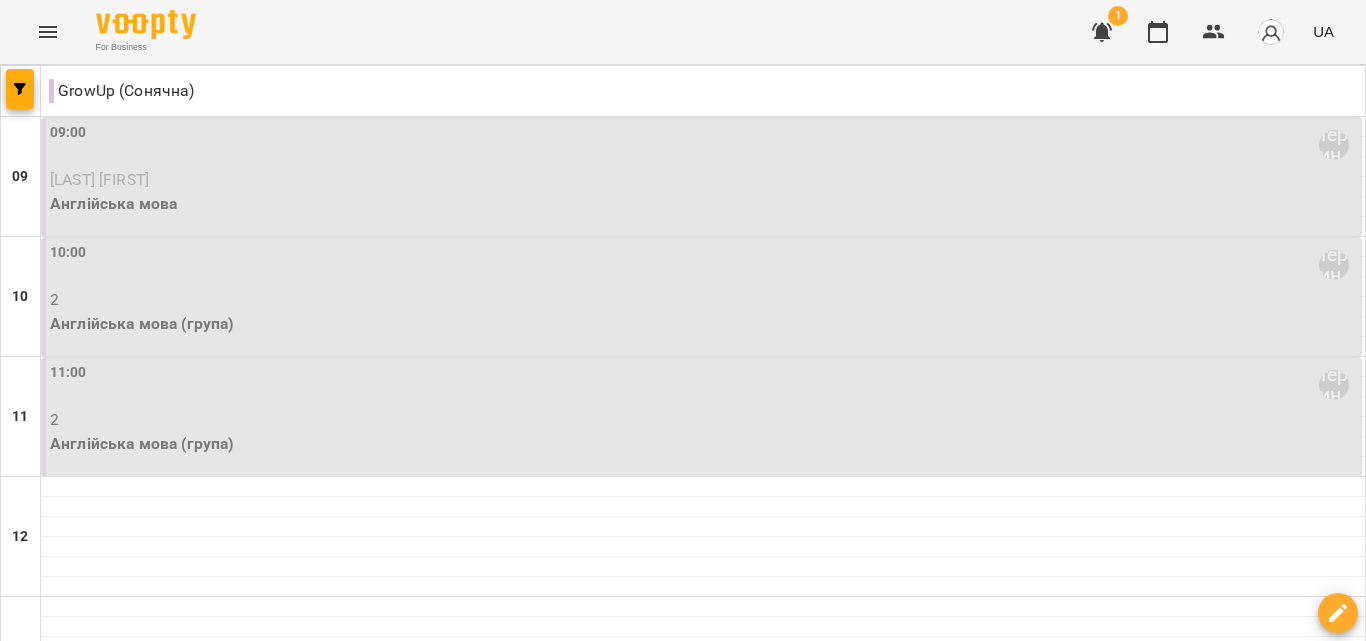 scroll, scrollTop: 100, scrollLeft: 0, axis: vertical 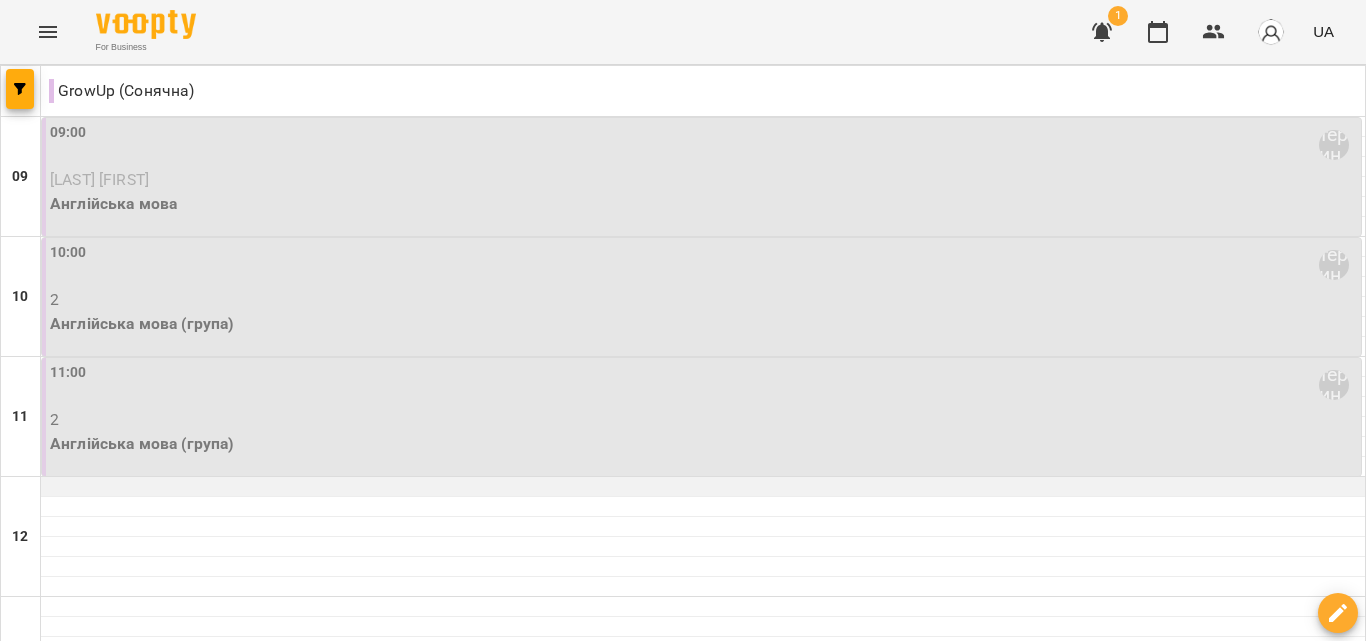 click at bounding box center [703, 487] 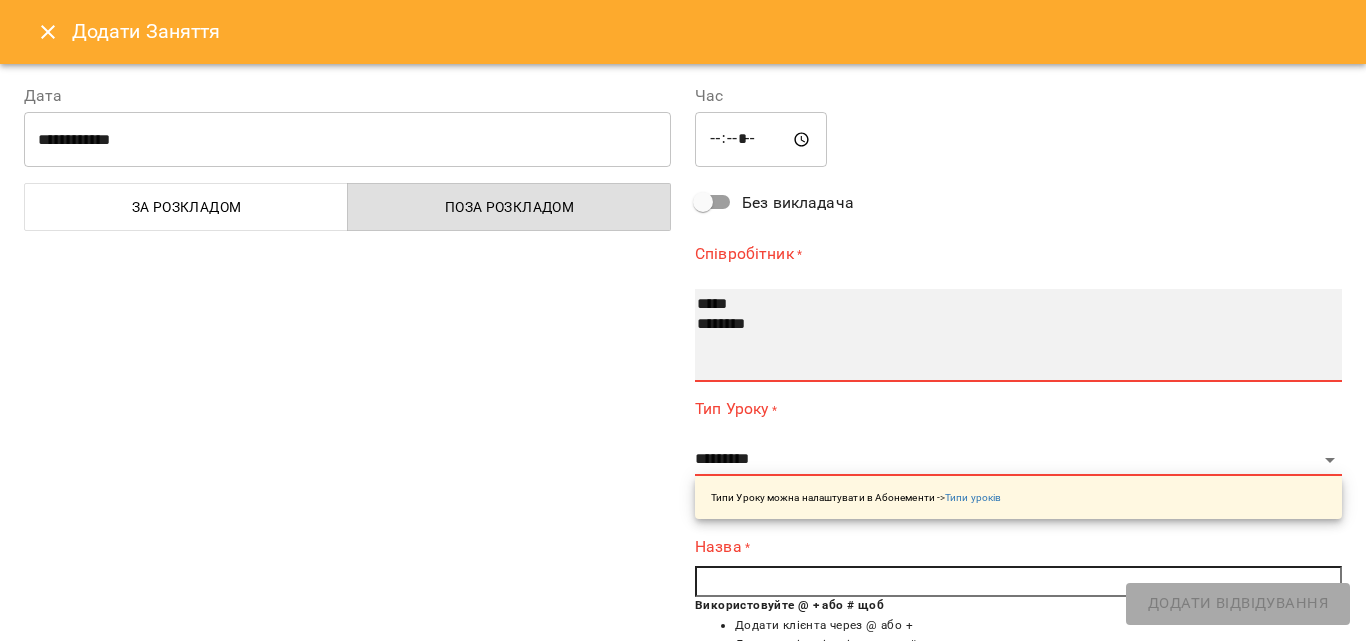 select on "**********" 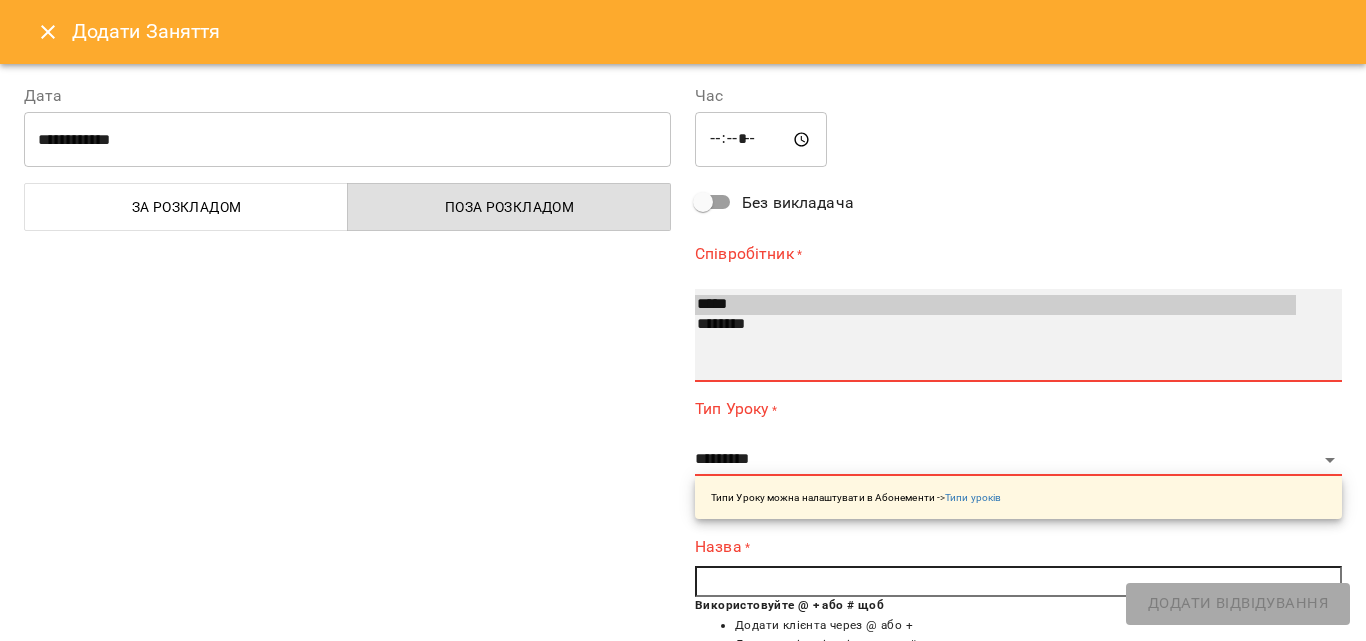 click on "********" at bounding box center [995, 325] 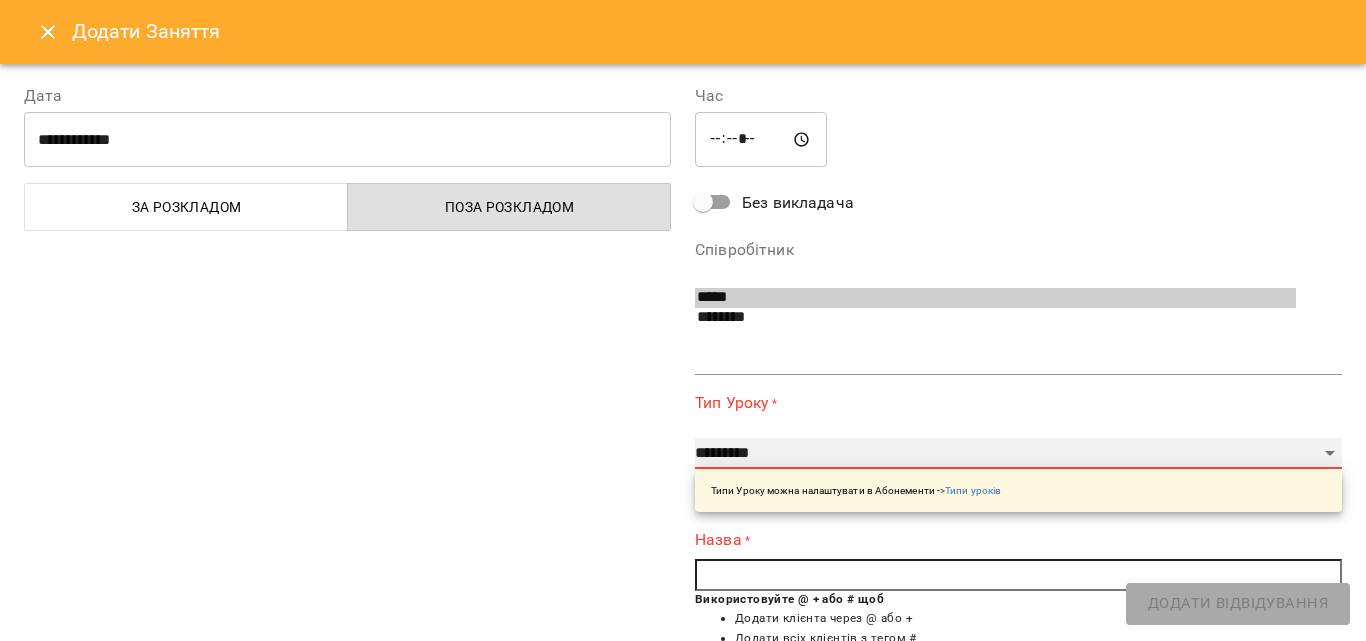 click on "**********" at bounding box center (1018, 454) 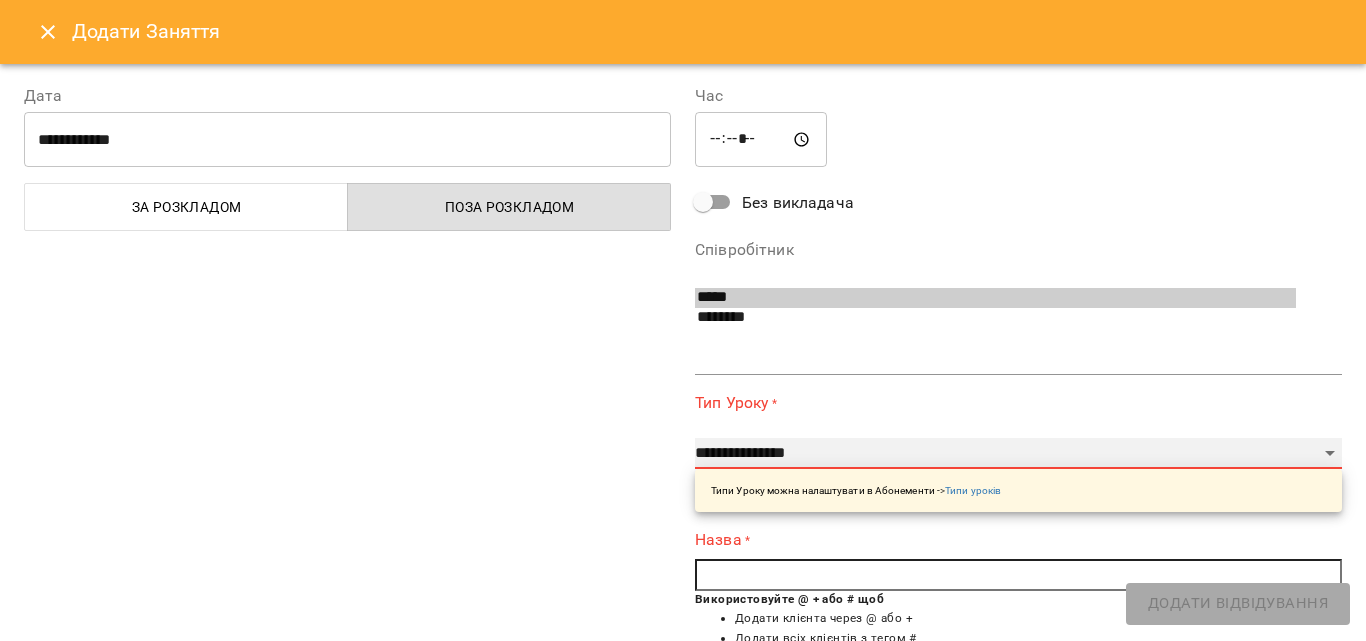 click on "**********" at bounding box center [1018, 454] 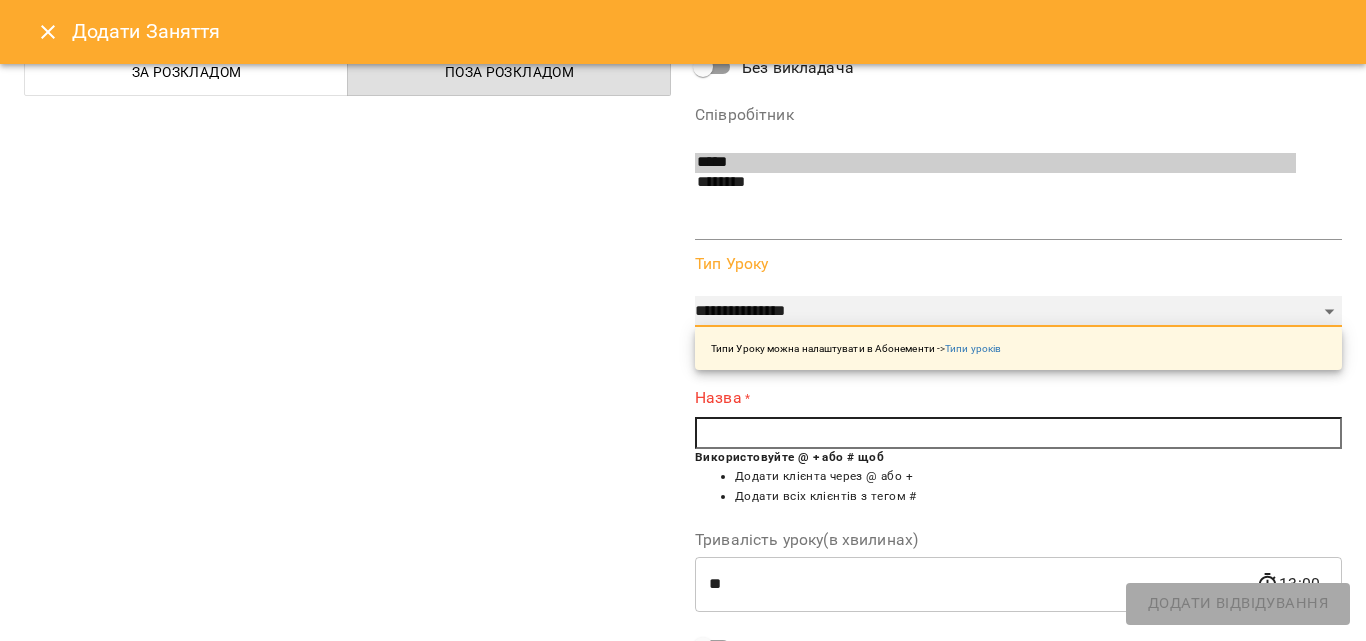 scroll, scrollTop: 300, scrollLeft: 0, axis: vertical 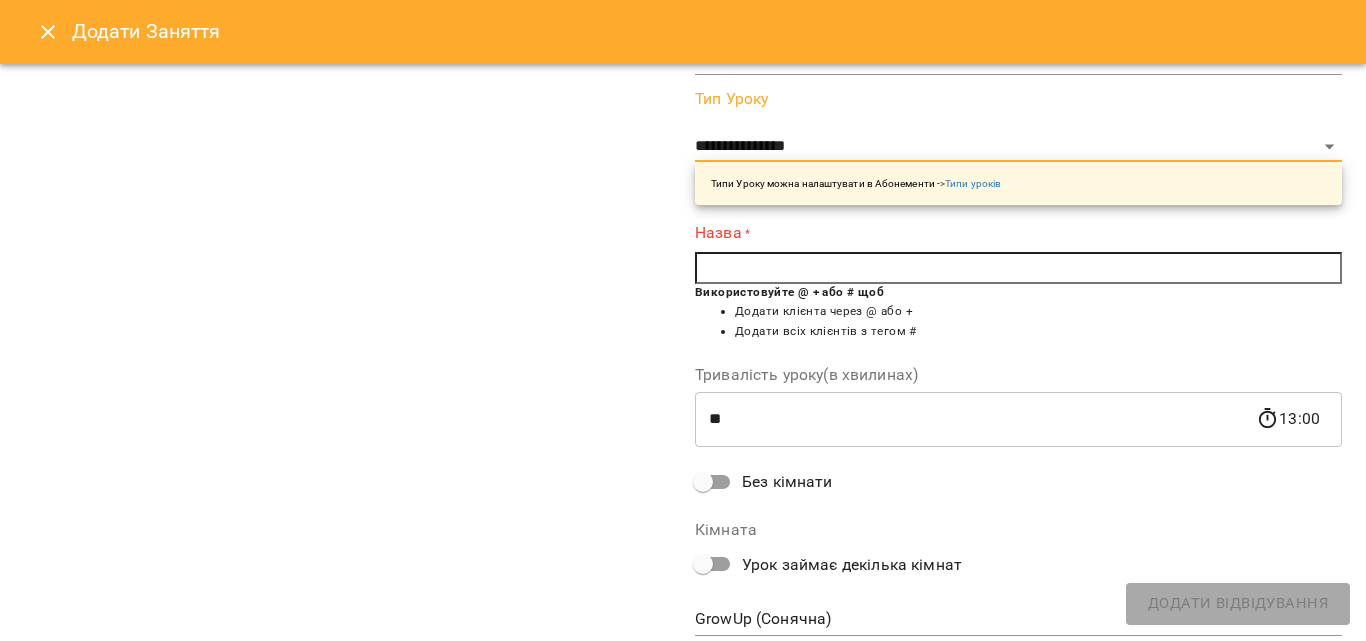 click at bounding box center [1018, 268] 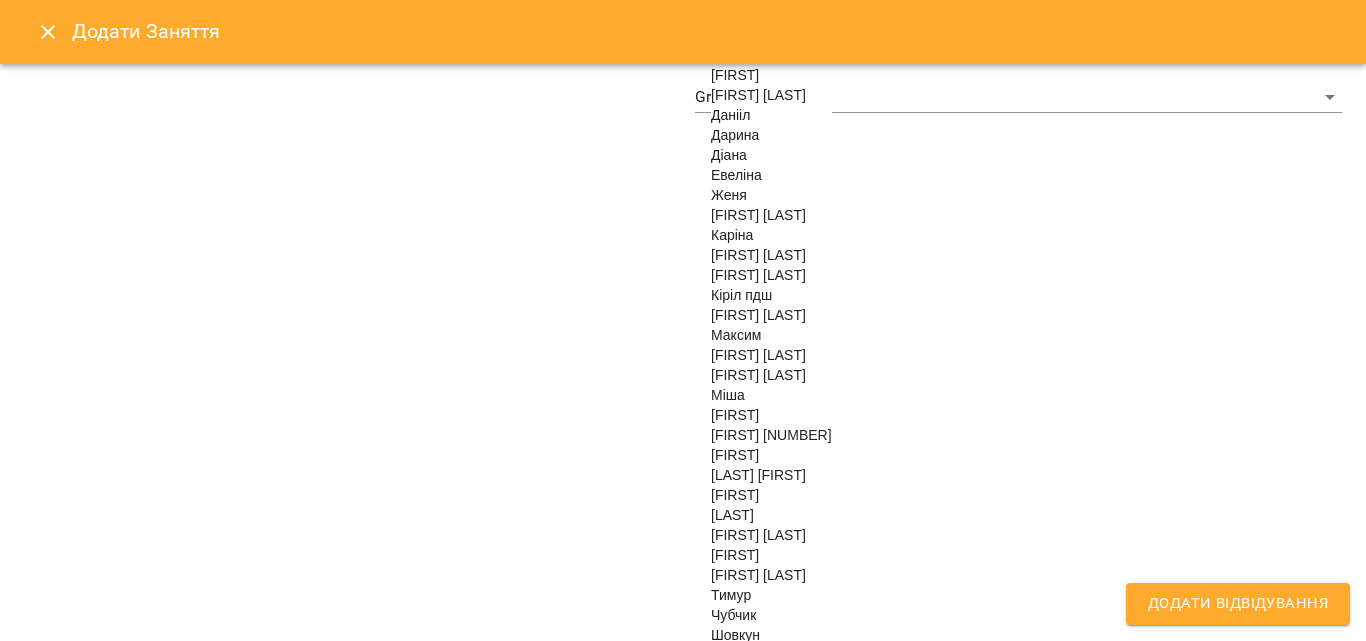 scroll, scrollTop: 900, scrollLeft: 0, axis: vertical 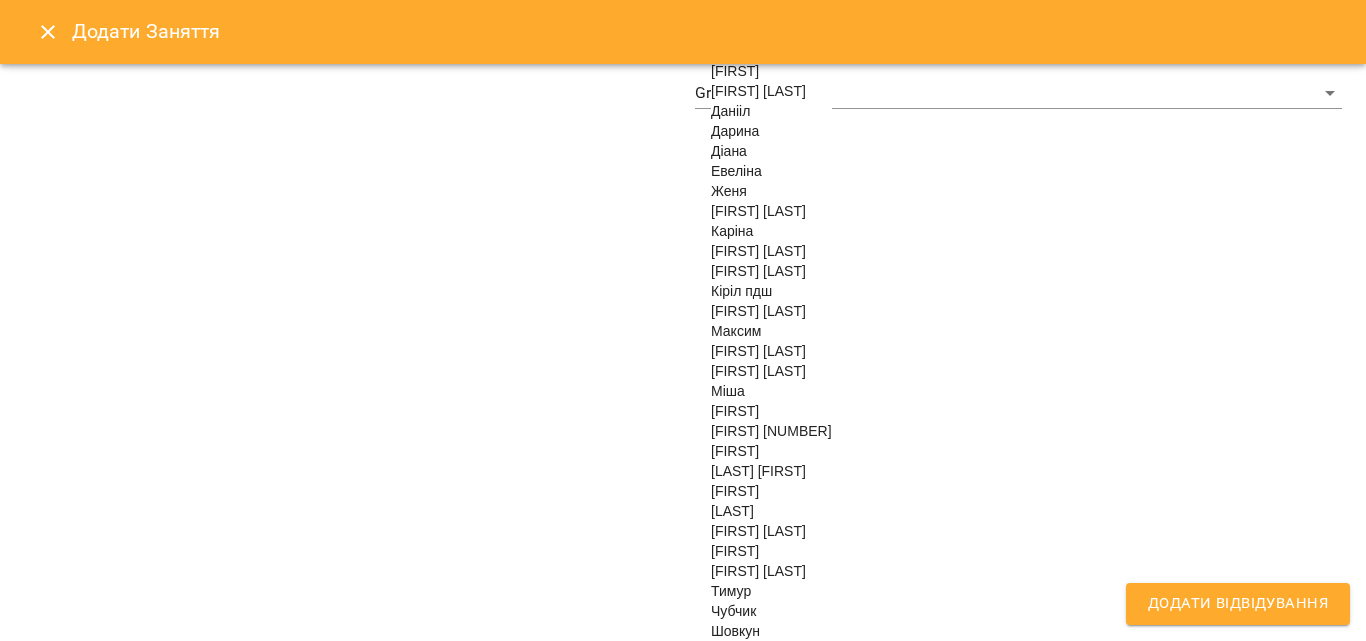 click on "[FIRST] [NUMBER]" at bounding box center (771, 431) 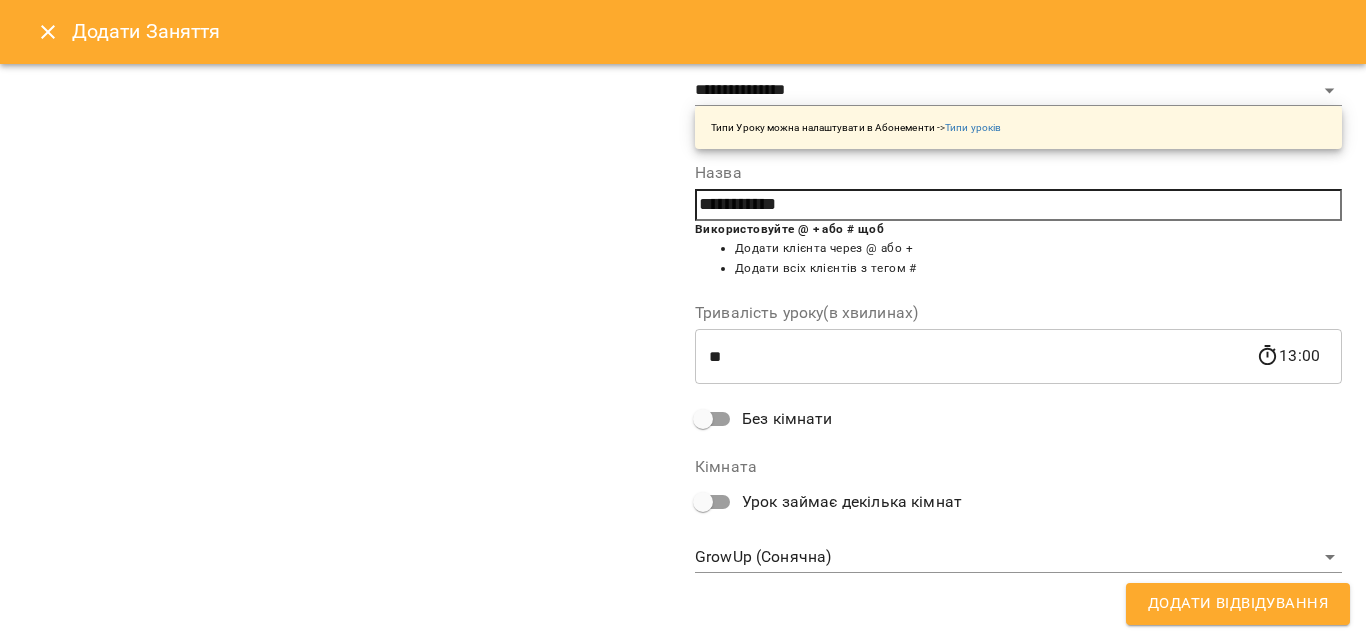 scroll, scrollTop: 209, scrollLeft: 0, axis: vertical 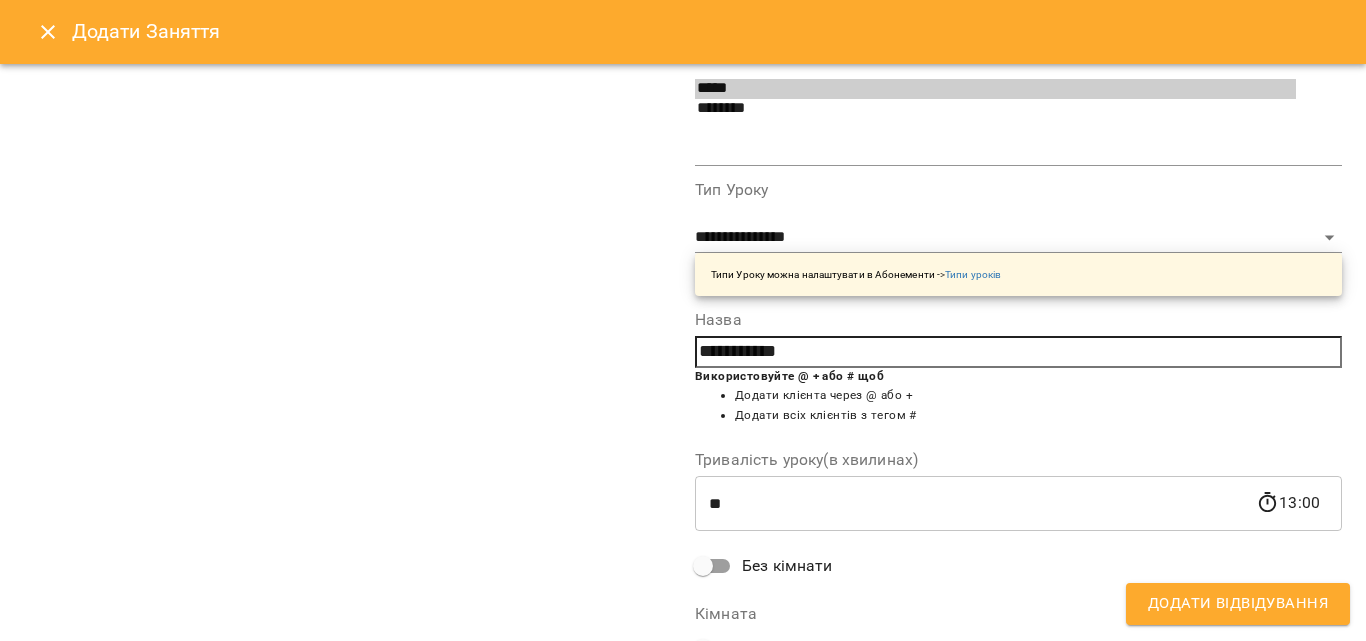 click on "Додати Відвідування" at bounding box center (1238, 604) 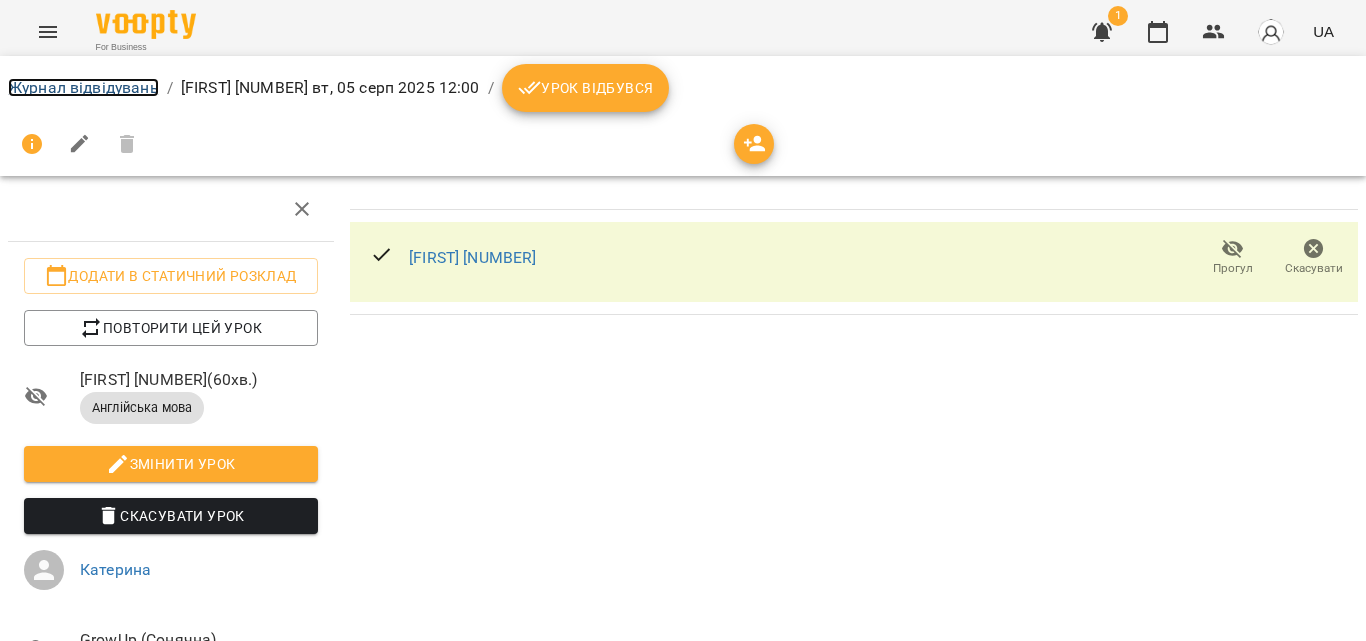 click on "Журнал відвідувань" at bounding box center [83, 87] 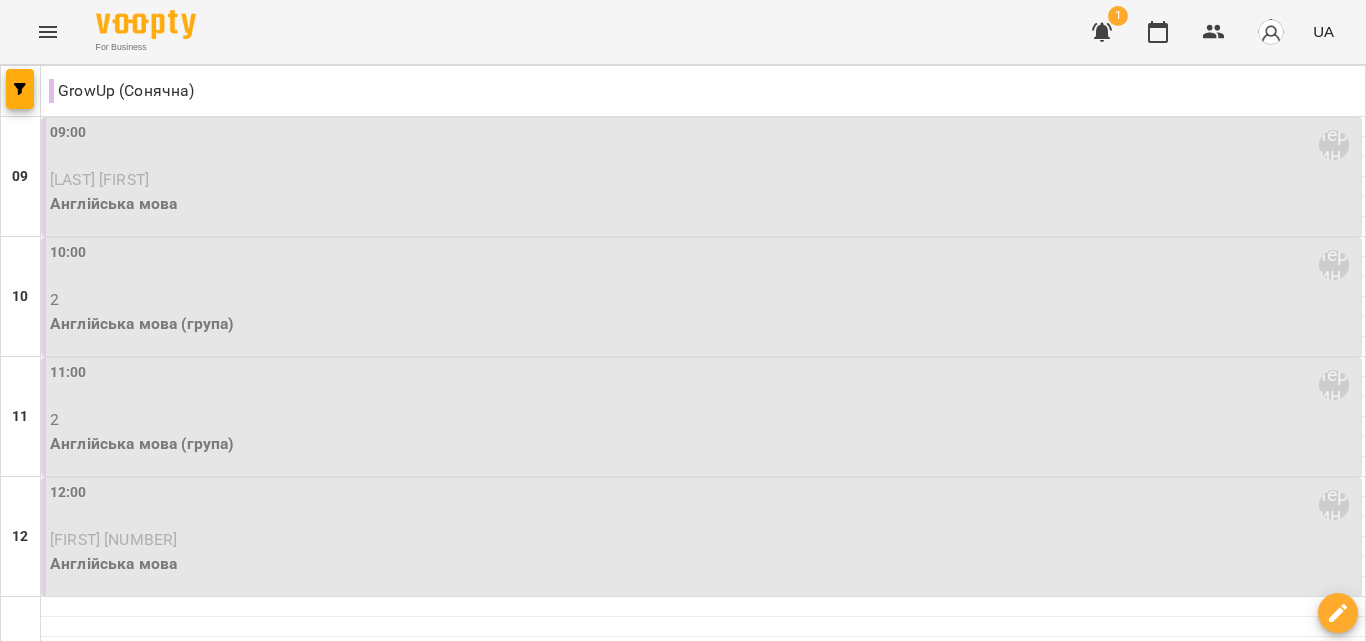 scroll, scrollTop: 500, scrollLeft: 0, axis: vertical 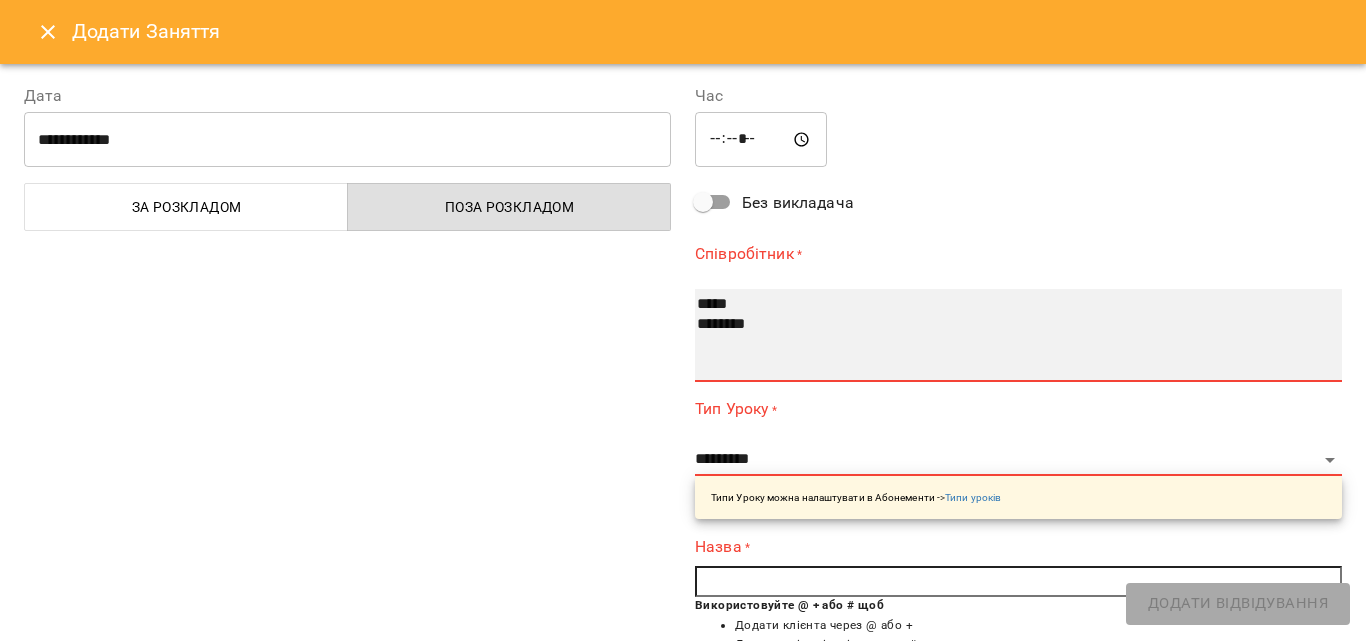 select on "**********" 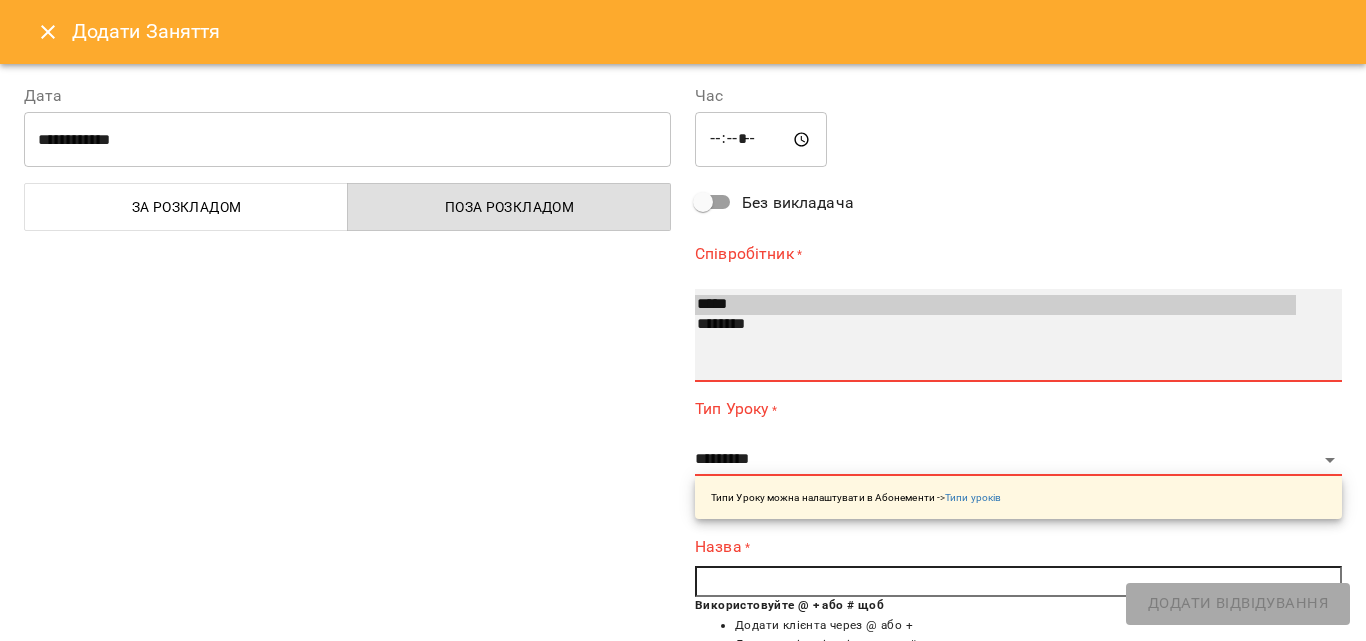 click on "********" at bounding box center (995, 325) 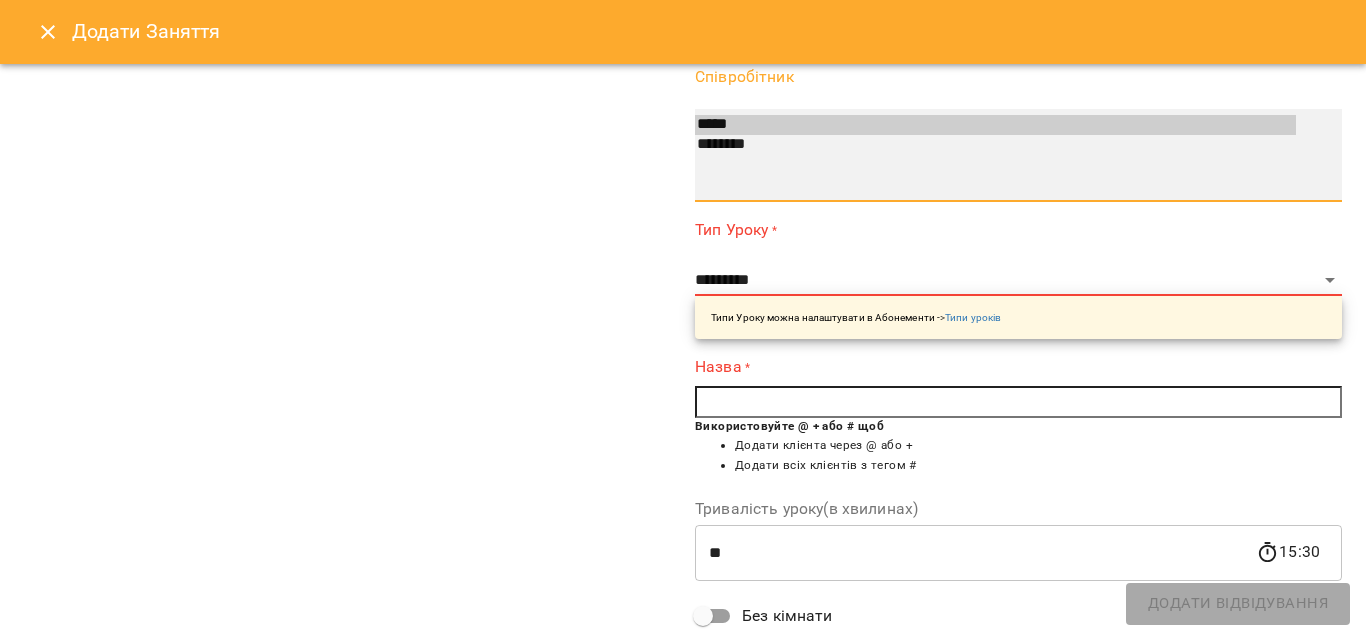 scroll, scrollTop: 300, scrollLeft: 0, axis: vertical 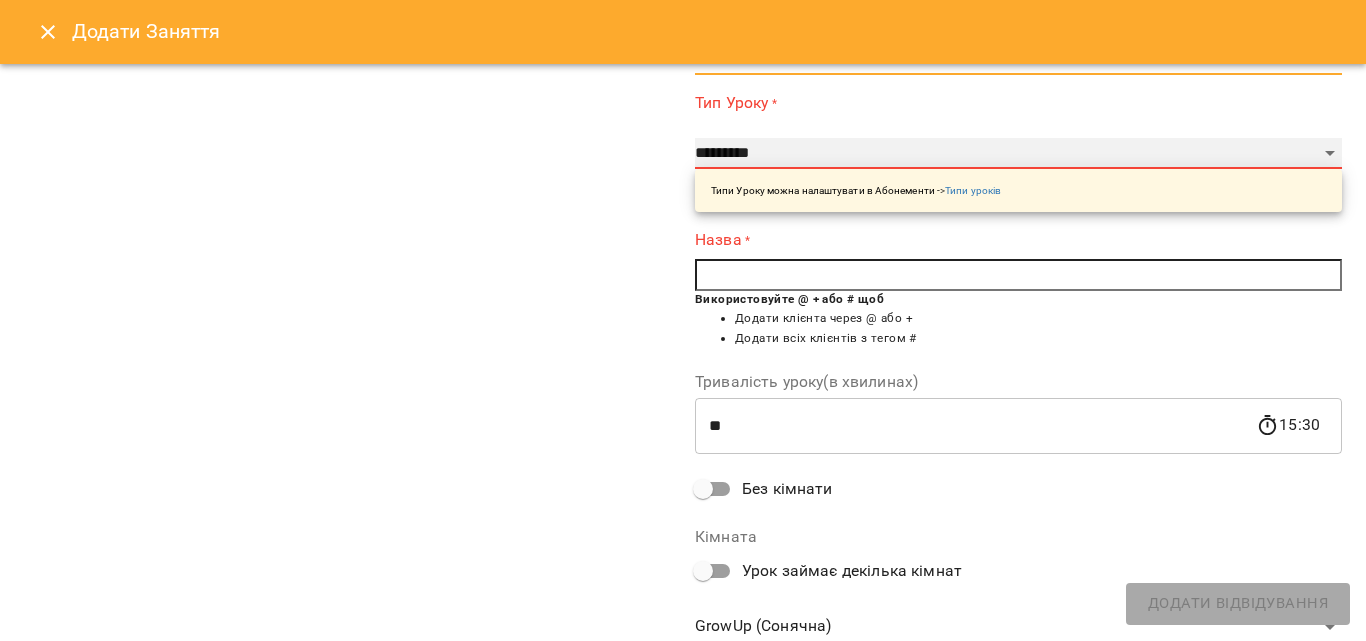 click on "**********" at bounding box center [1018, 154] 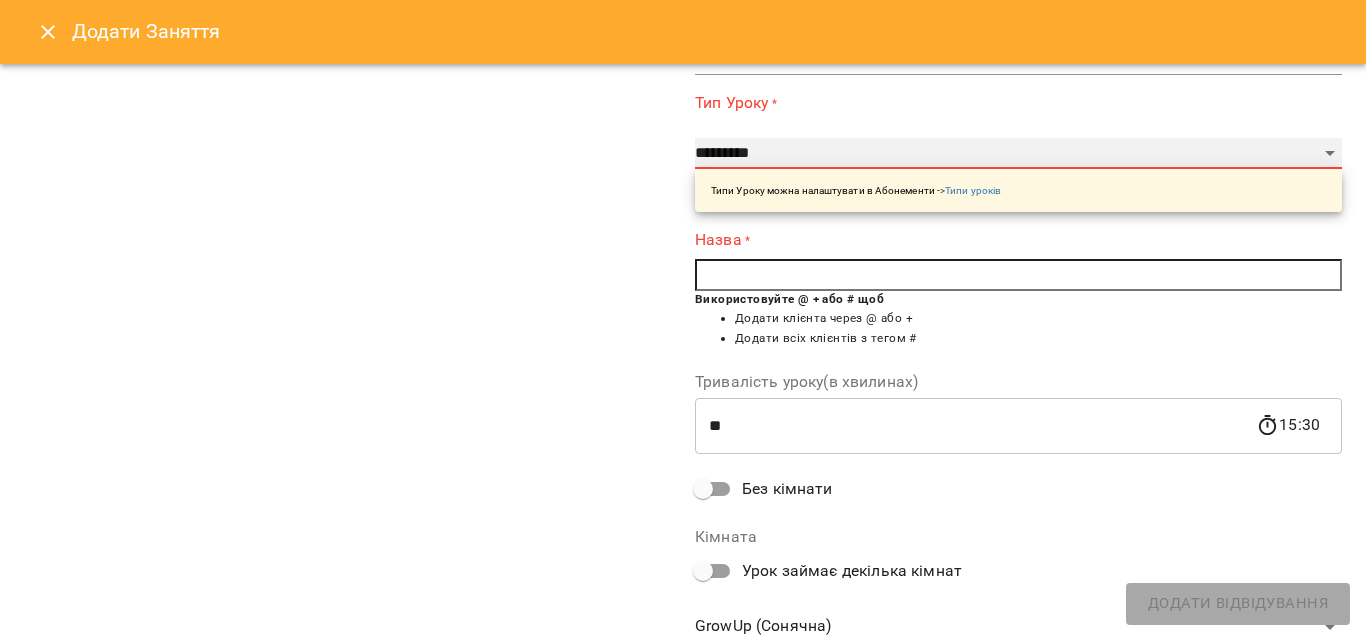 select on "**********" 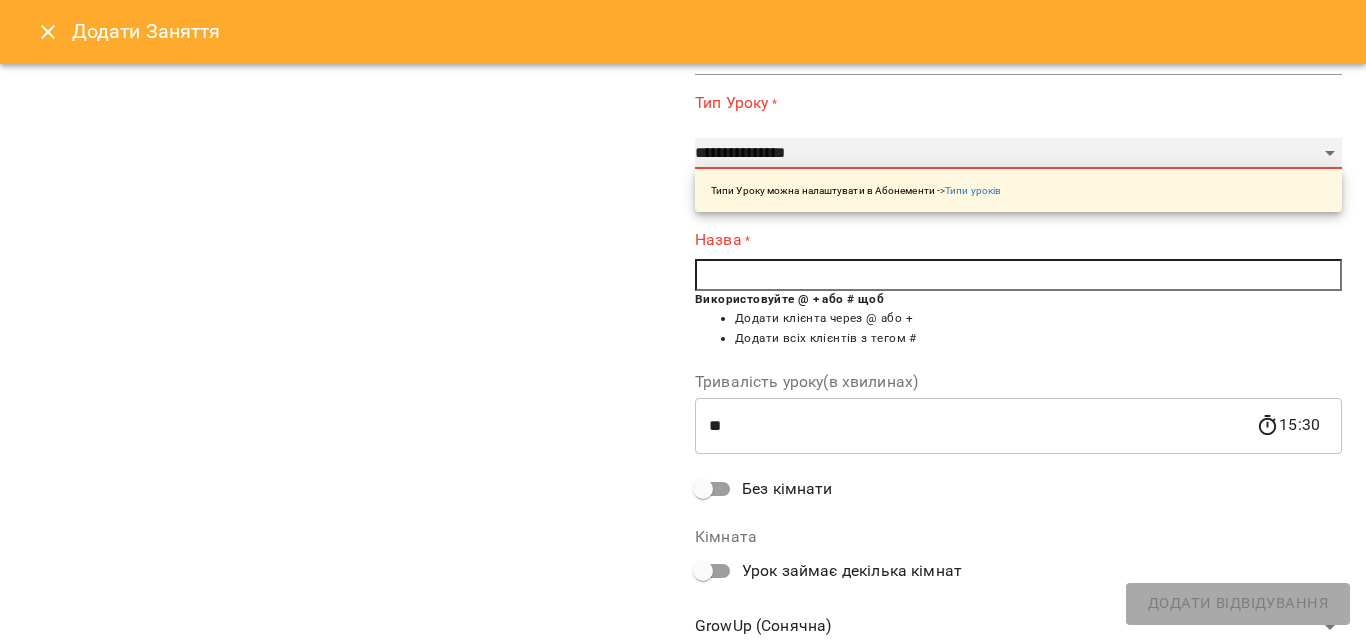 click on "**********" at bounding box center (1018, 154) 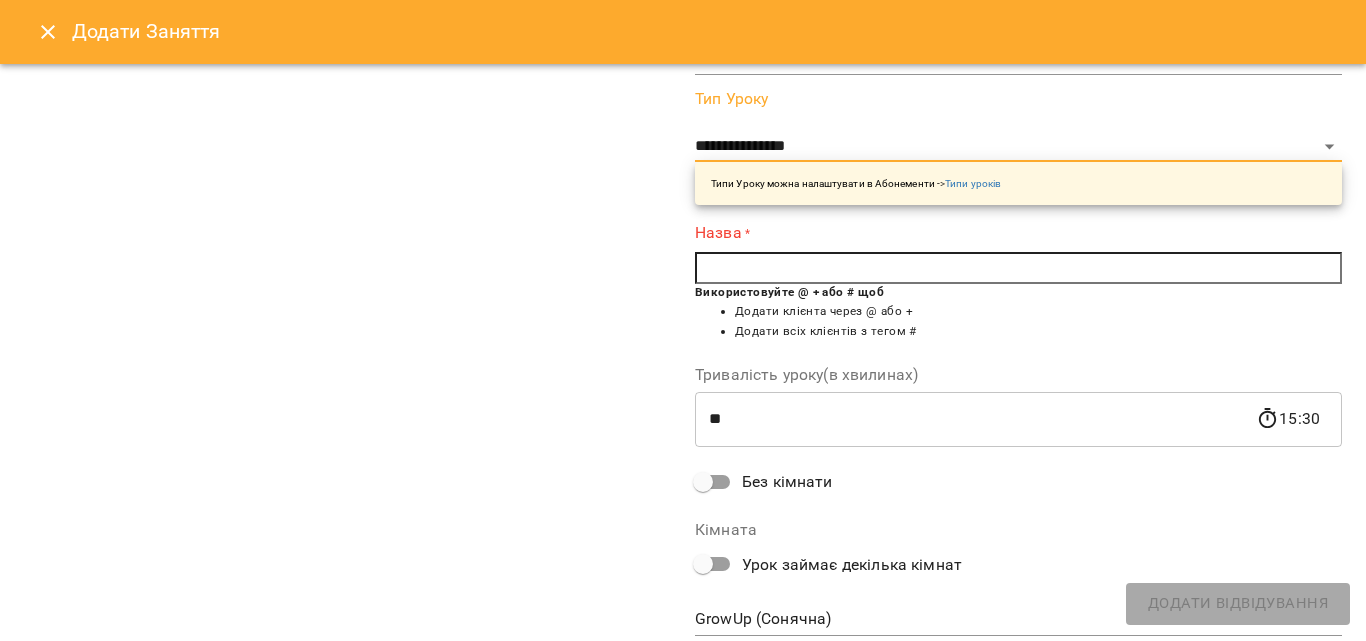 click at bounding box center (1018, 268) 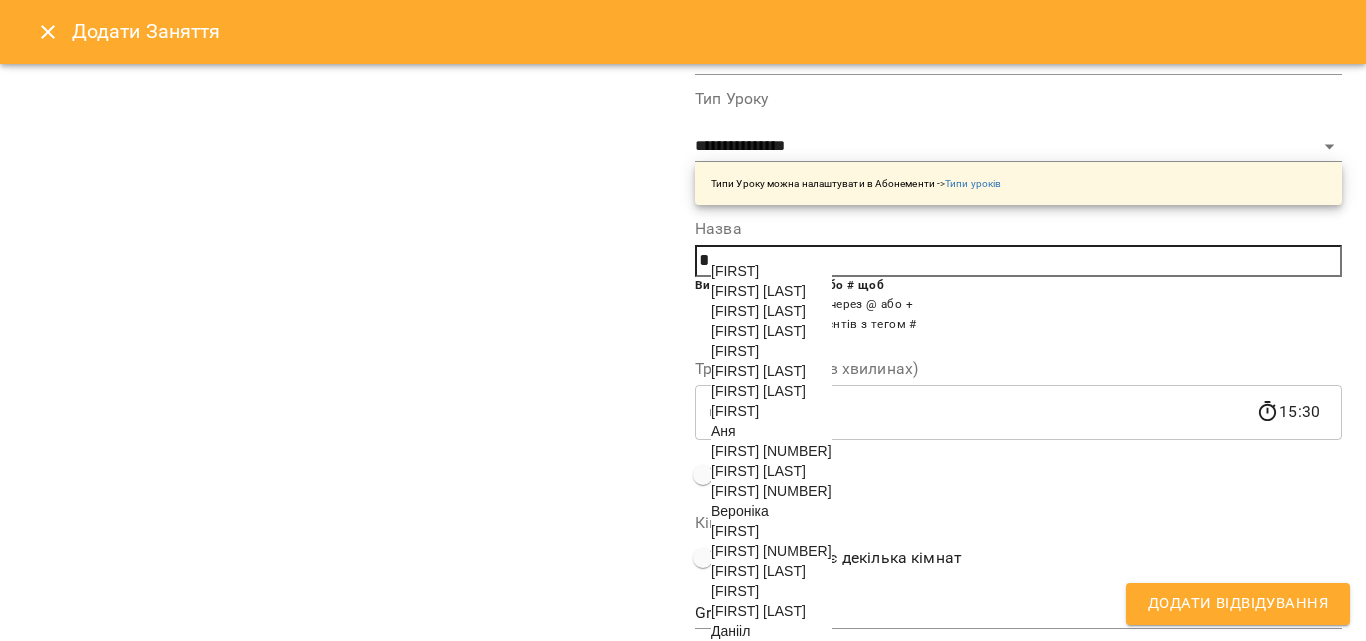 click on "[FIRST] [NUMBER]" at bounding box center (771, 551) 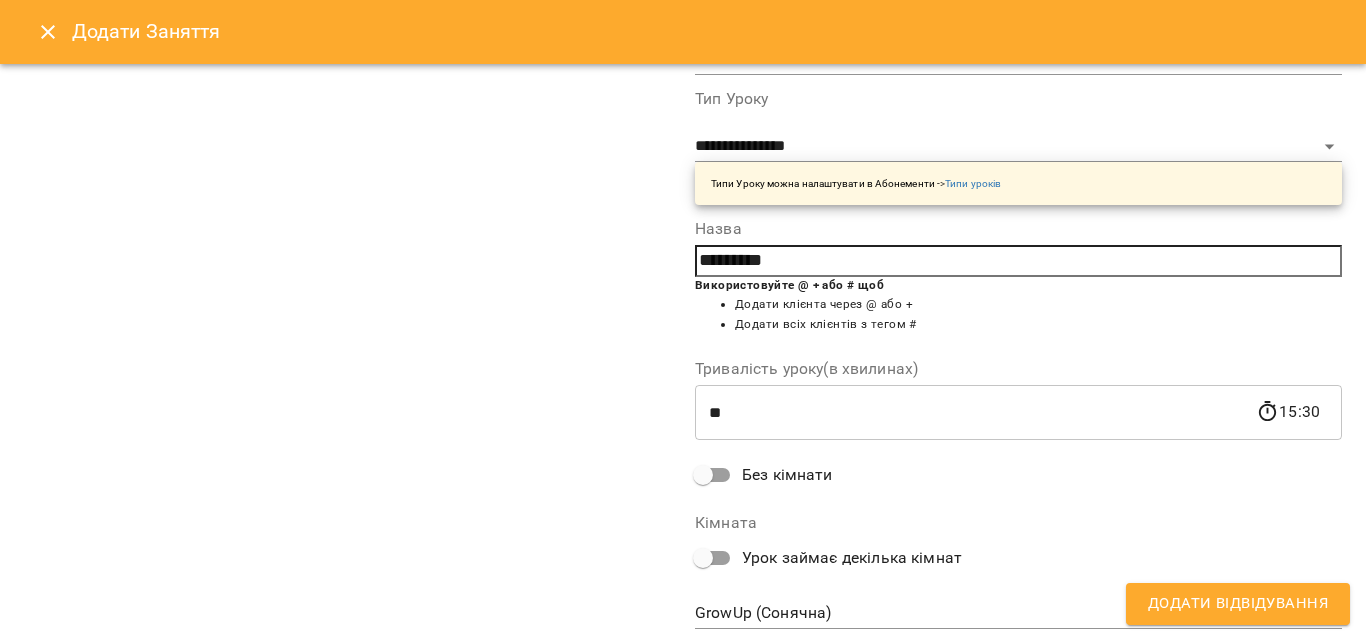 click on "Додати Відвідування" at bounding box center [1238, 604] 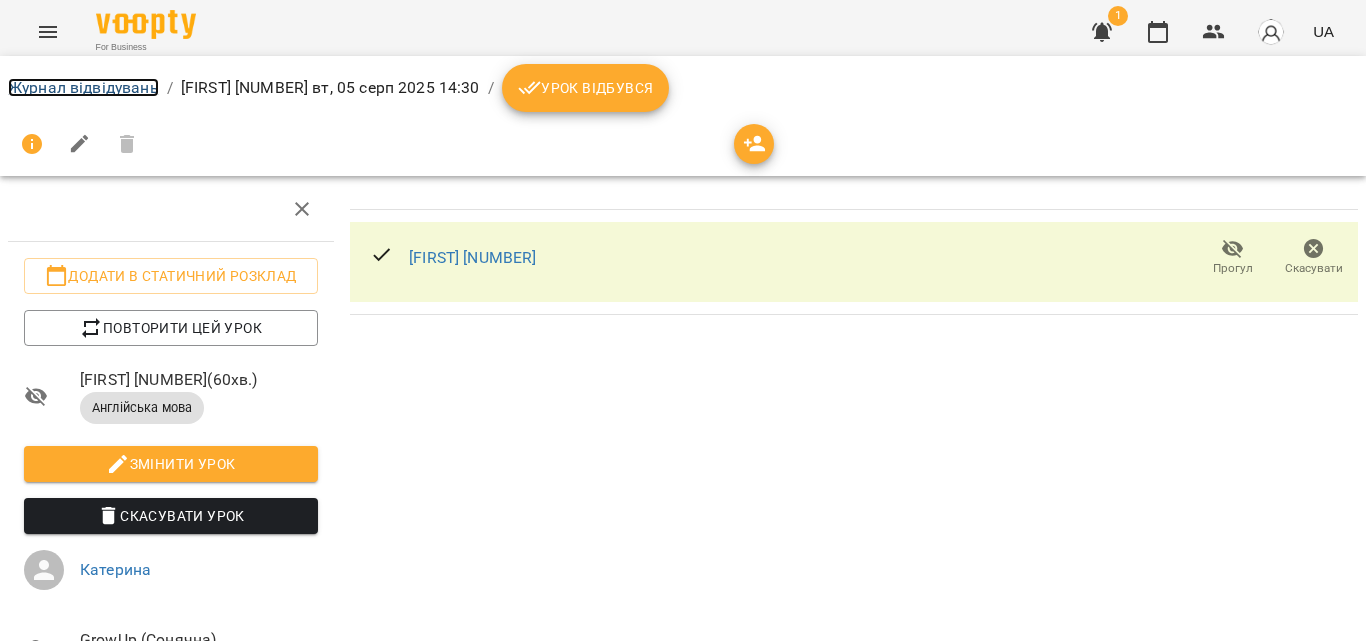 click on "Журнал відвідувань" at bounding box center [83, 87] 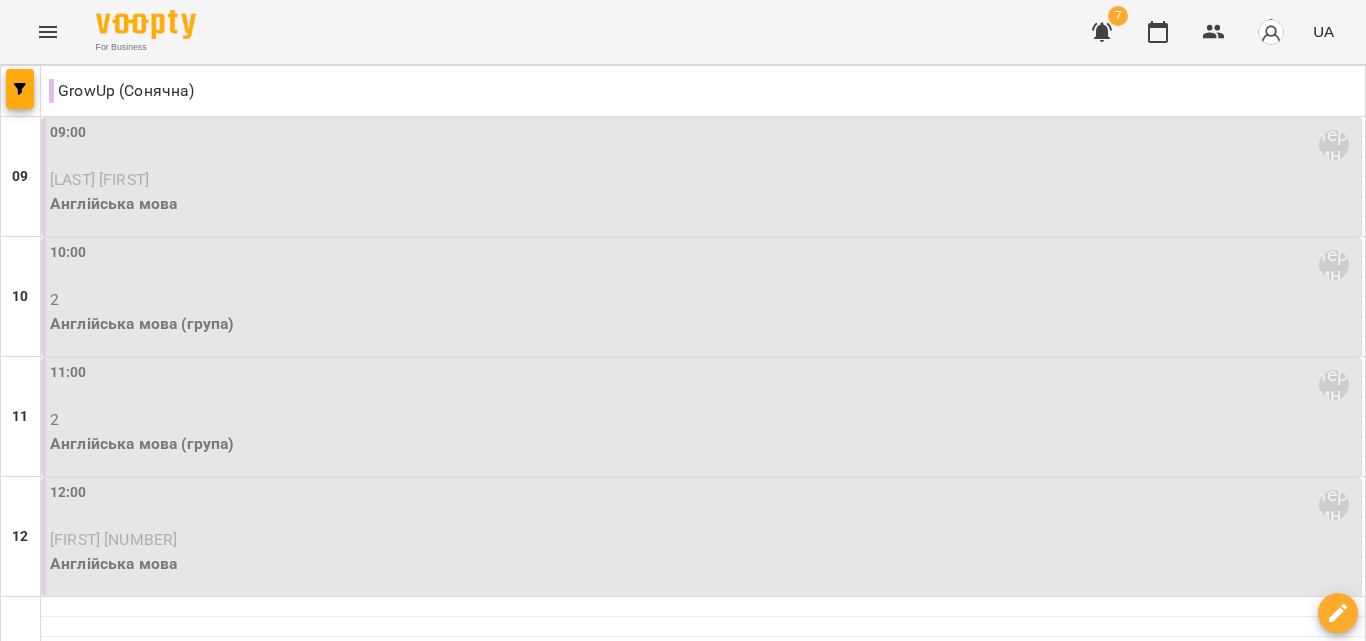 scroll, scrollTop: 700, scrollLeft: 0, axis: vertical 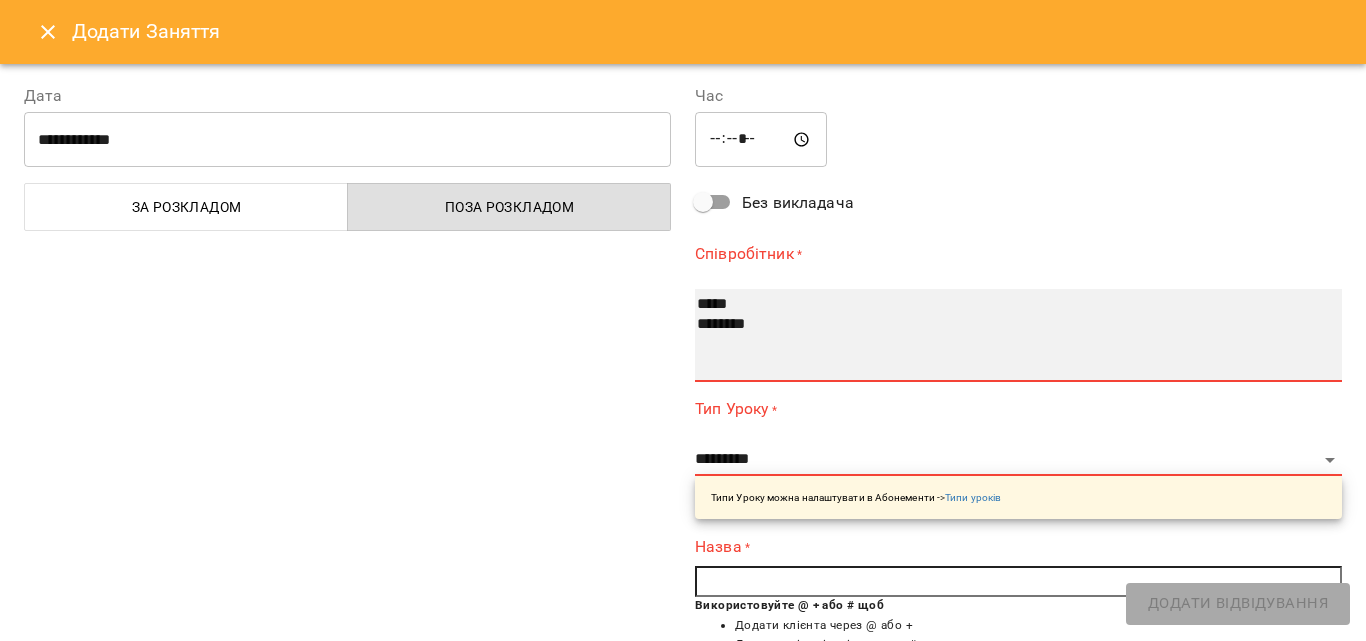 select on "**********" 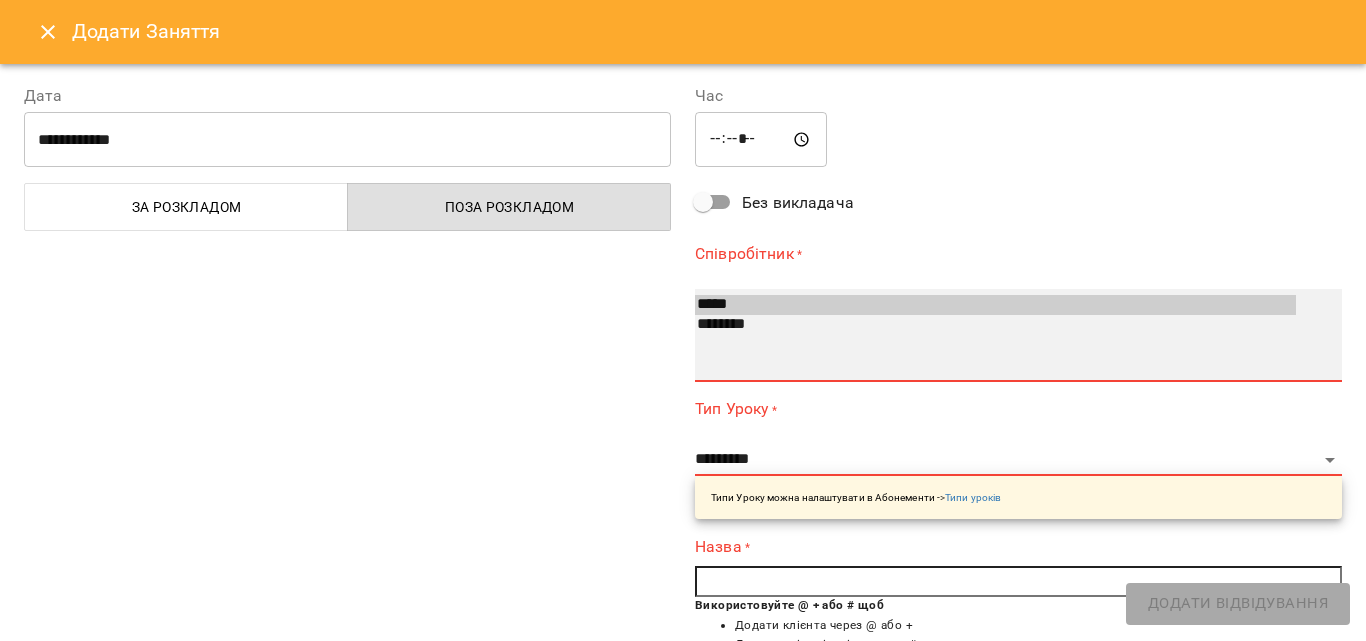 click on "*****" at bounding box center (995, 305) 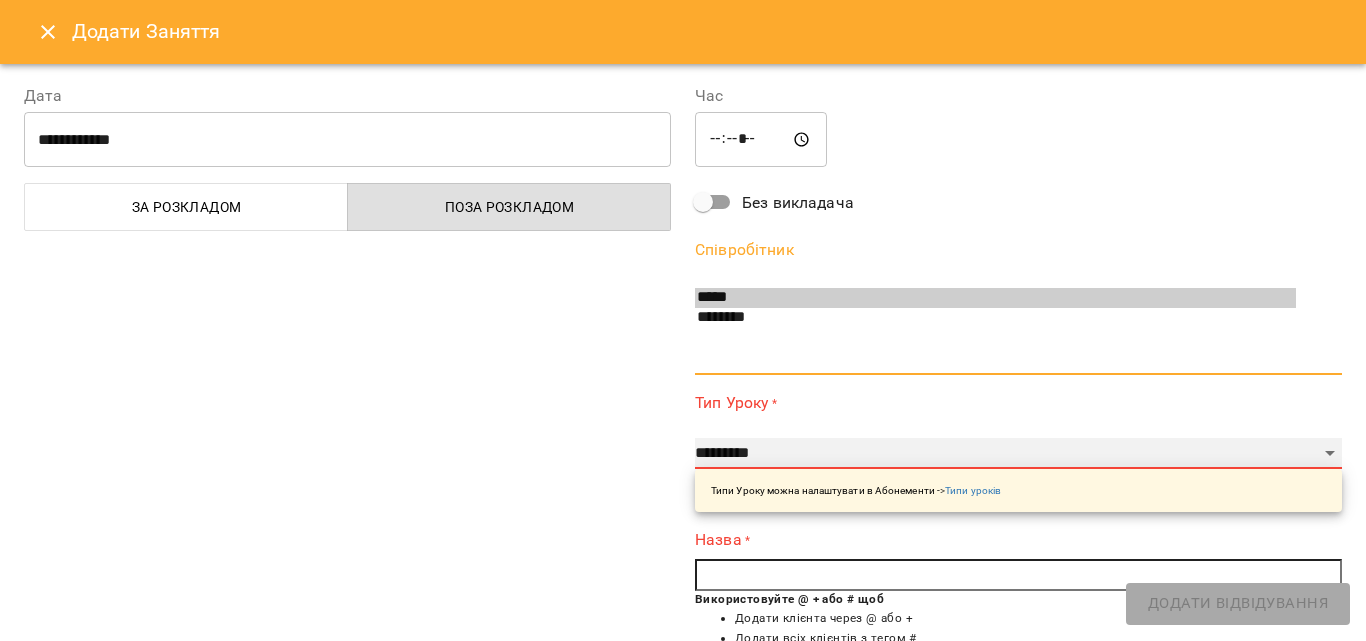 click on "**********" at bounding box center (1018, 454) 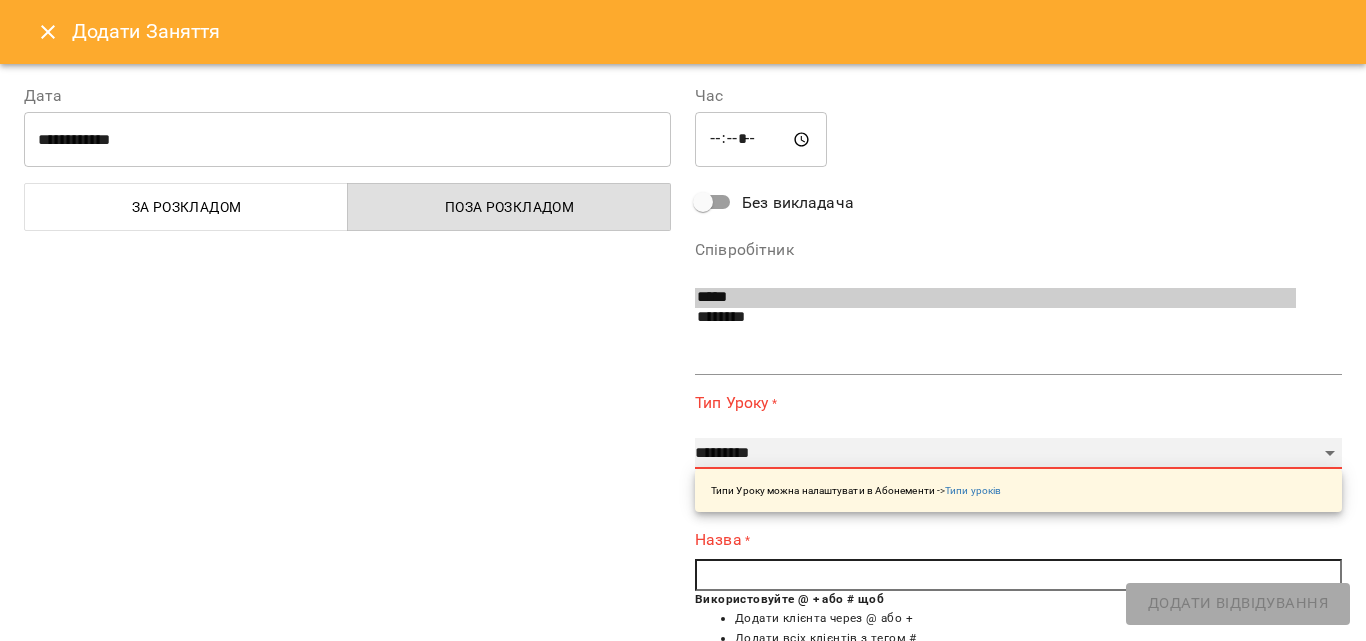 select on "**********" 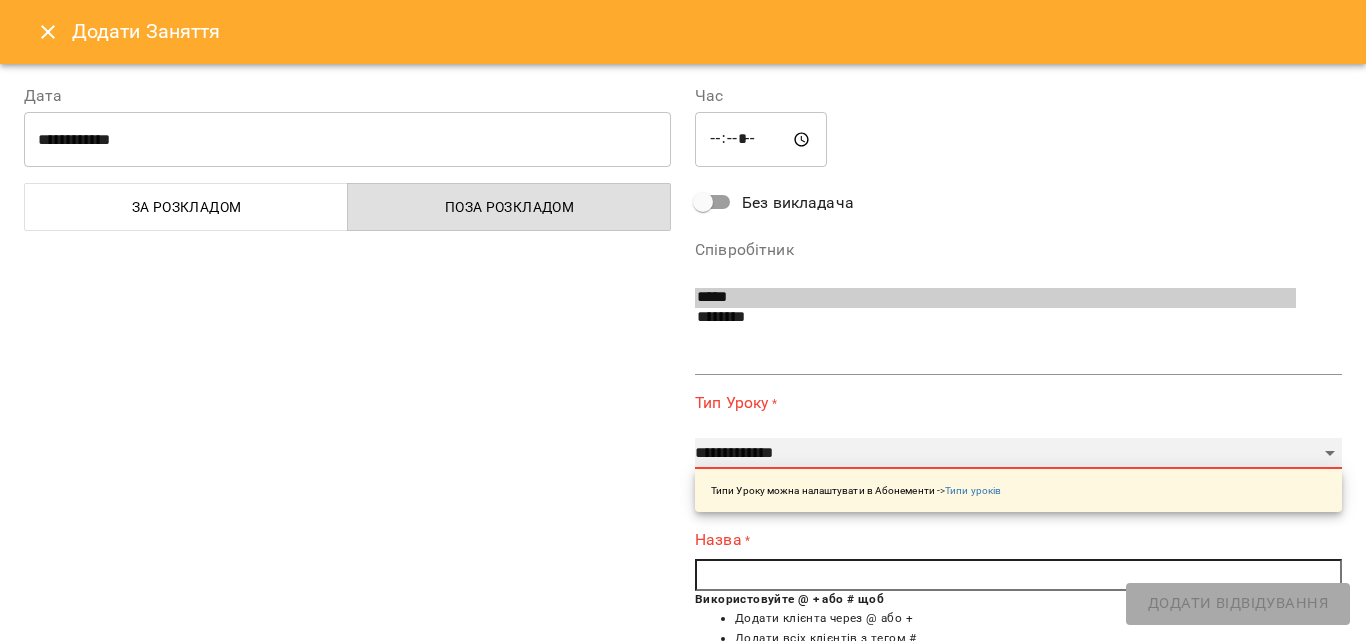 click on "**********" at bounding box center (1018, 454) 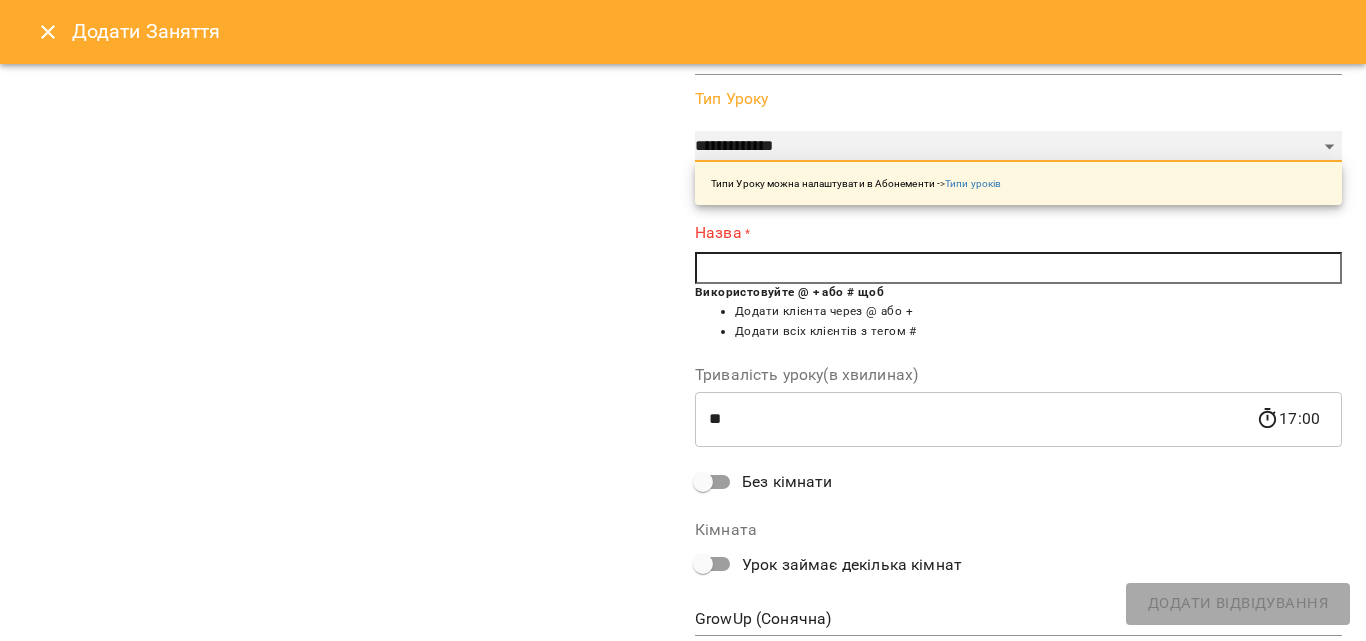 scroll, scrollTop: 200, scrollLeft: 0, axis: vertical 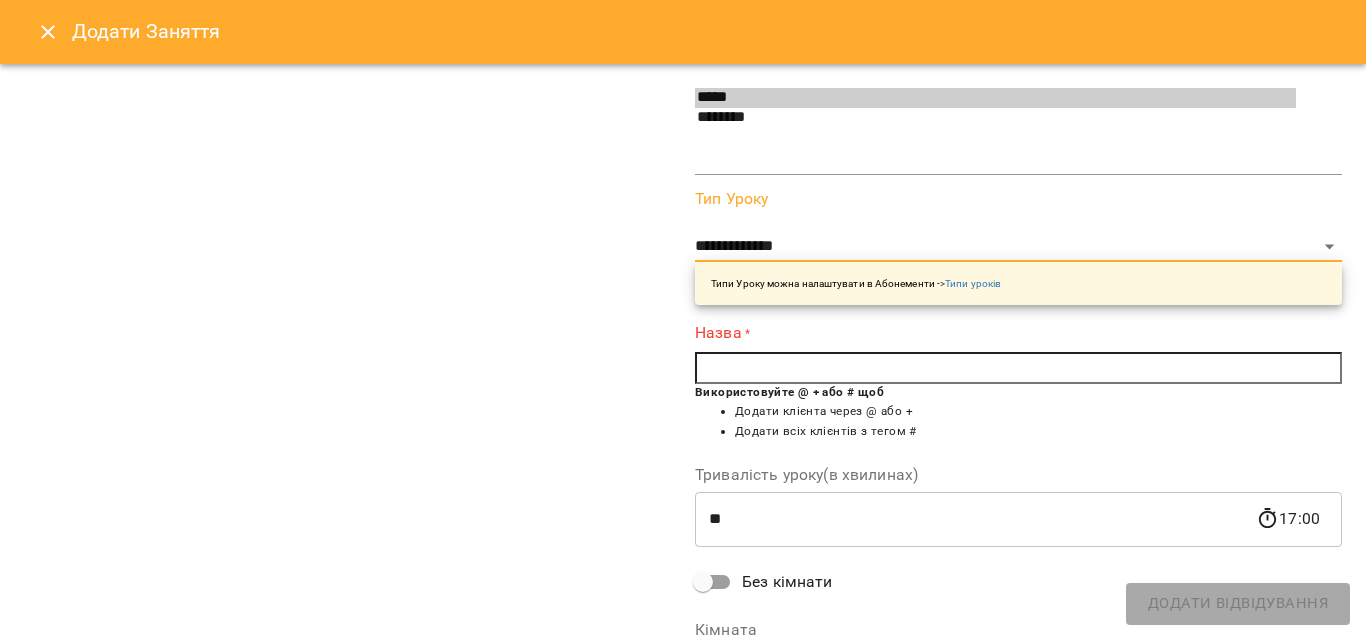 click at bounding box center [1018, 368] 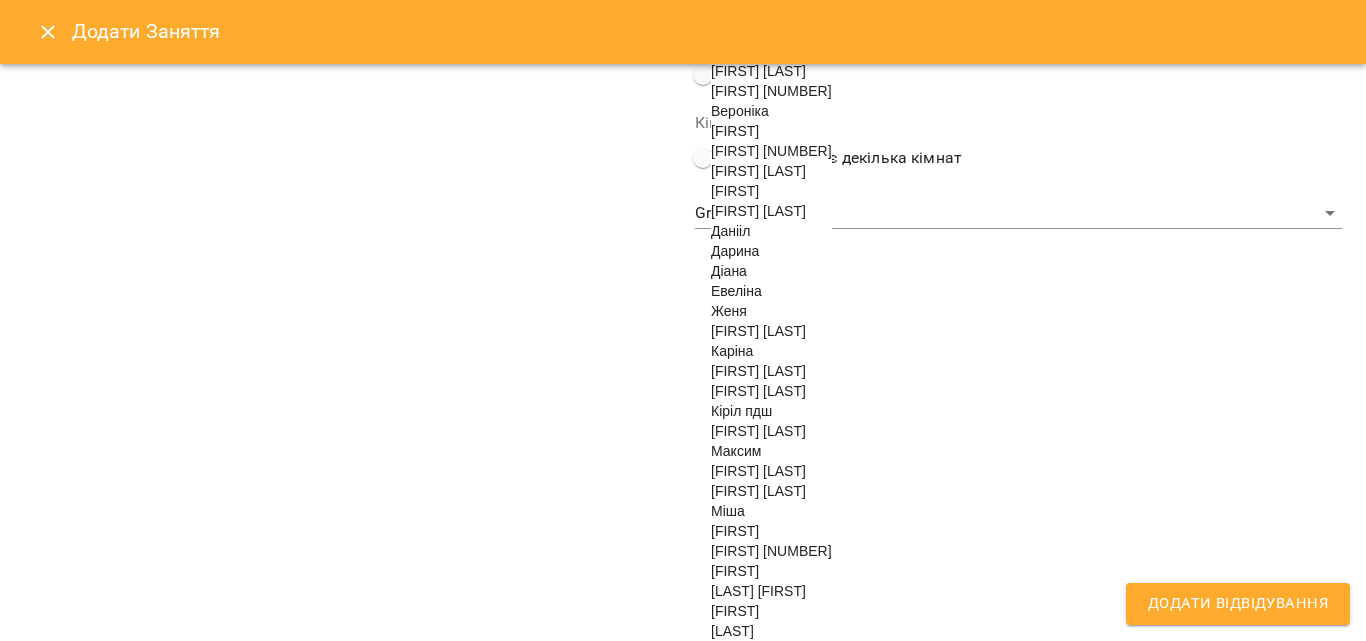 click on "Максим" at bounding box center [736, 451] 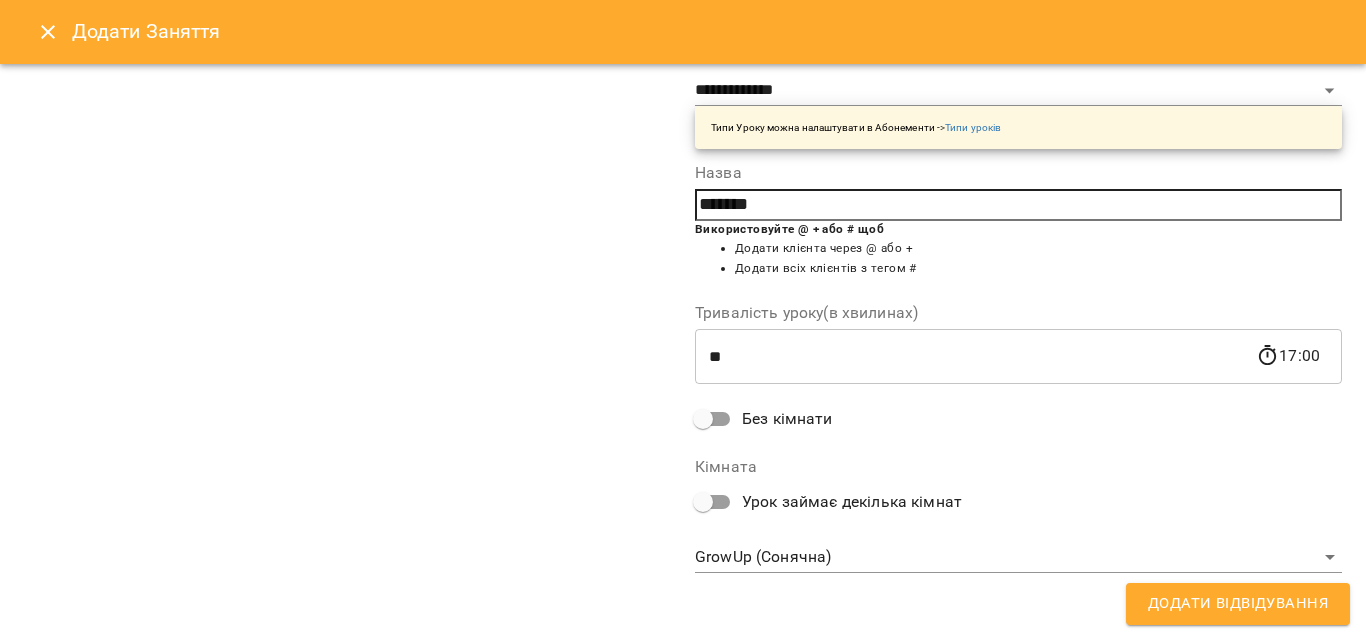 scroll, scrollTop: 209, scrollLeft: 0, axis: vertical 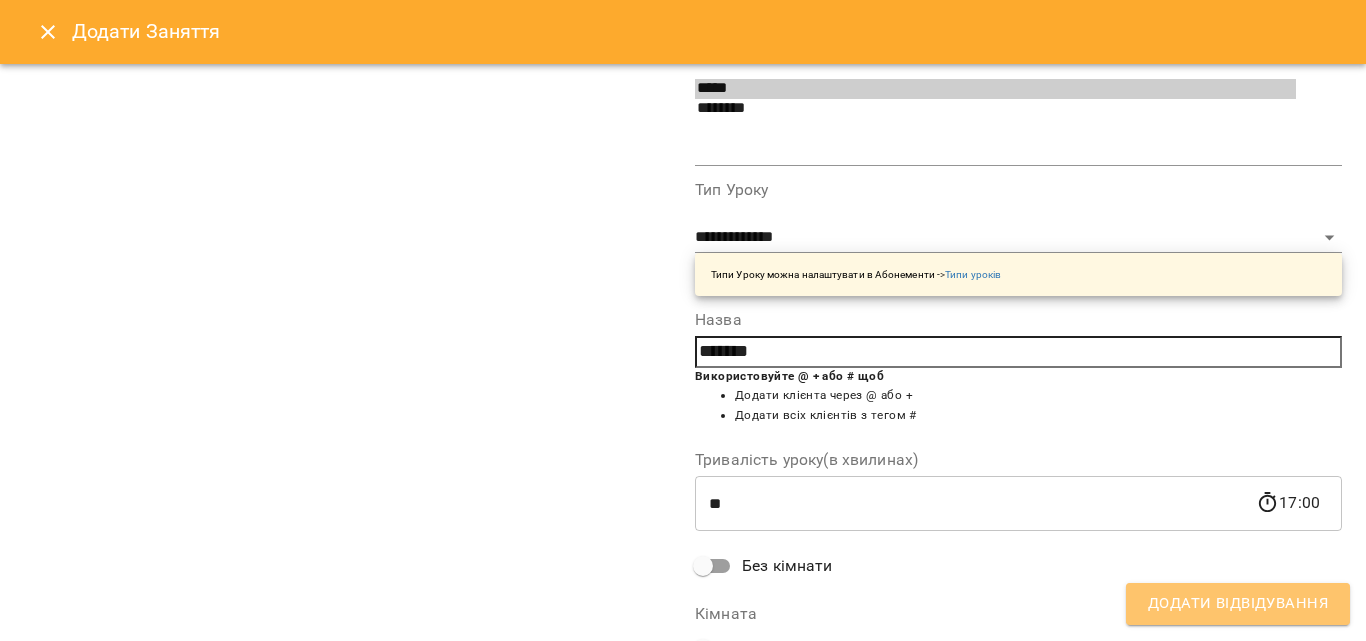 click on "Додати Відвідування" at bounding box center (1238, 604) 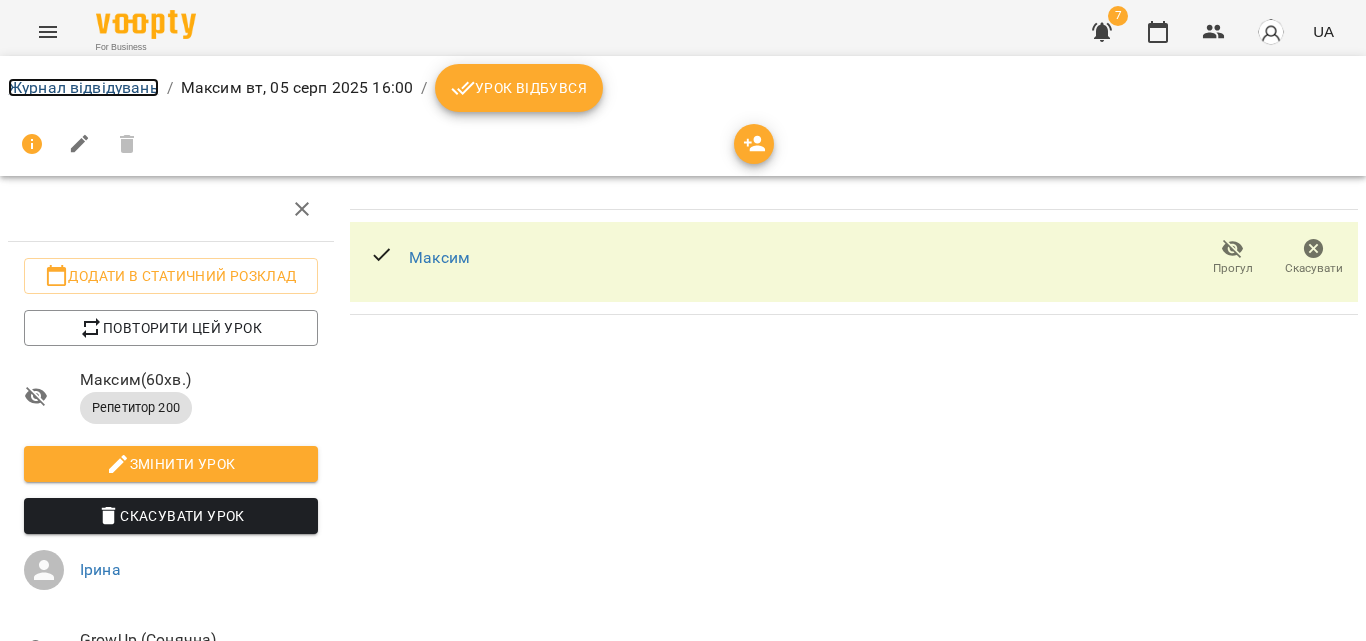 click on "Журнал відвідувань" at bounding box center (83, 87) 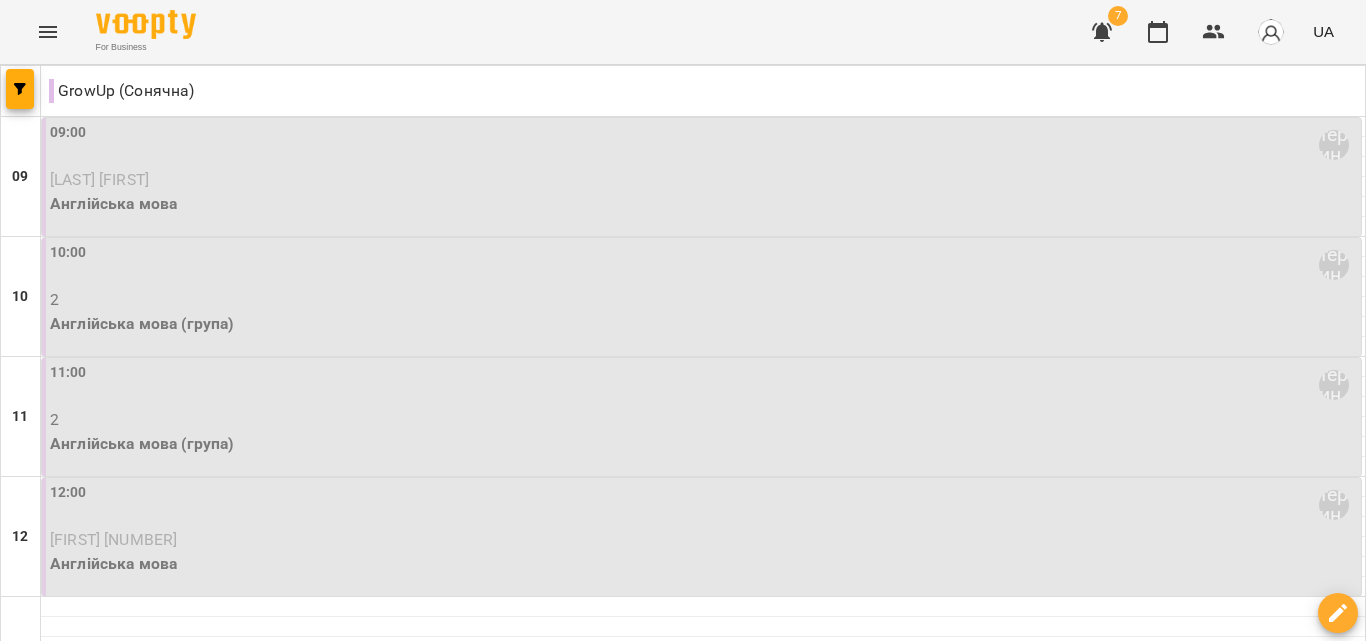 scroll, scrollTop: 700, scrollLeft: 0, axis: vertical 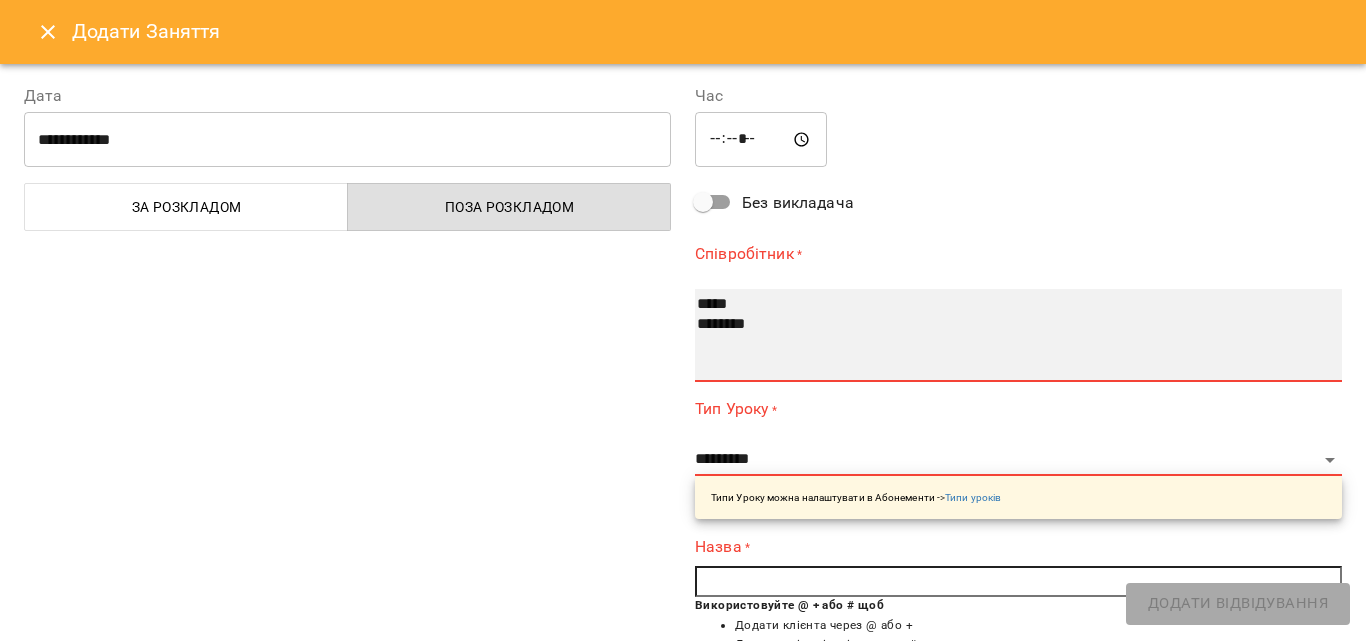select on "**********" 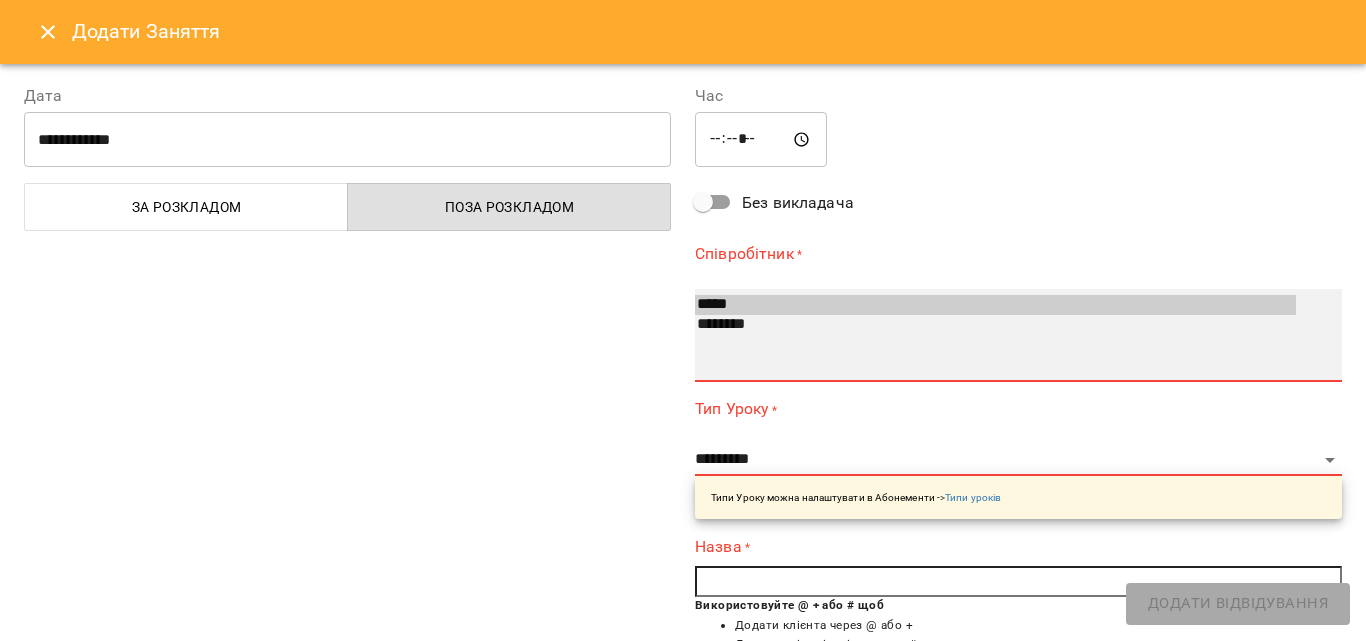 click on "*****" at bounding box center [995, 305] 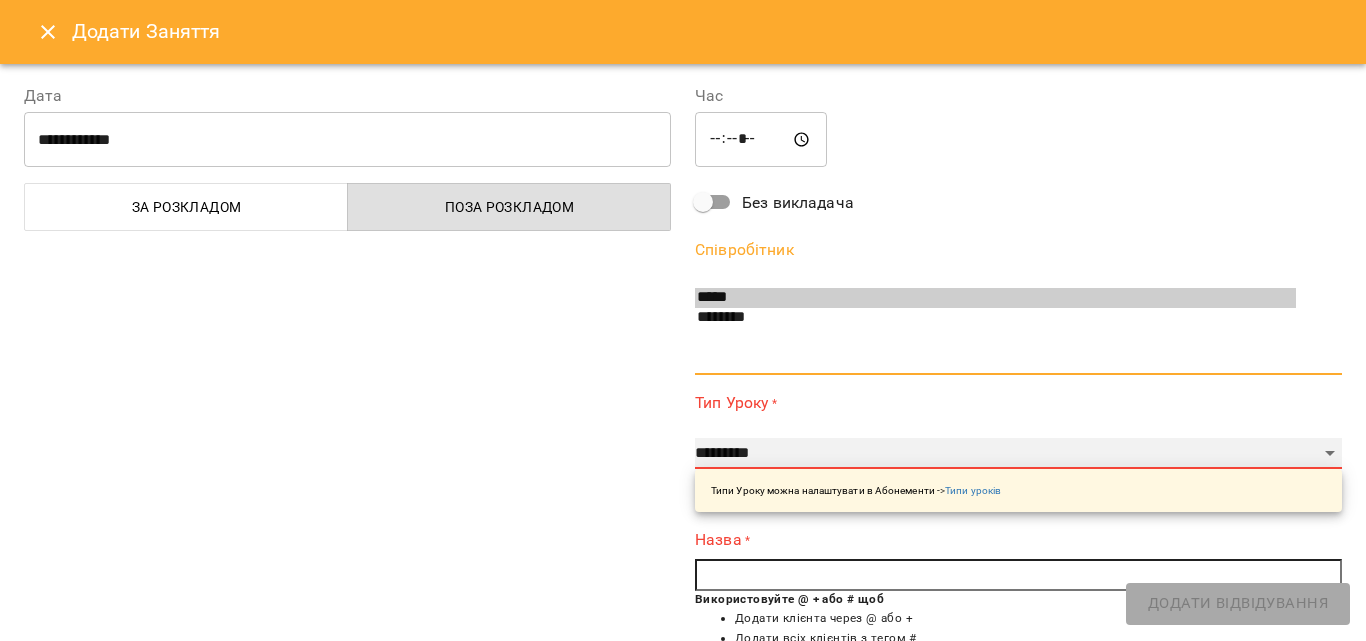 click on "**********" at bounding box center [1018, 454] 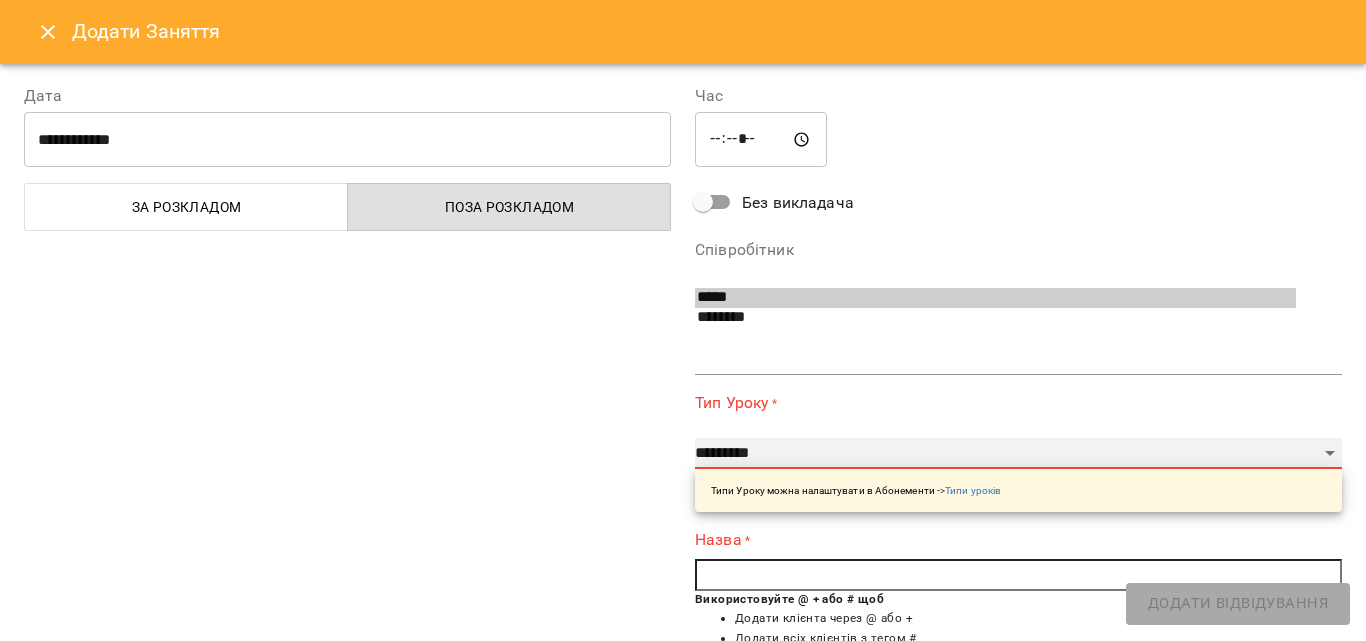select on "**********" 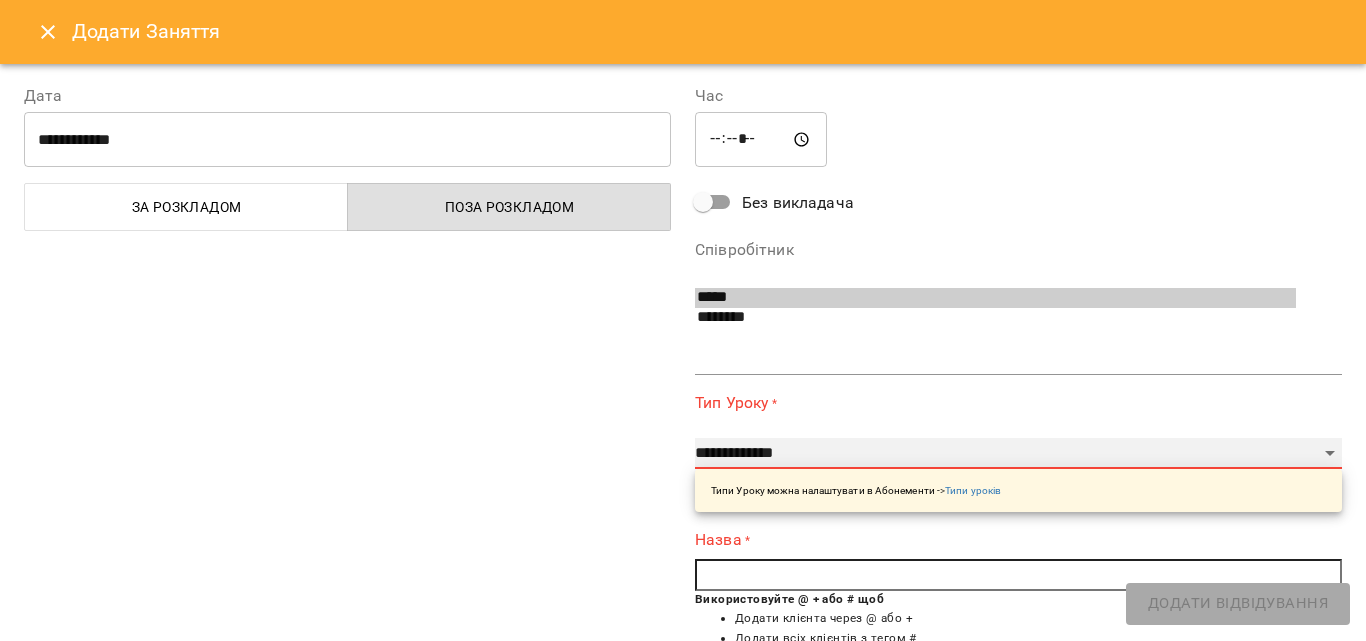 click on "**********" at bounding box center [1018, 454] 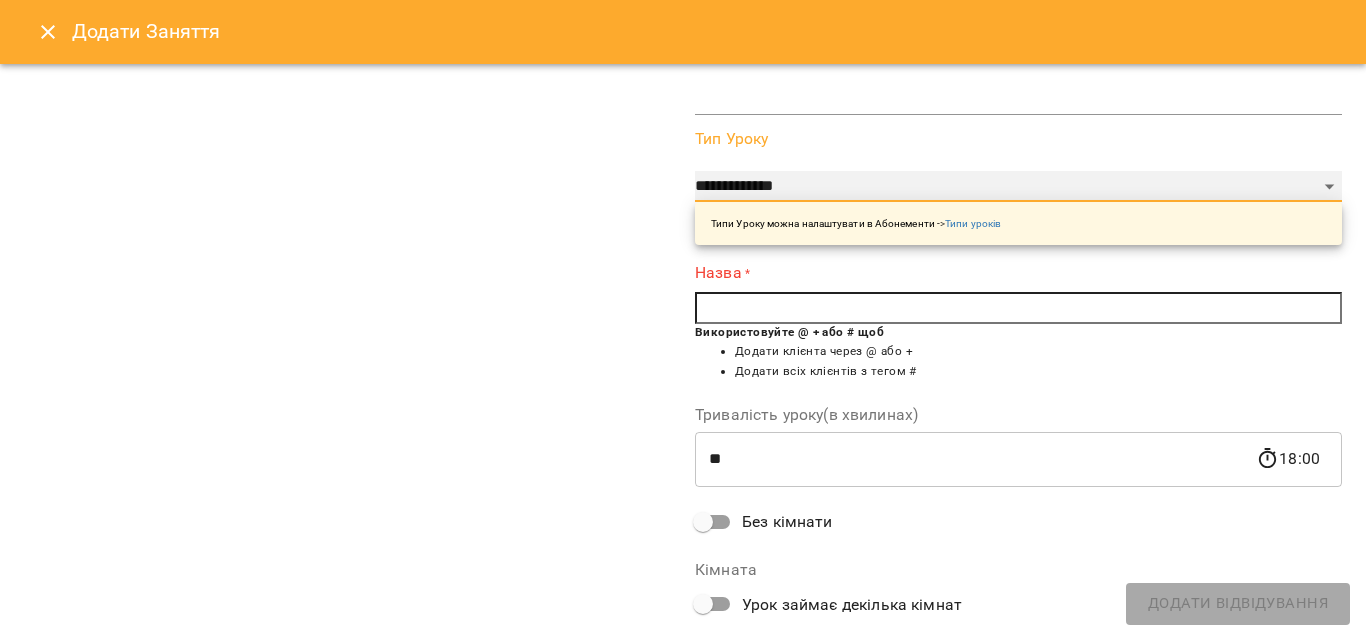 scroll, scrollTop: 363, scrollLeft: 0, axis: vertical 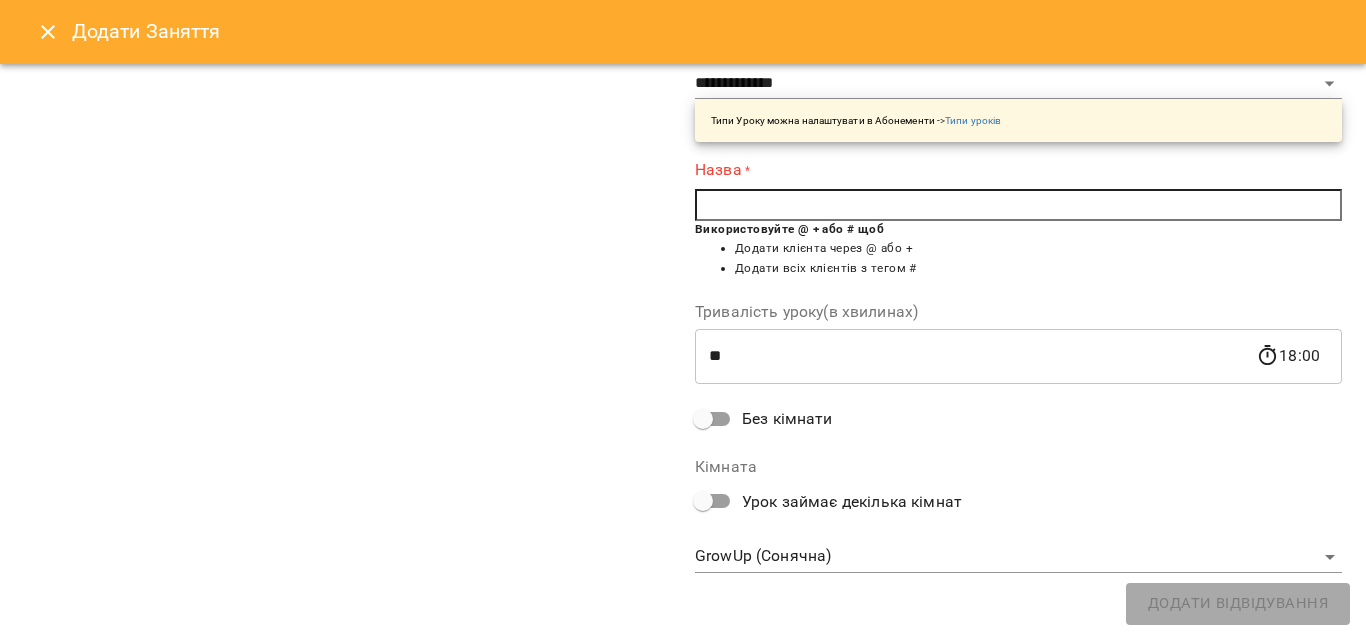 click at bounding box center (1018, 205) 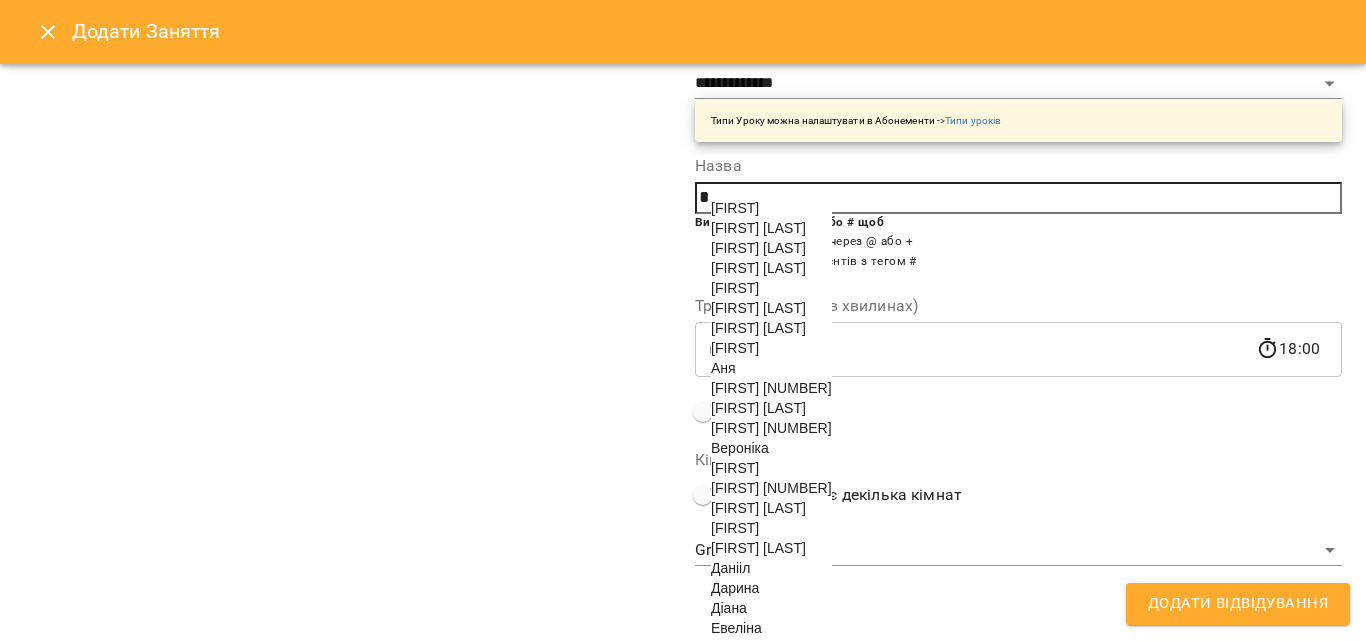 scroll, scrollTop: 463, scrollLeft: 0, axis: vertical 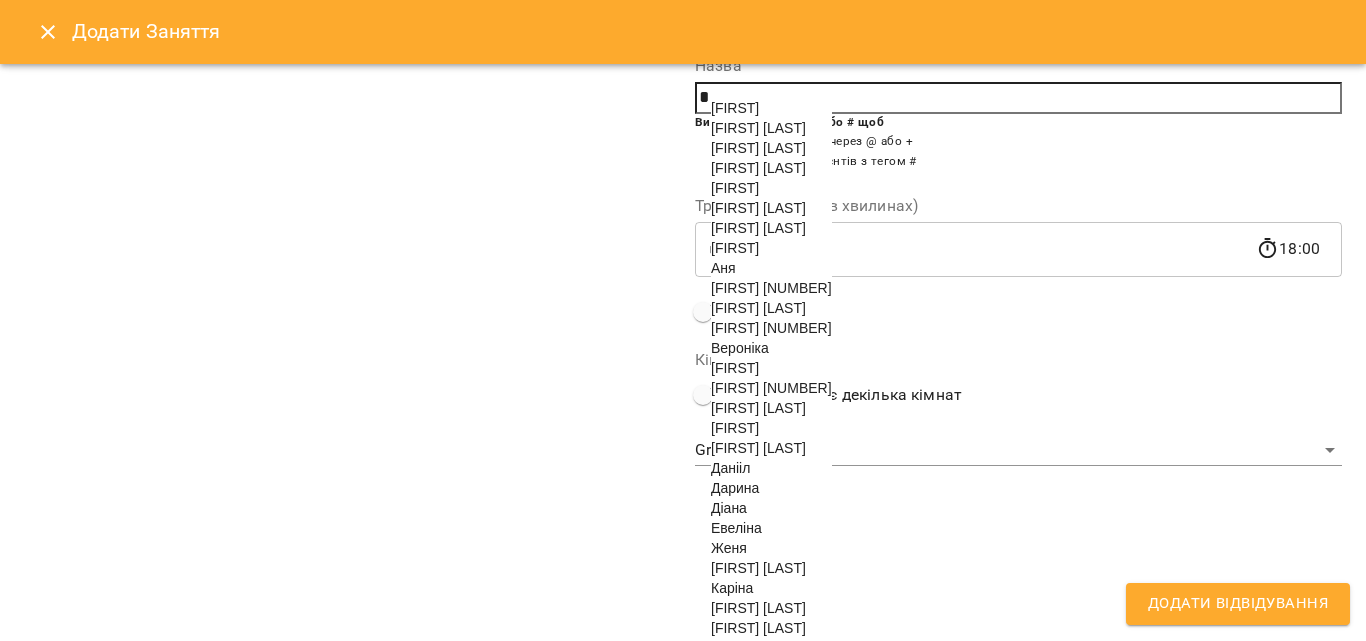 click on "[FIRST]" at bounding box center [735, 108] 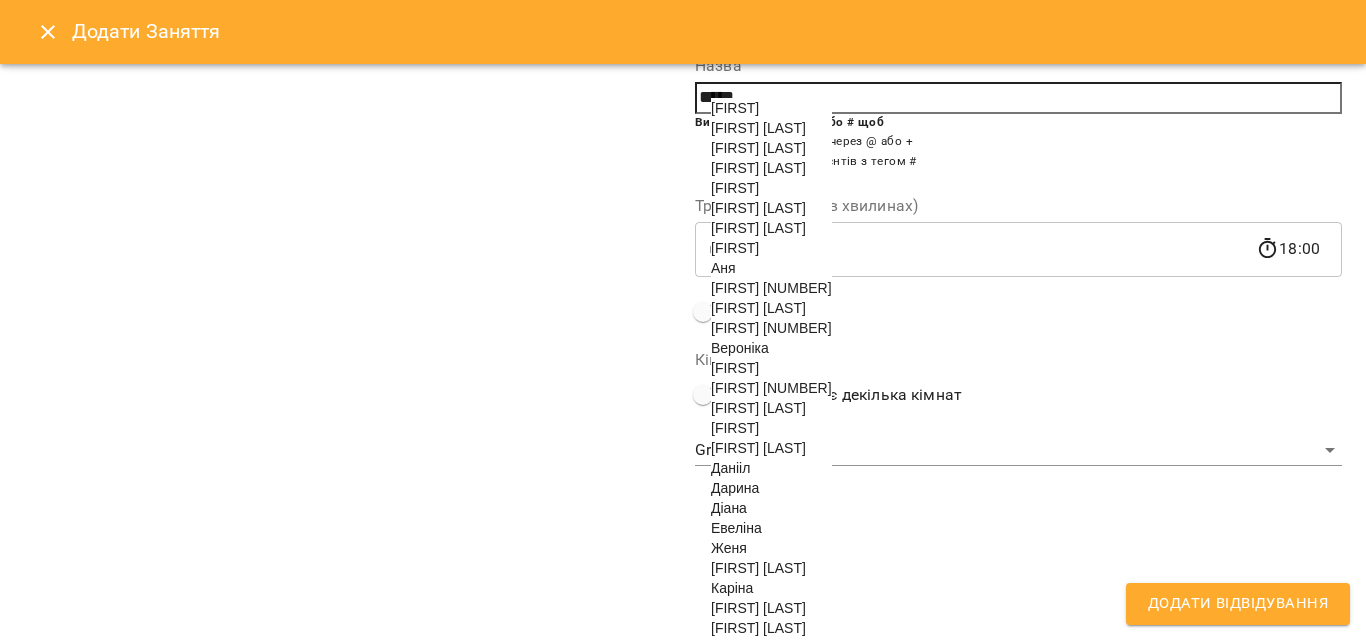 scroll, scrollTop: 356, scrollLeft: 0, axis: vertical 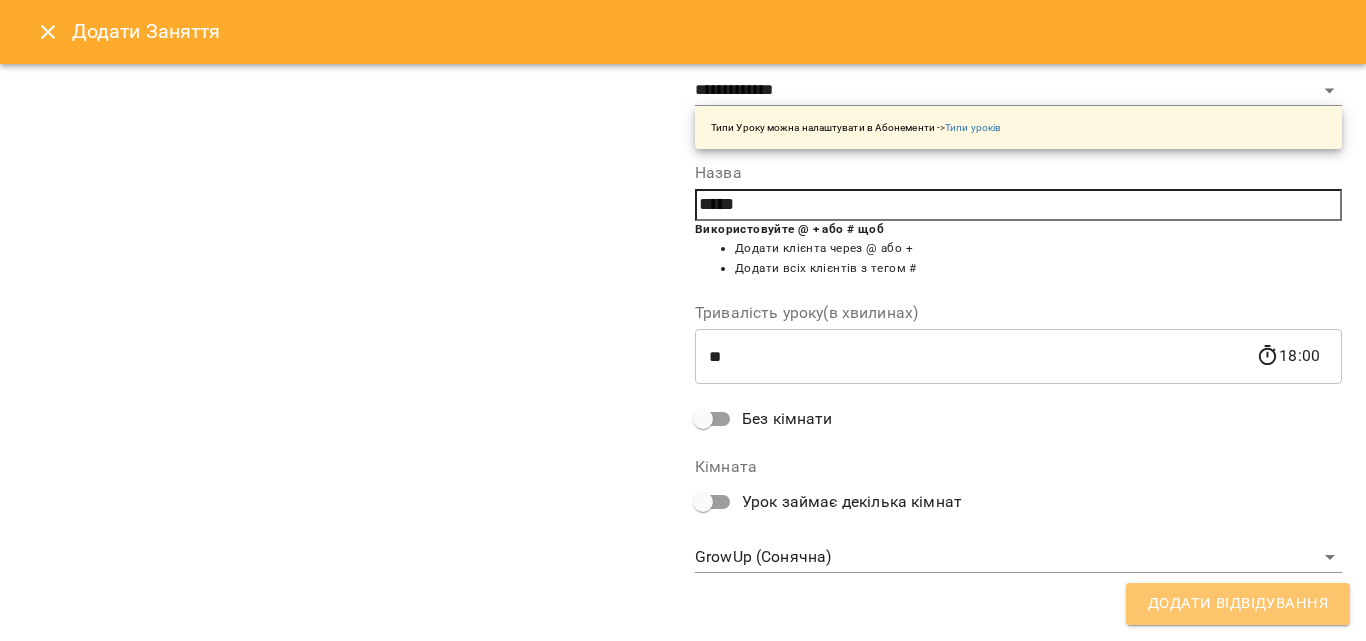 click on "Додати Відвідування" at bounding box center [1238, 604] 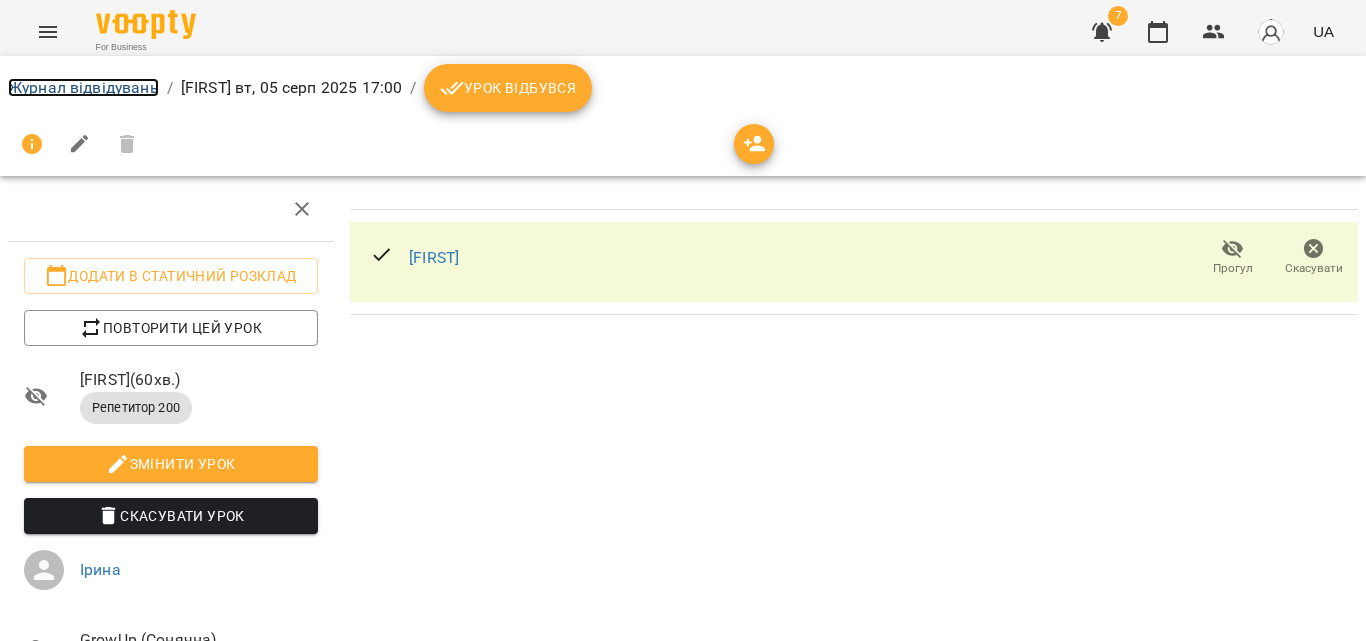 click on "Журнал відвідувань" at bounding box center [83, 87] 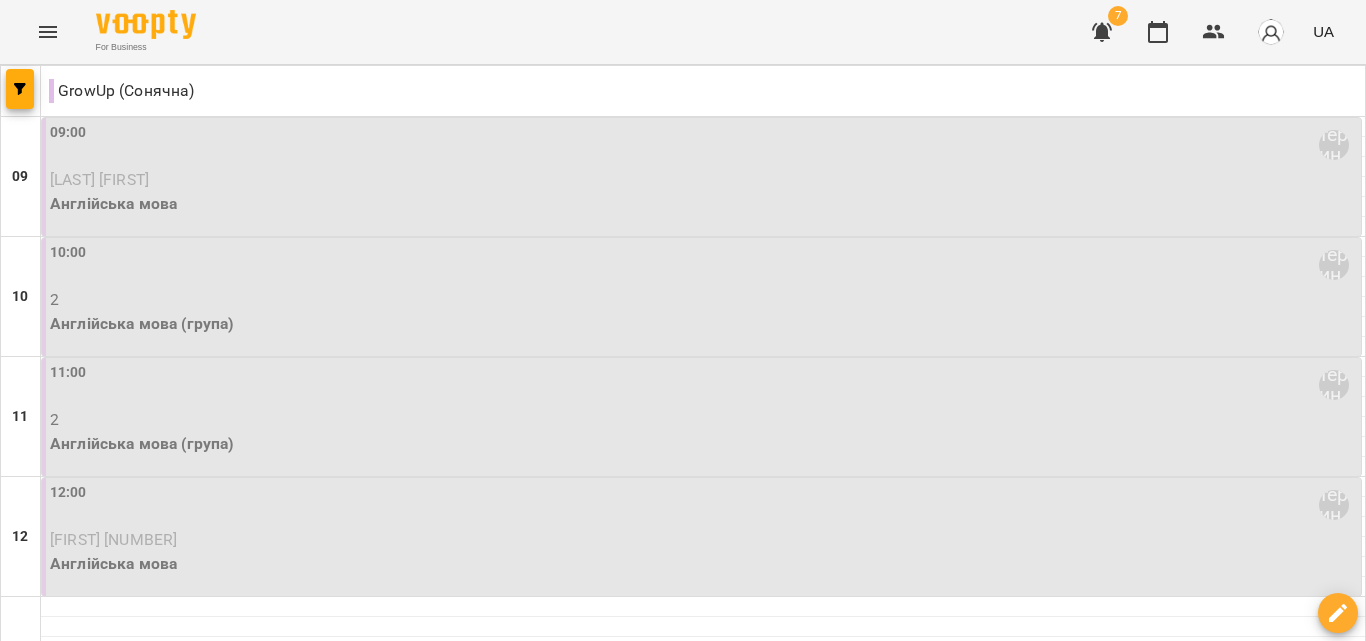 scroll, scrollTop: 800, scrollLeft: 0, axis: vertical 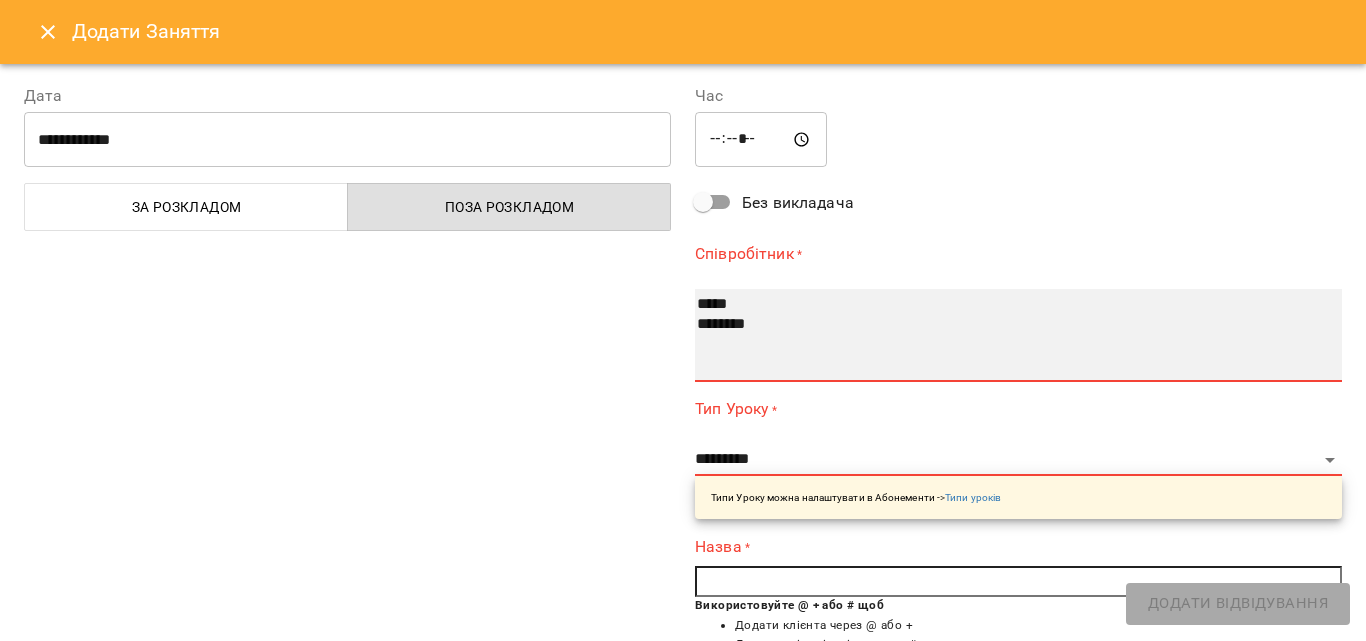 select on "**********" 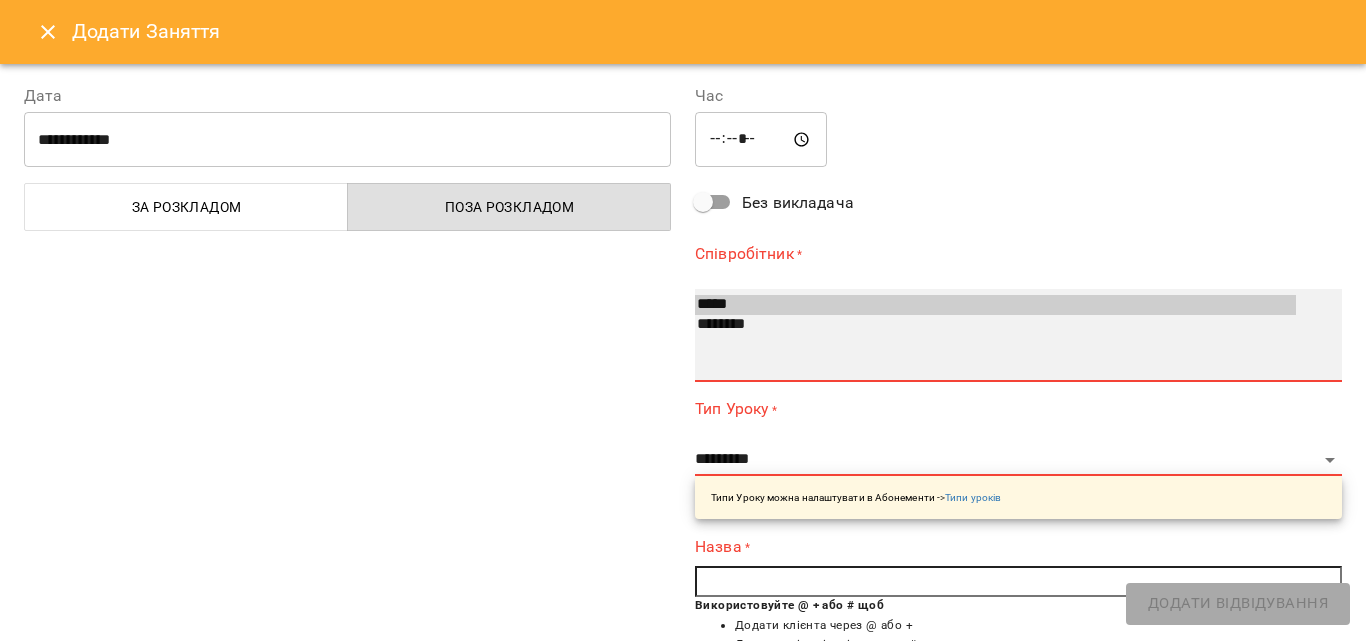 click on "*****" at bounding box center [995, 305] 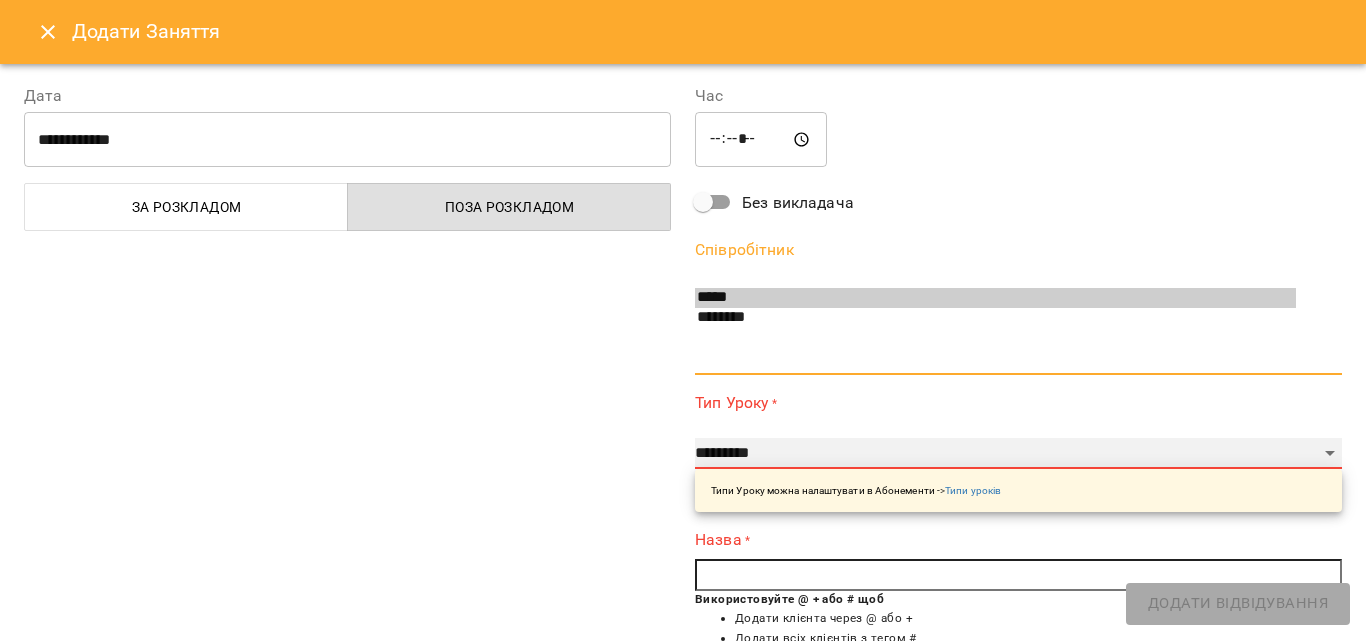 click on "**********" at bounding box center (1018, 454) 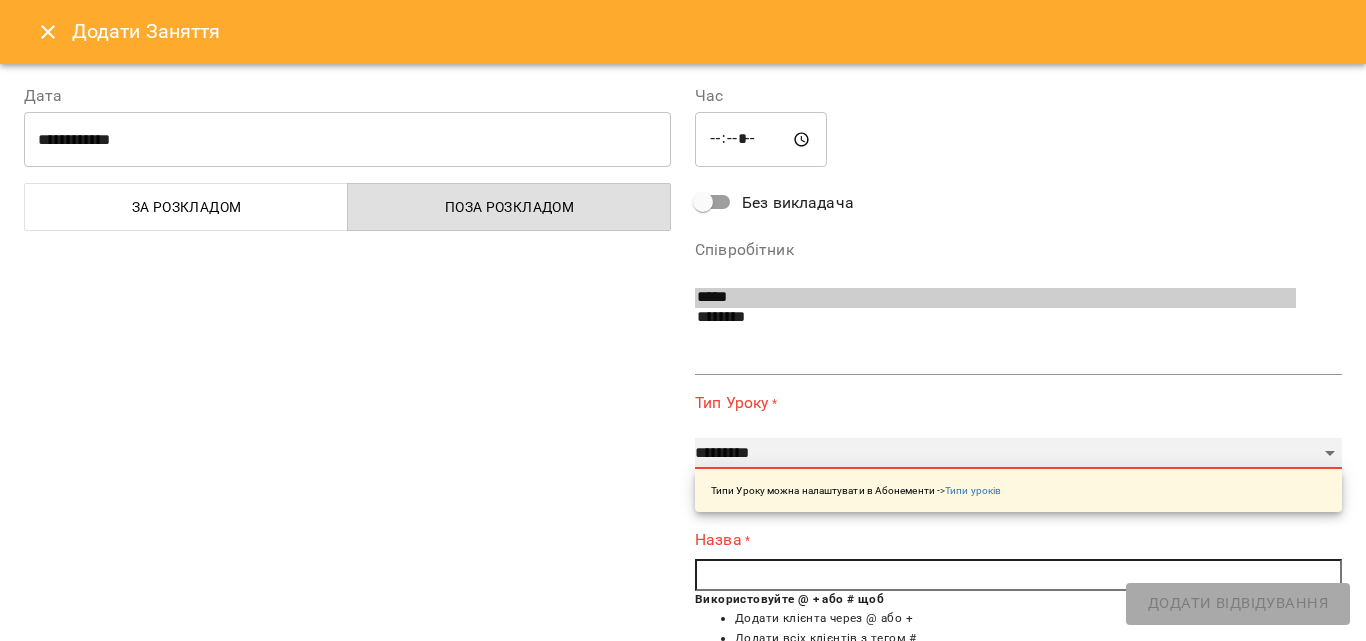 select on "*********" 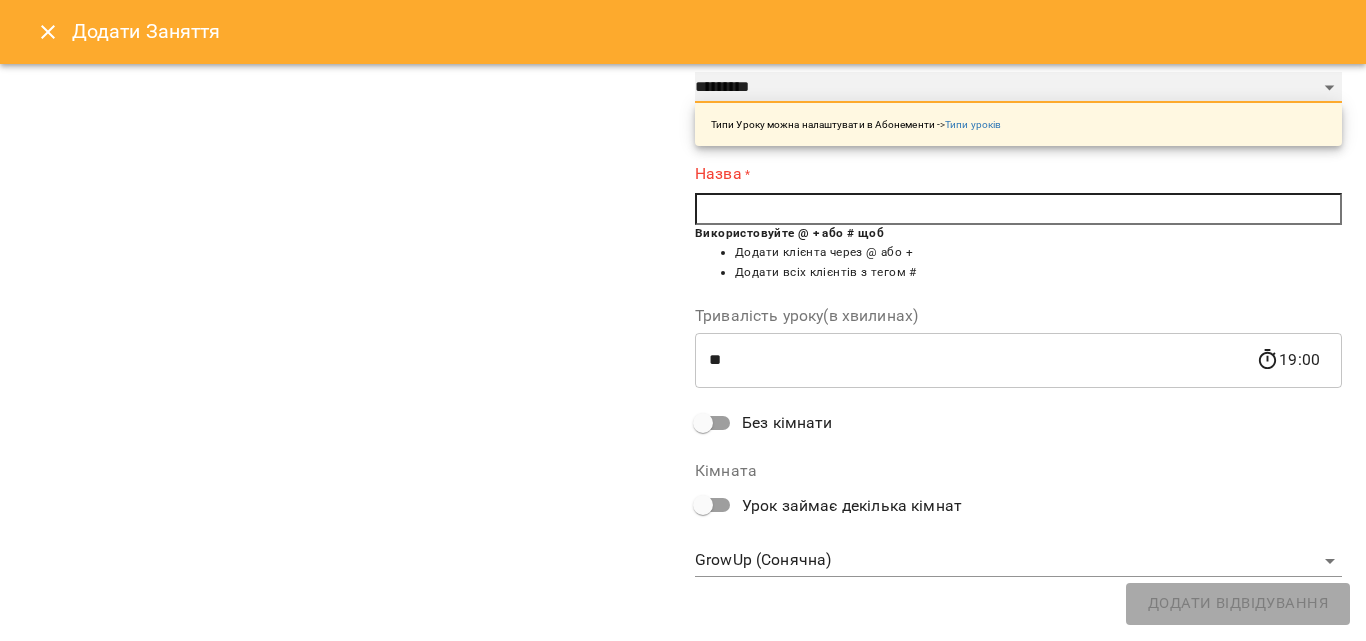 scroll, scrollTop: 363, scrollLeft: 0, axis: vertical 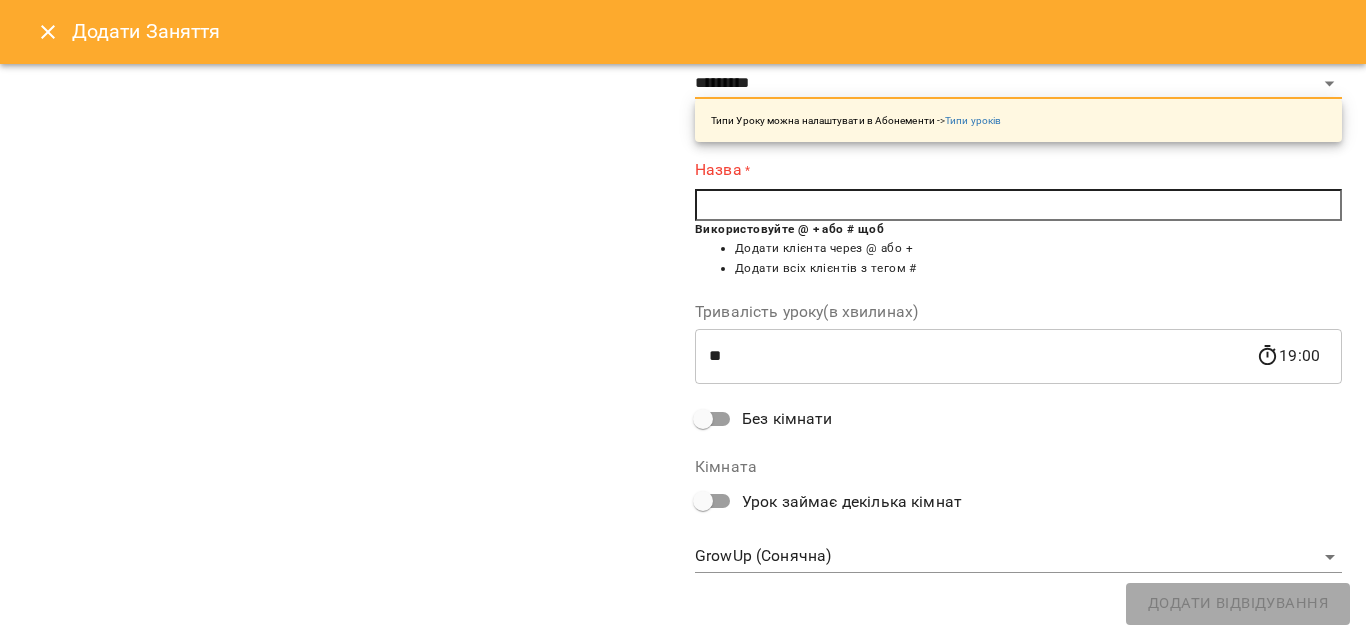 click at bounding box center (1018, 205) 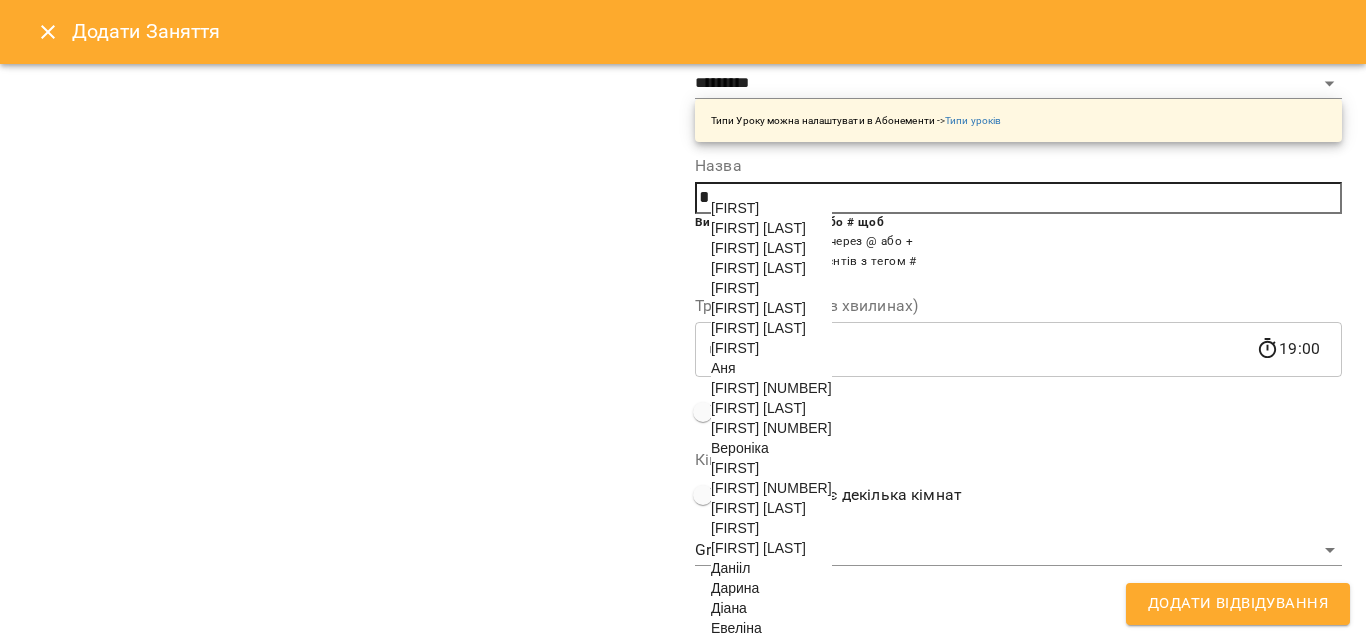 scroll, scrollTop: 363, scrollLeft: 0, axis: vertical 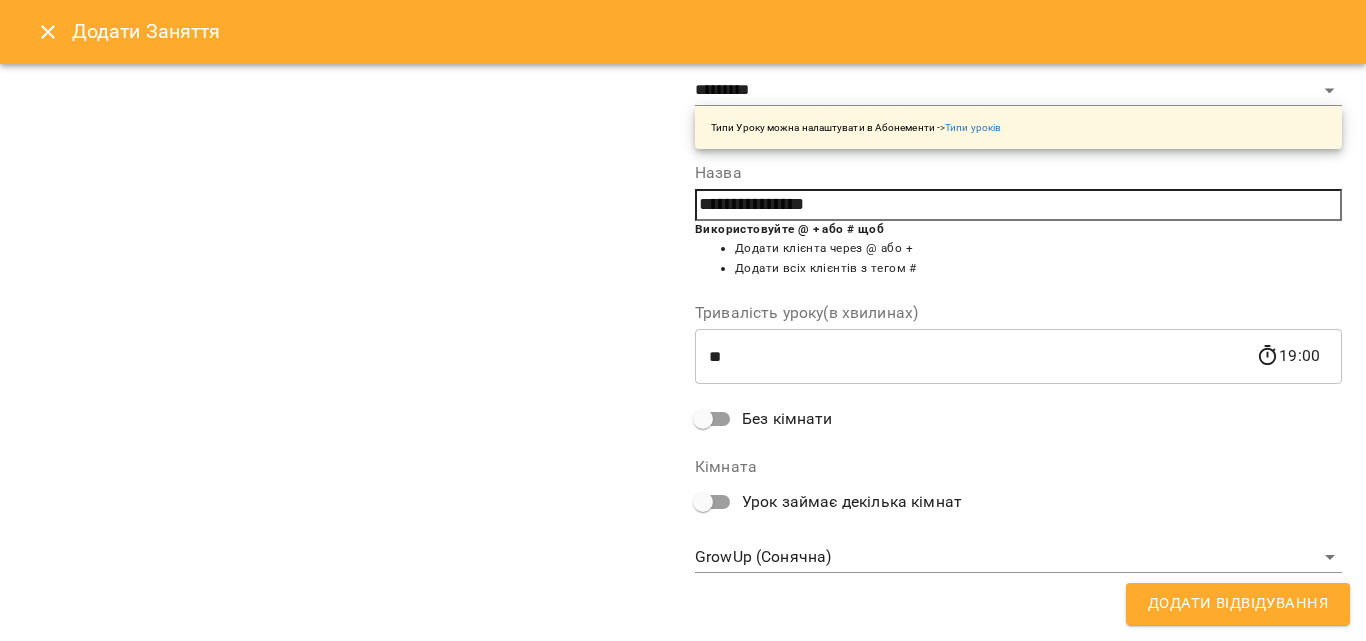 click on "Додати Відвідування" at bounding box center (1238, 604) 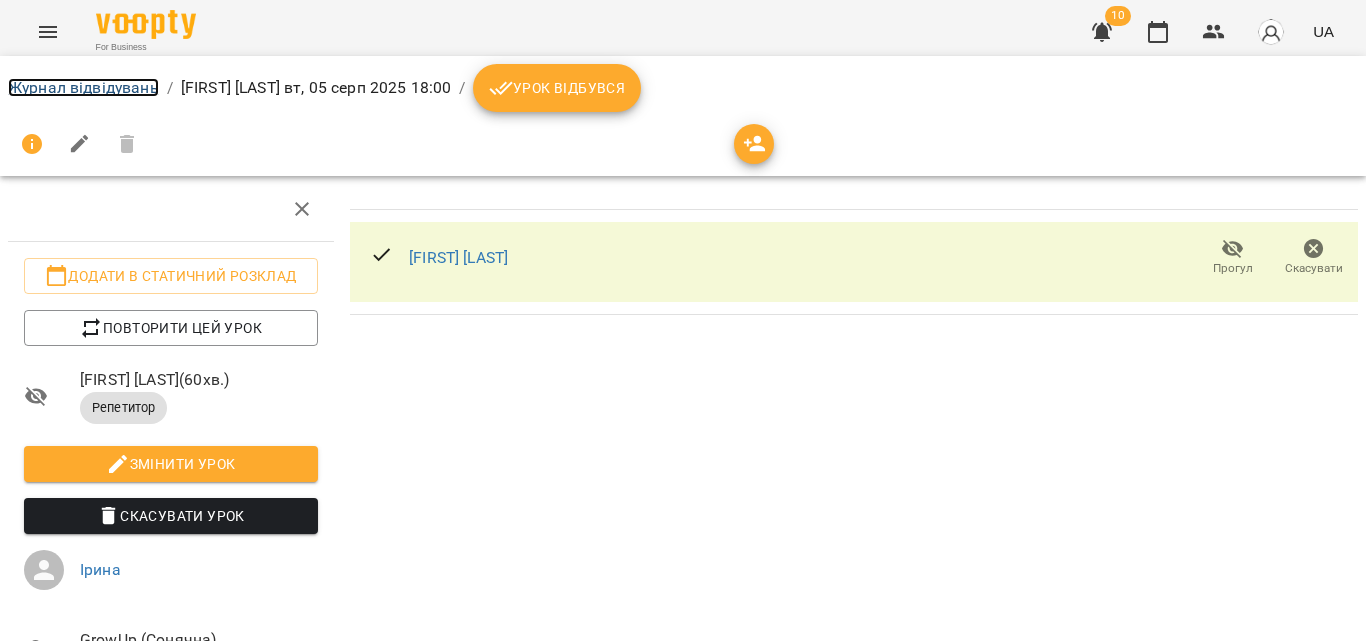 click on "Журнал відвідувань" at bounding box center (83, 87) 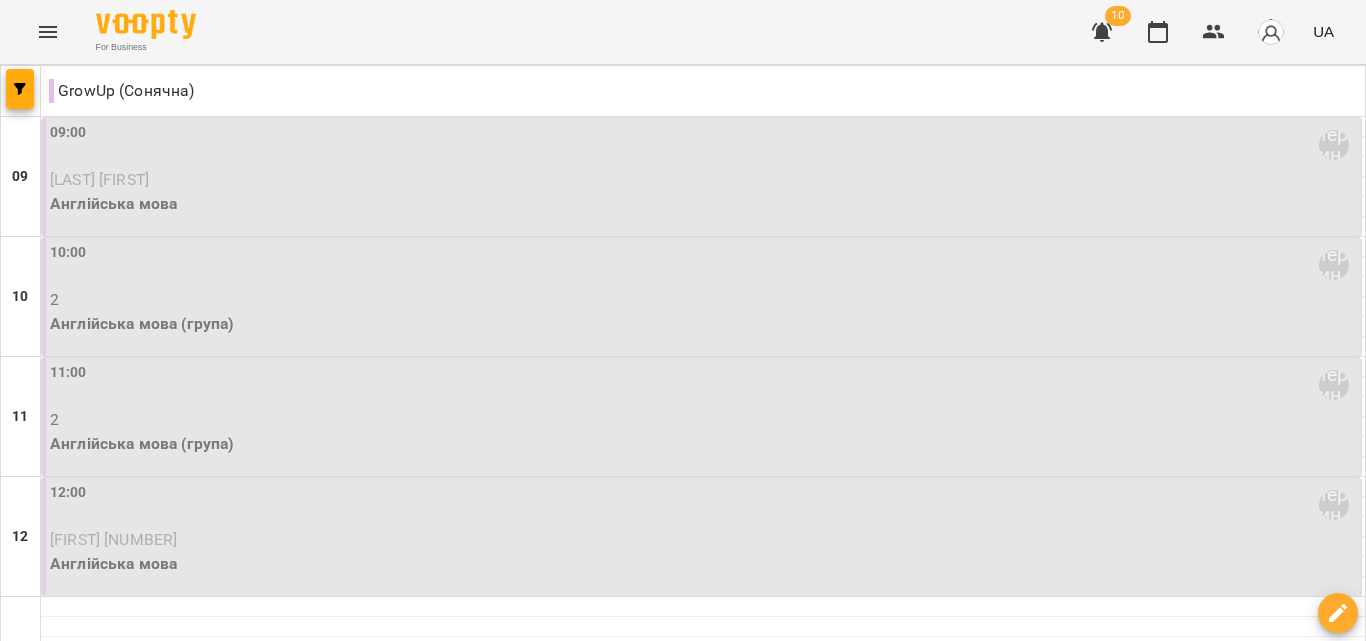 scroll, scrollTop: 0, scrollLeft: 0, axis: both 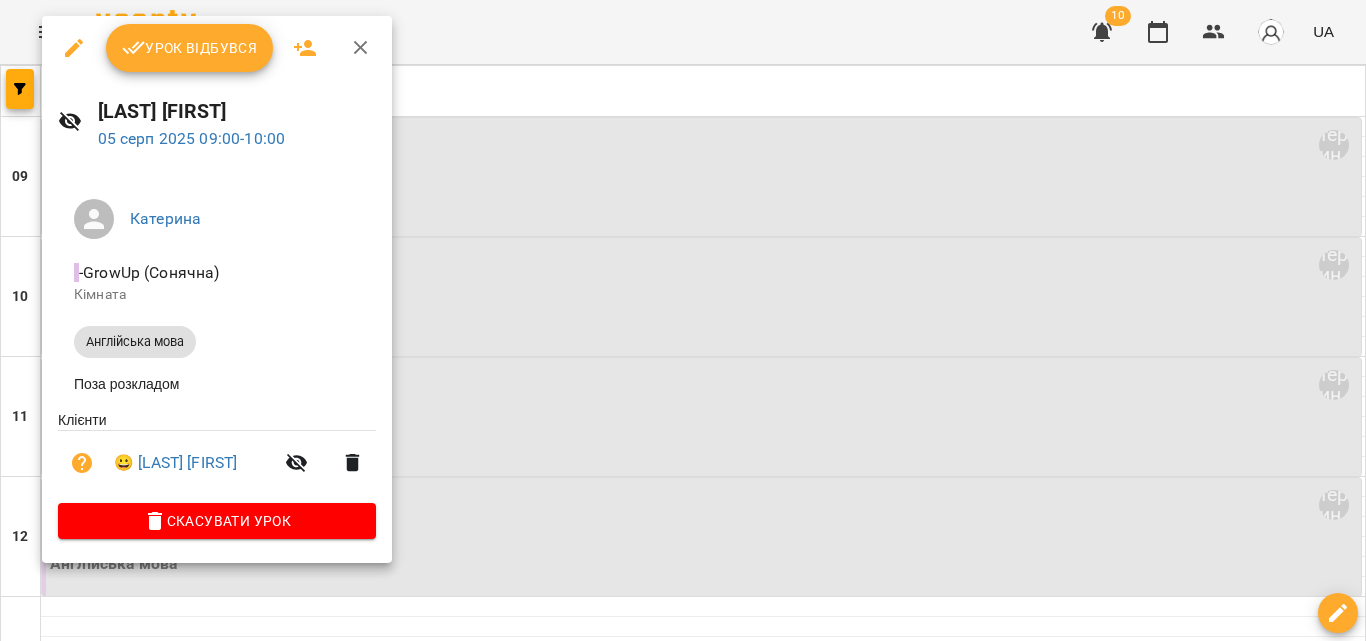click on "Урок відбувся" at bounding box center (190, 48) 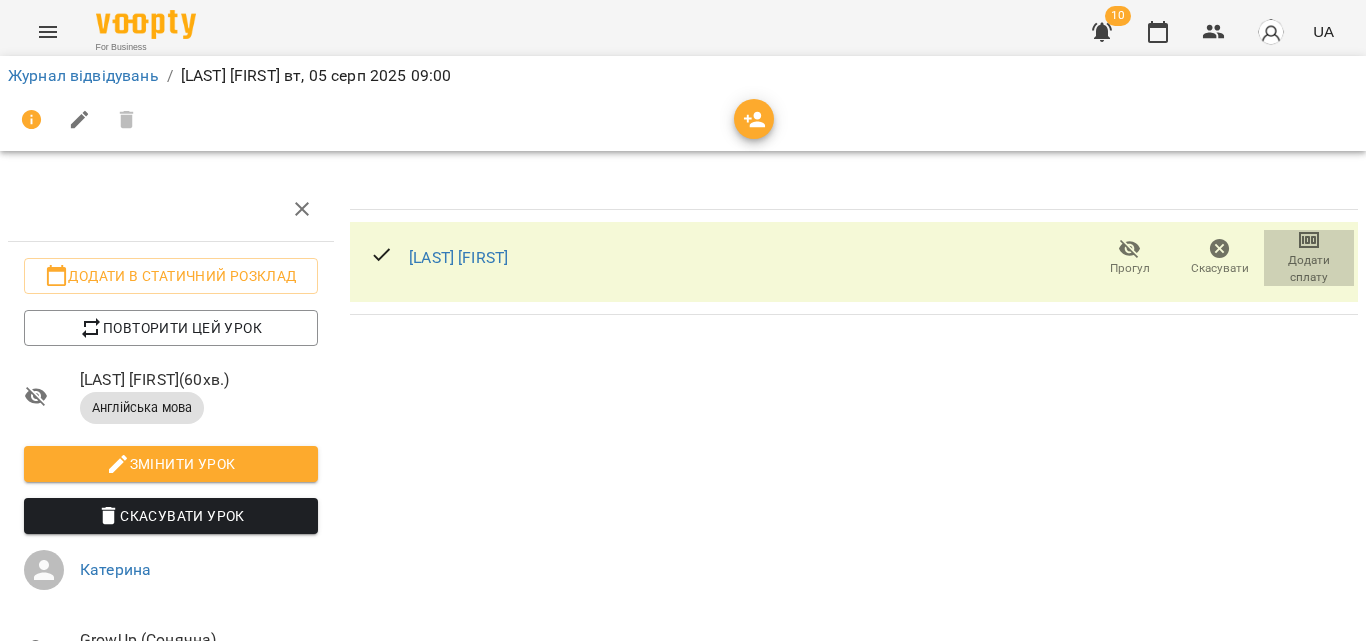 click on "Додати сплату" at bounding box center [1309, 269] 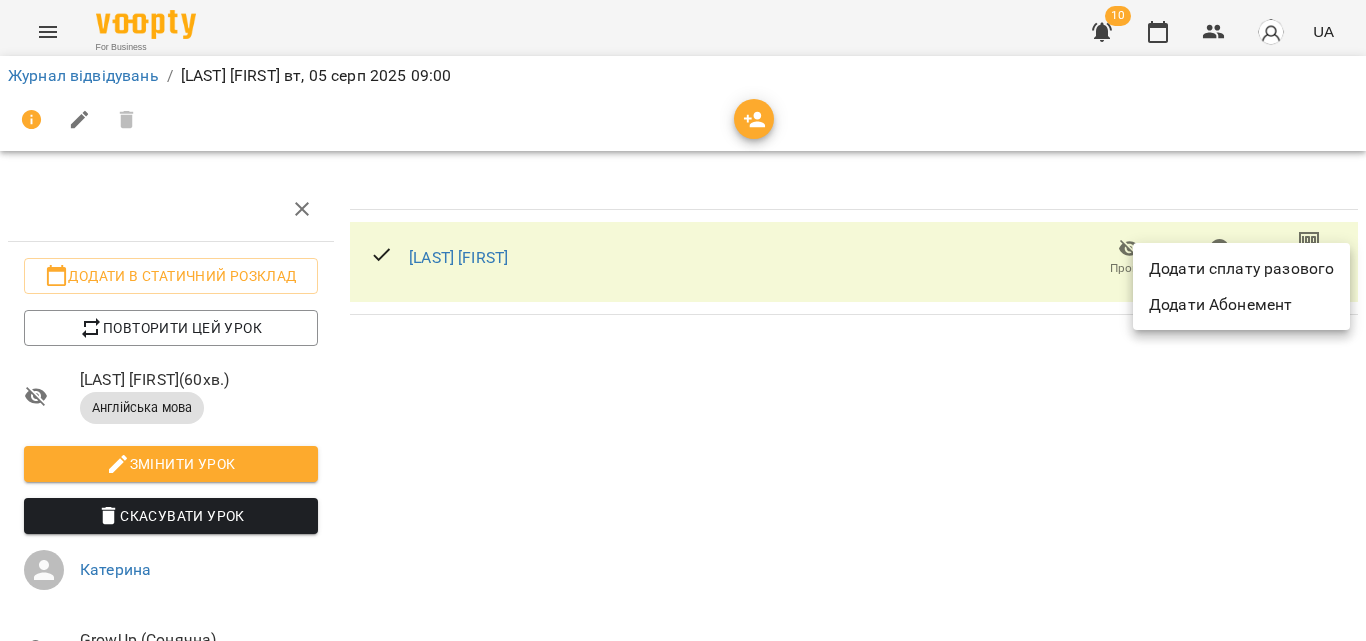 click on "Додати сплату разового" at bounding box center [1241, 269] 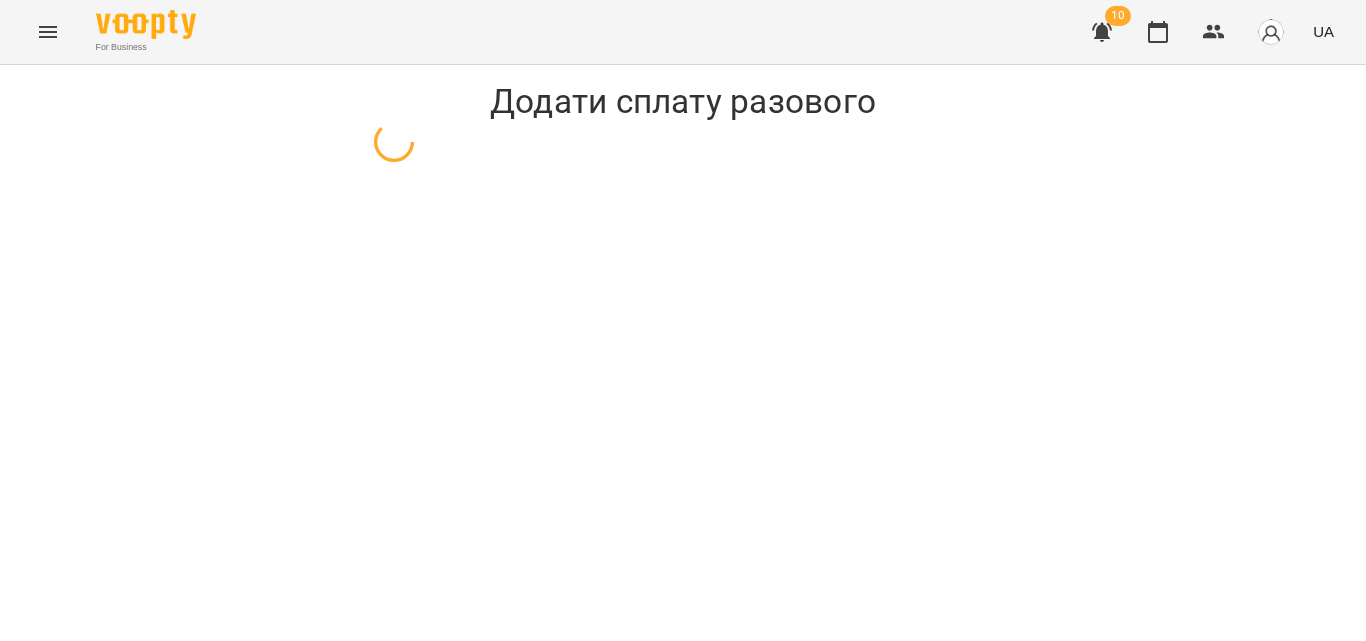 select on "**********" 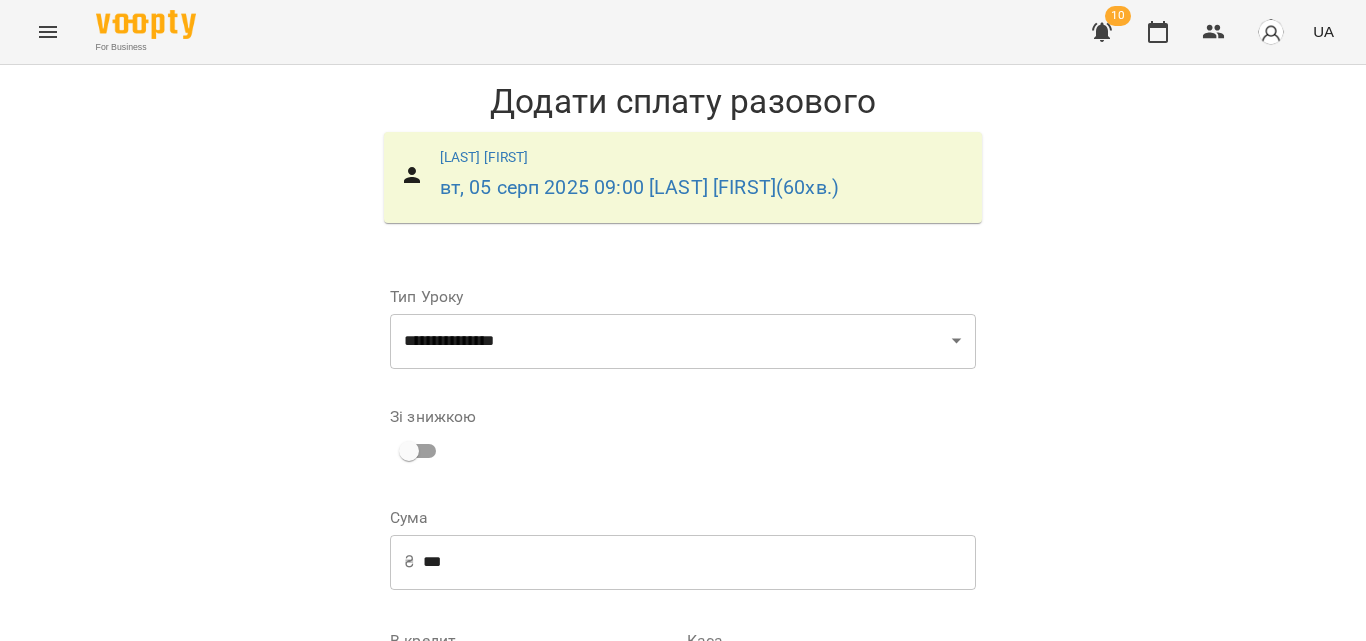scroll, scrollTop: 271, scrollLeft: 0, axis: vertical 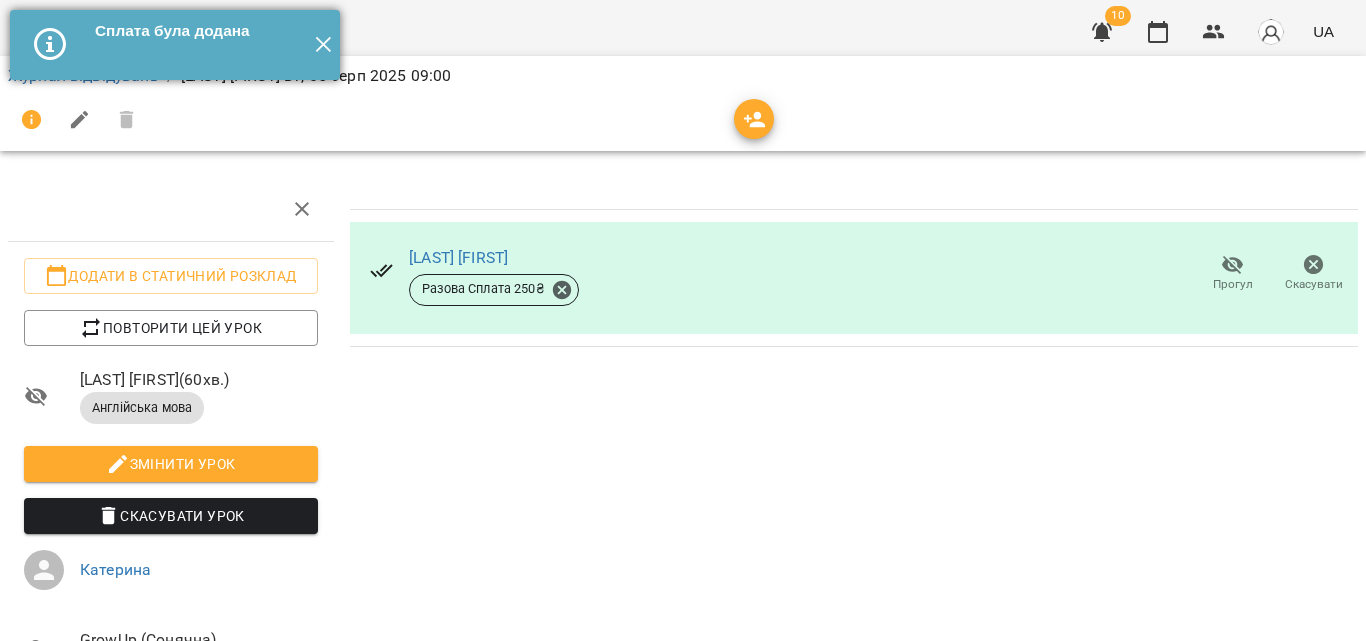 click on "✕" at bounding box center [323, 45] 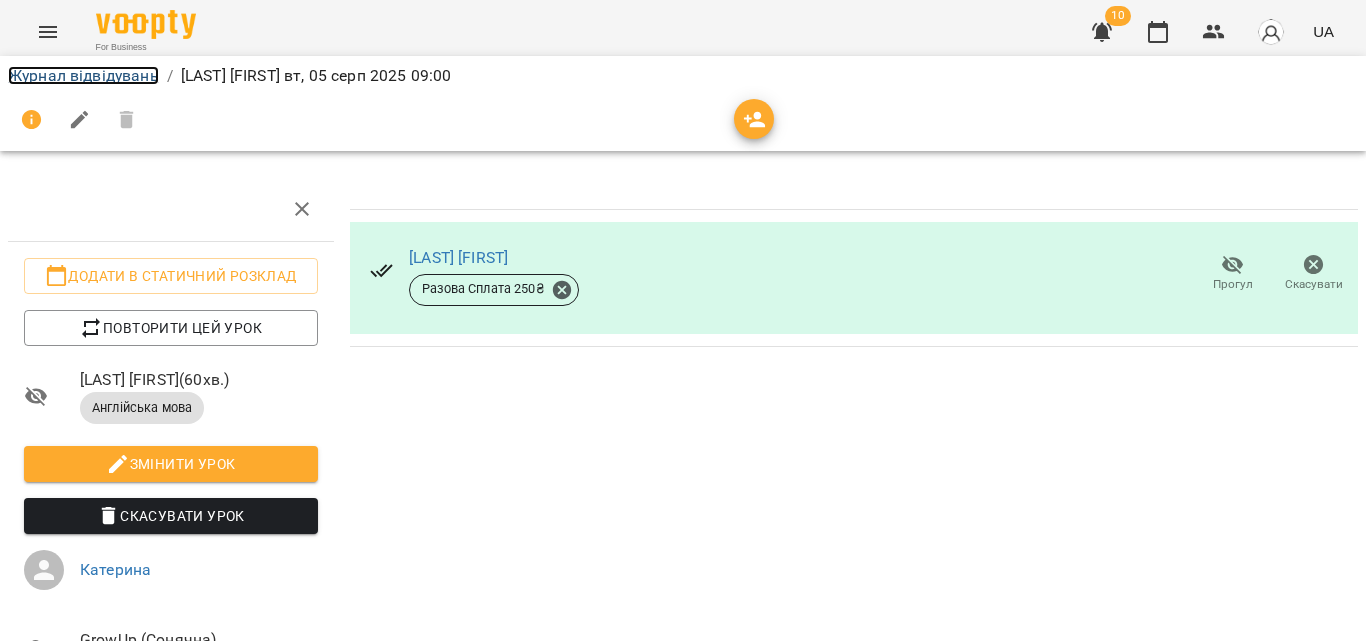 click on "Журнал відвідувань" at bounding box center [83, 75] 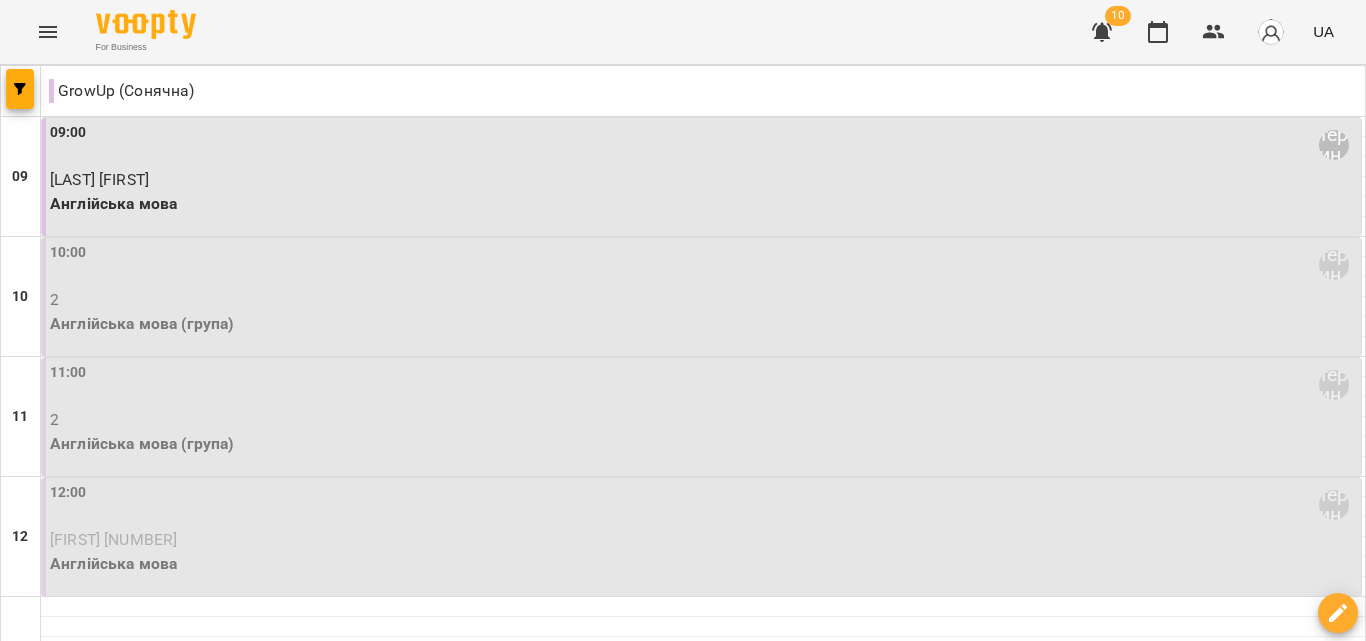 click on "2" at bounding box center (703, 300) 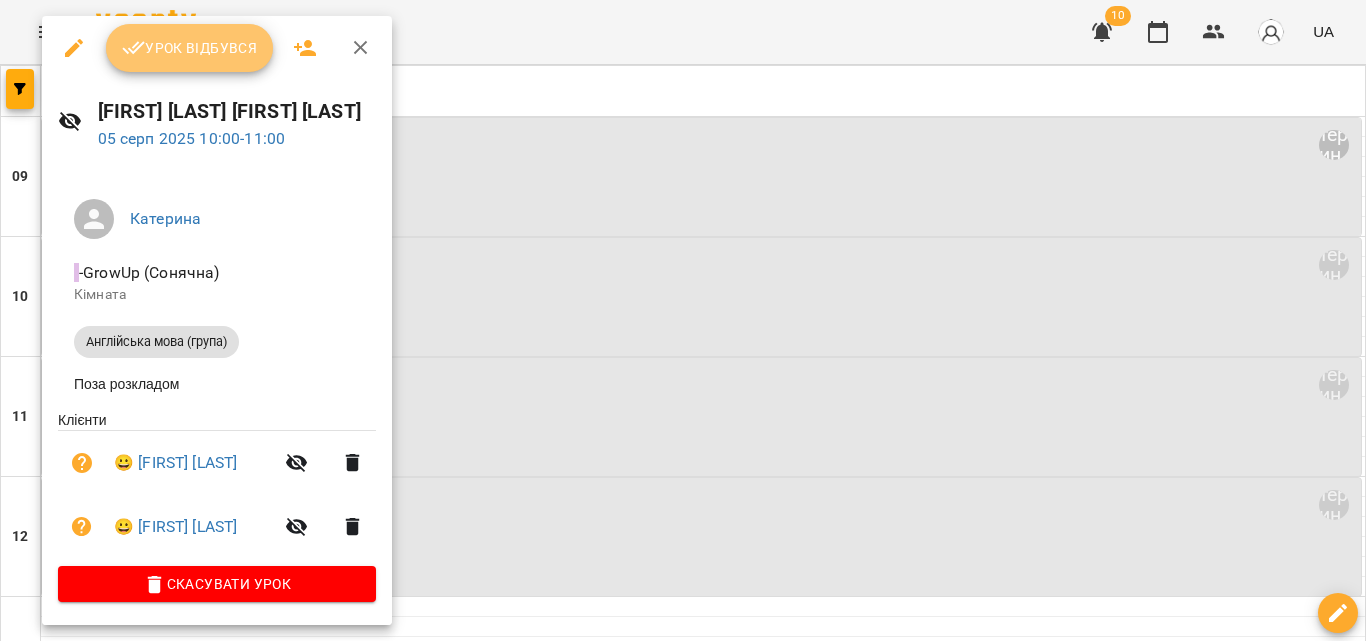 click on "Урок відбувся" at bounding box center [190, 48] 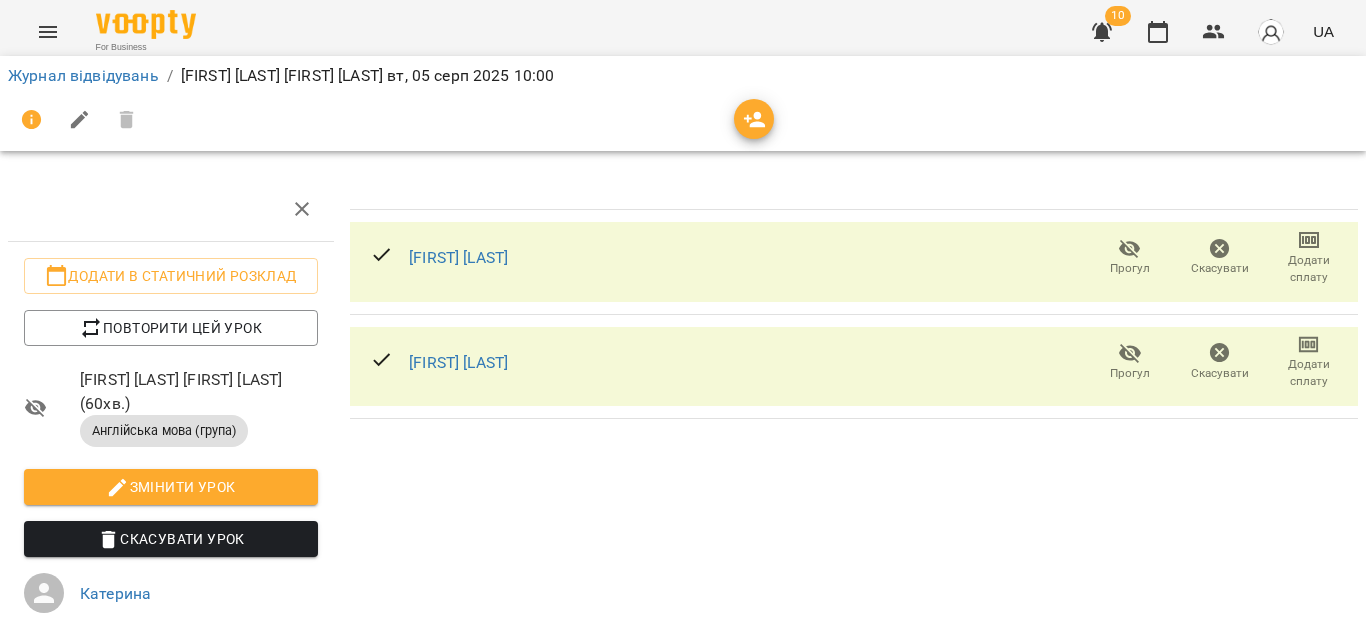 click on "Додати сплату" at bounding box center [1309, 269] 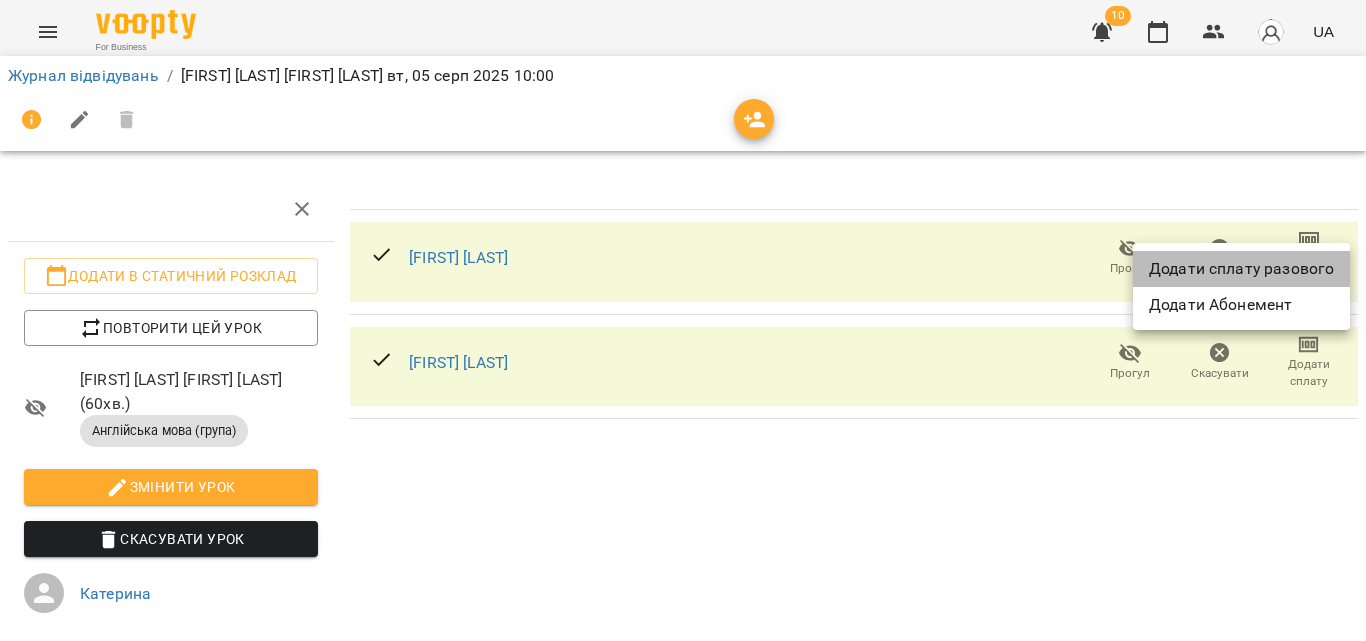 click on "Додати сплату разового" at bounding box center (1241, 269) 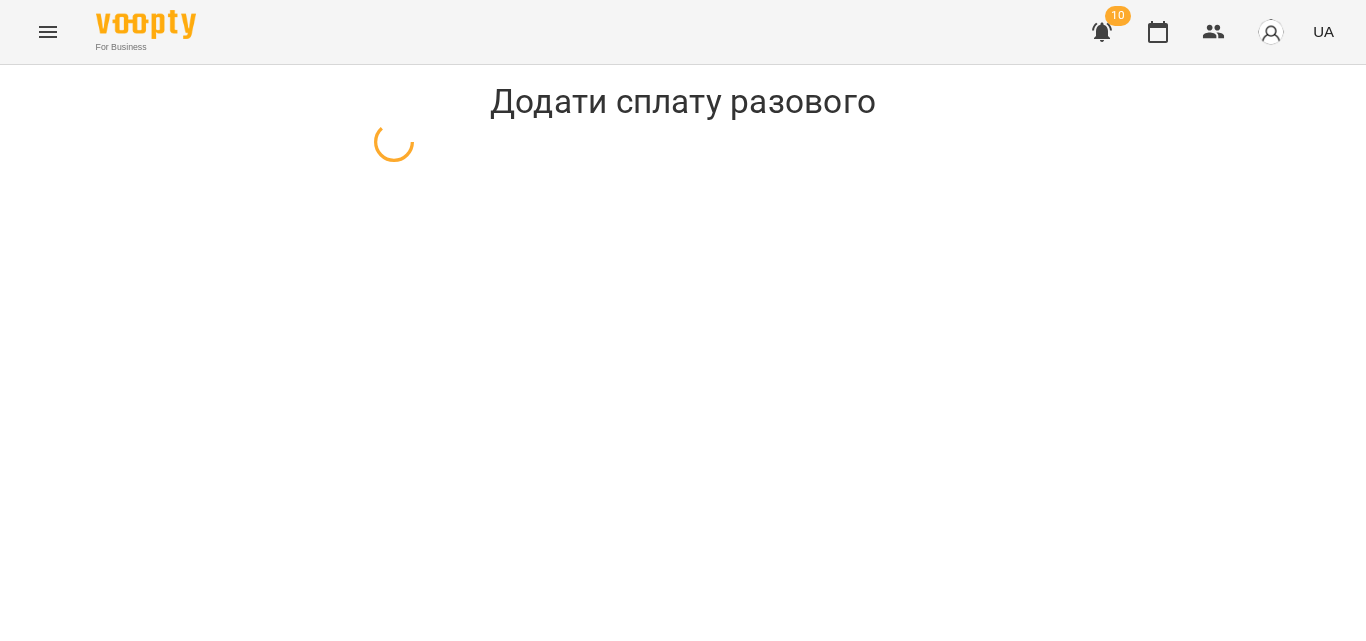select on "**********" 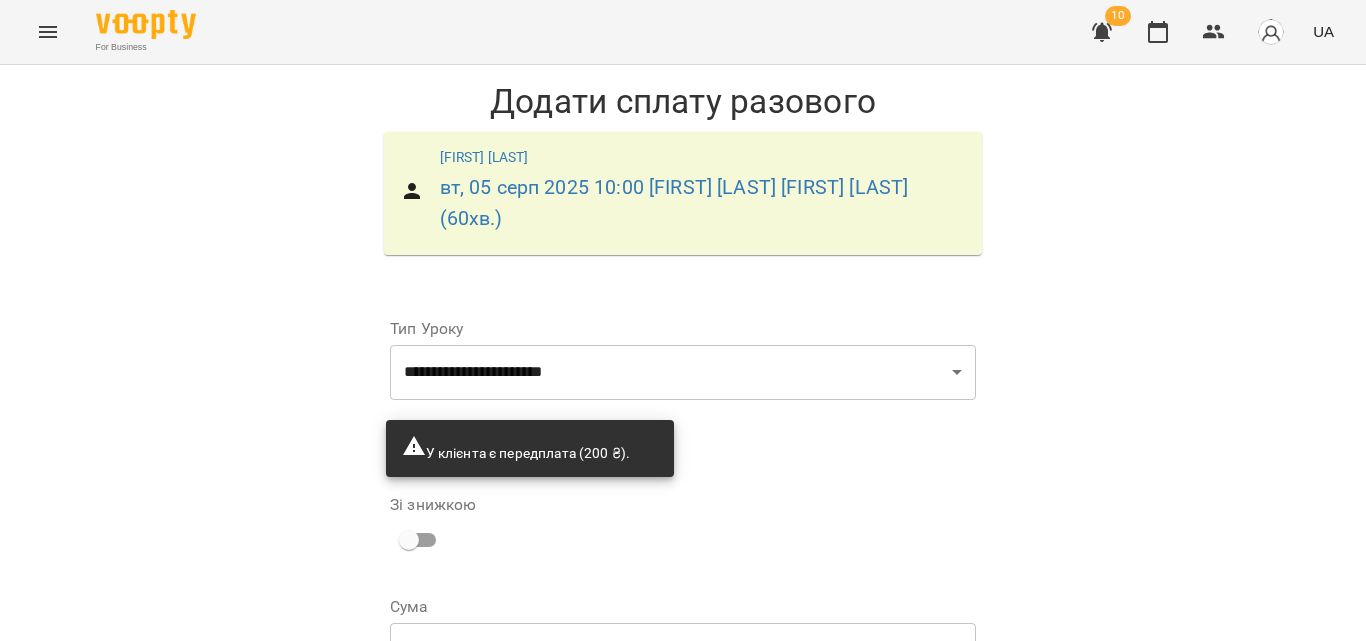 scroll, scrollTop: 191, scrollLeft: 0, axis: vertical 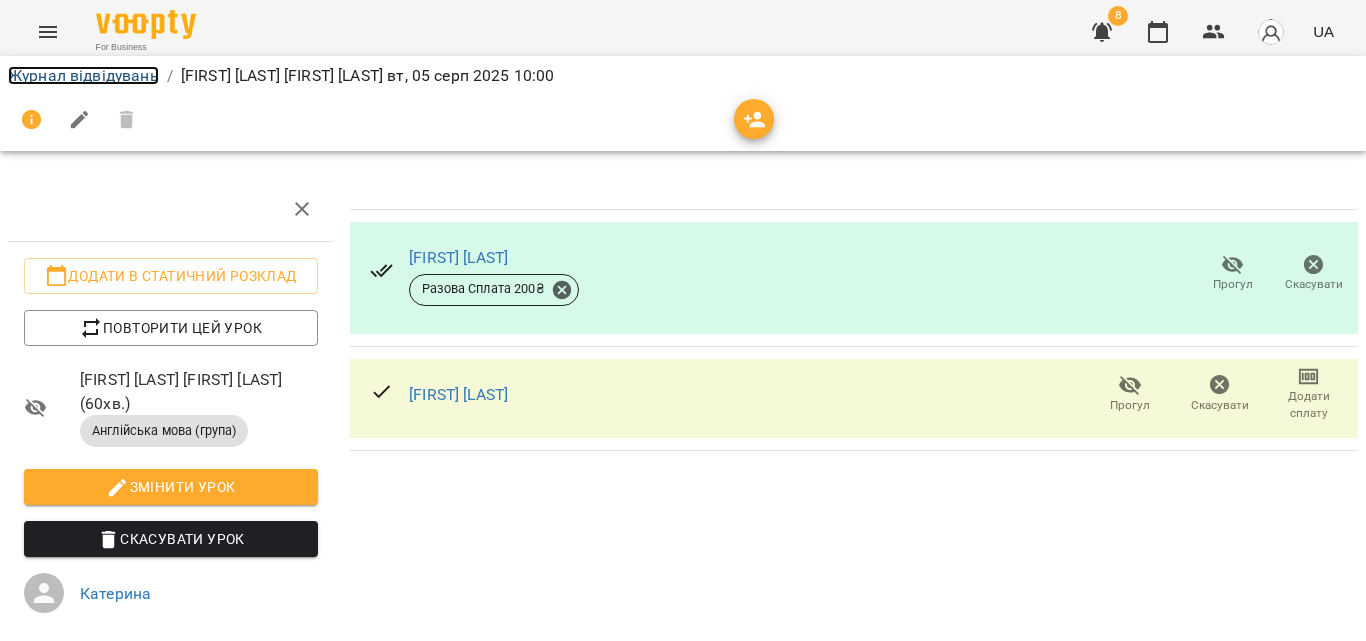 click on "Журнал відвідувань" at bounding box center [83, 75] 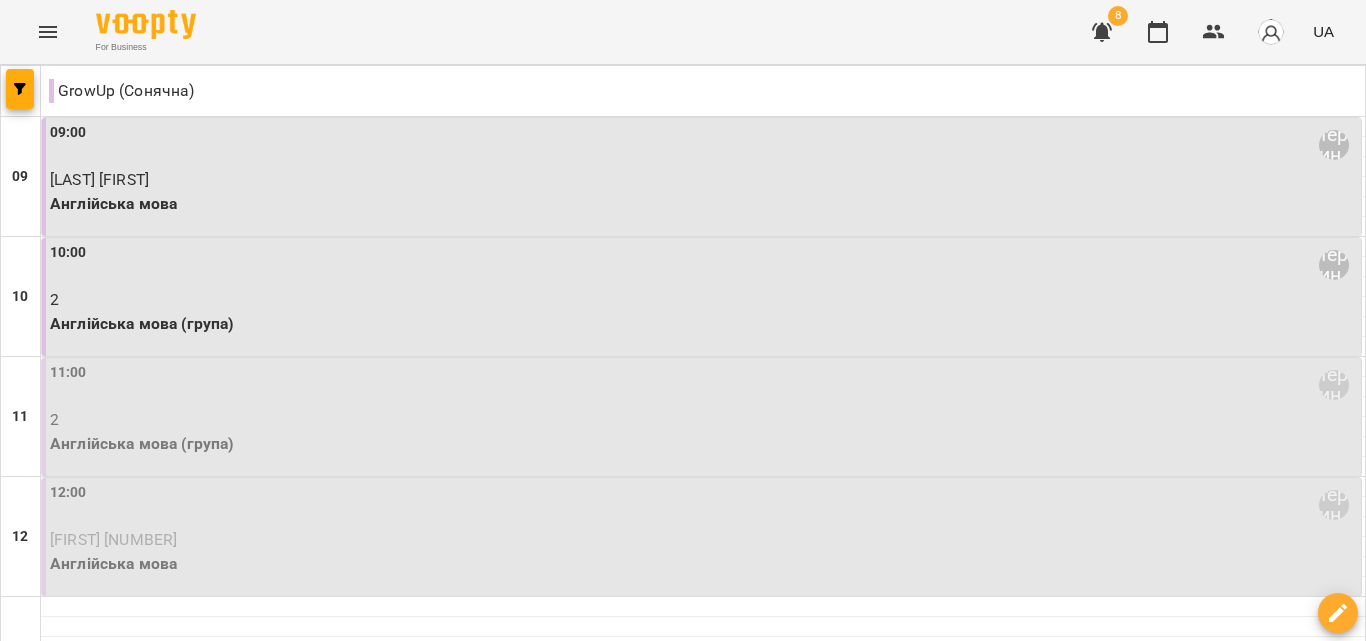 click on "2" at bounding box center (703, 420) 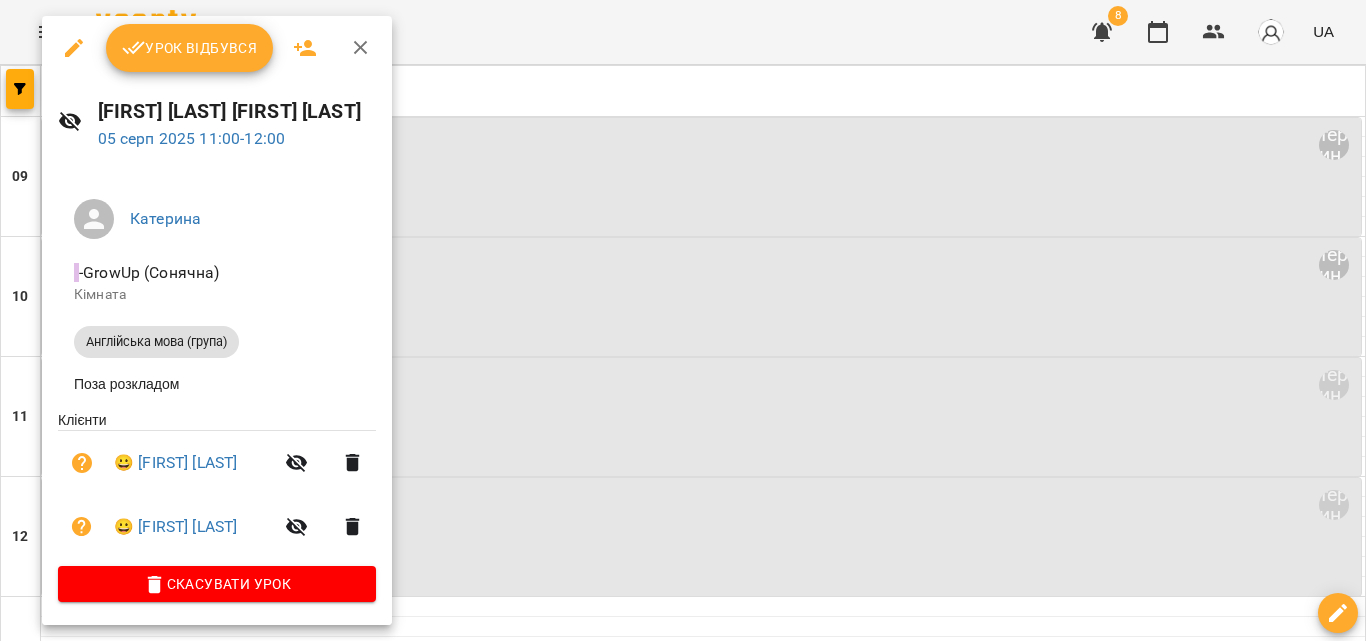 click on "Урок відбувся" at bounding box center [190, 48] 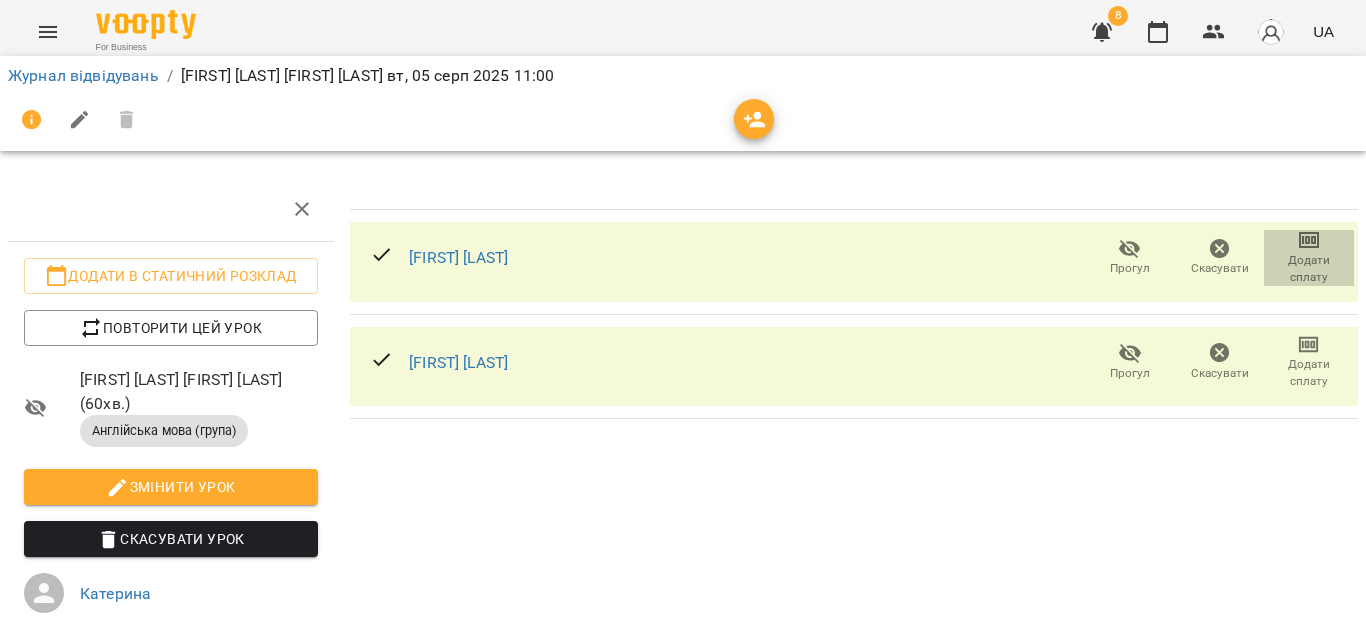 click 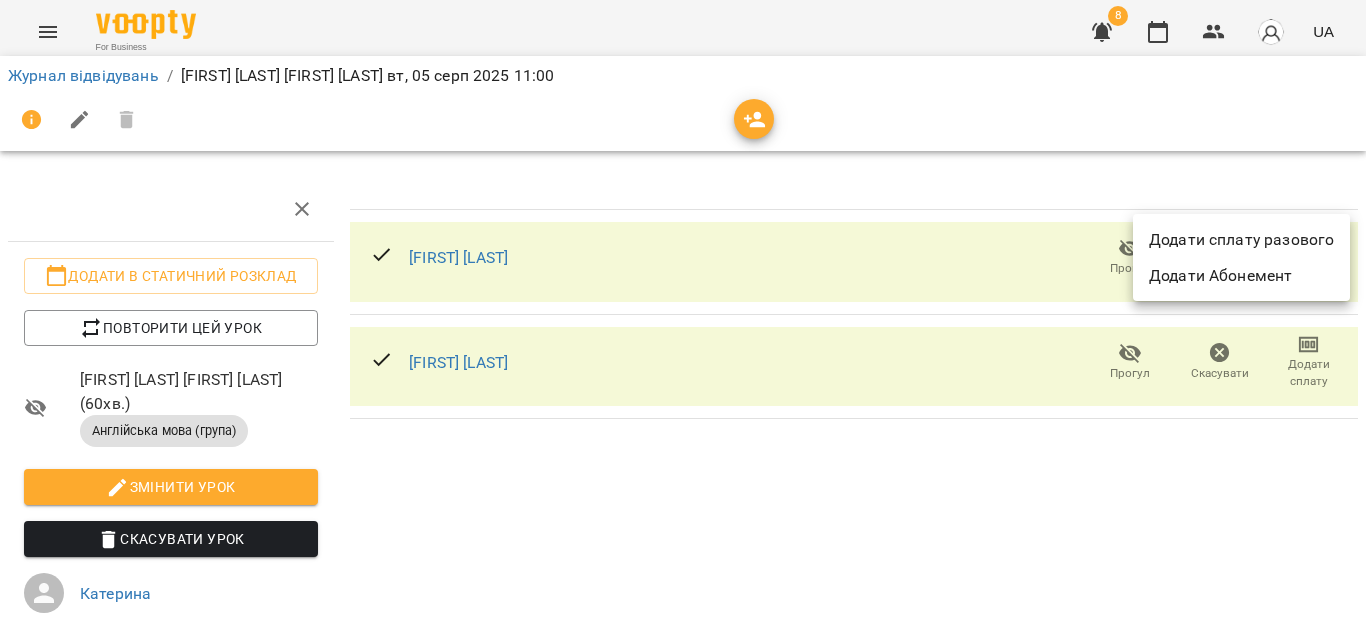 click on "Додати сплату разового" at bounding box center [1241, 240] 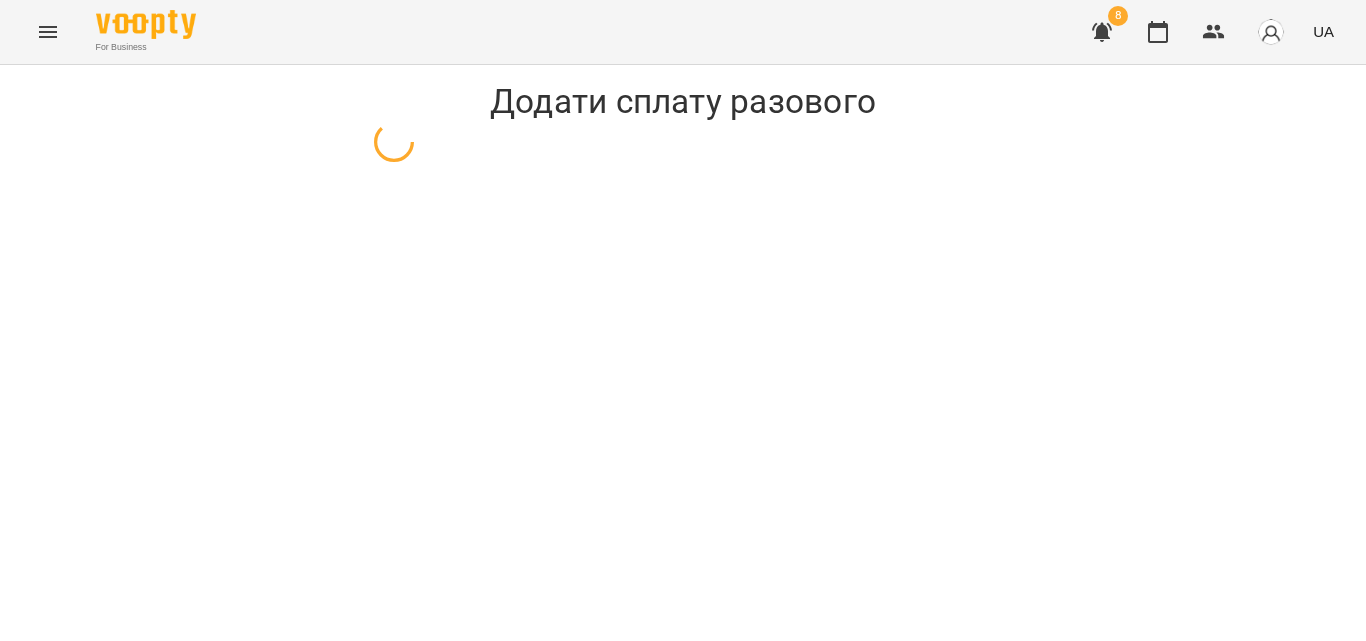 select on "**********" 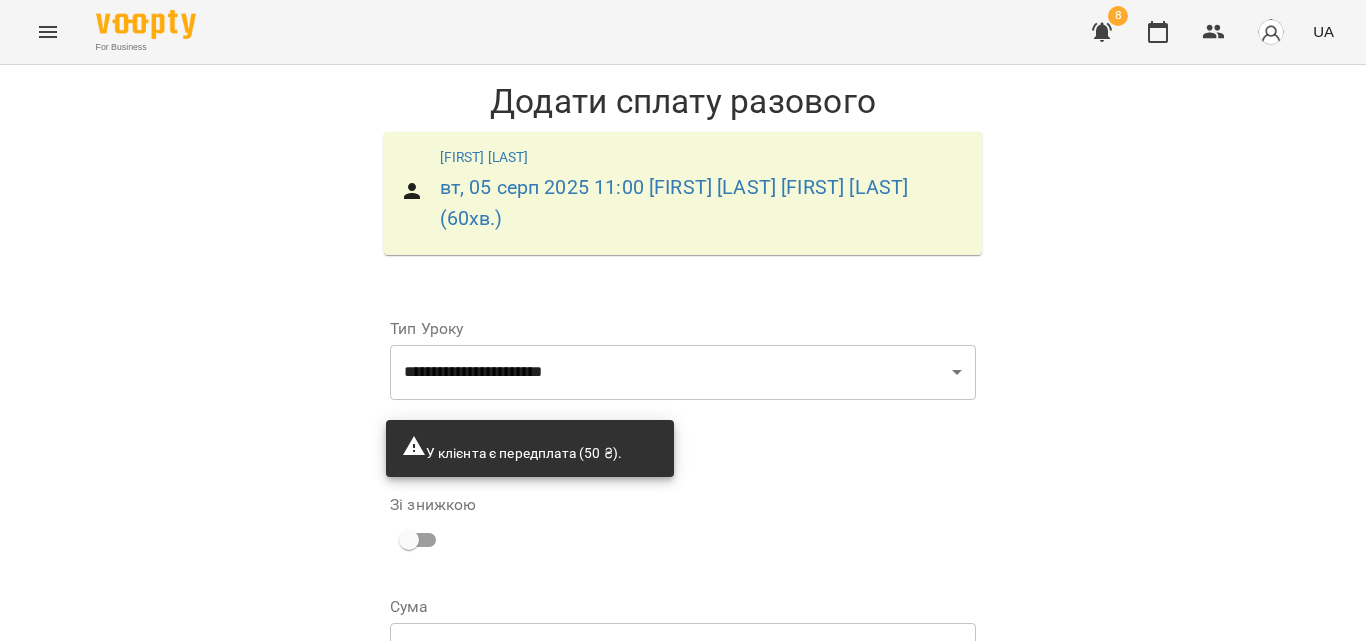 click on "У клієнта є передплата (50 ₴)." at bounding box center (512, 453) 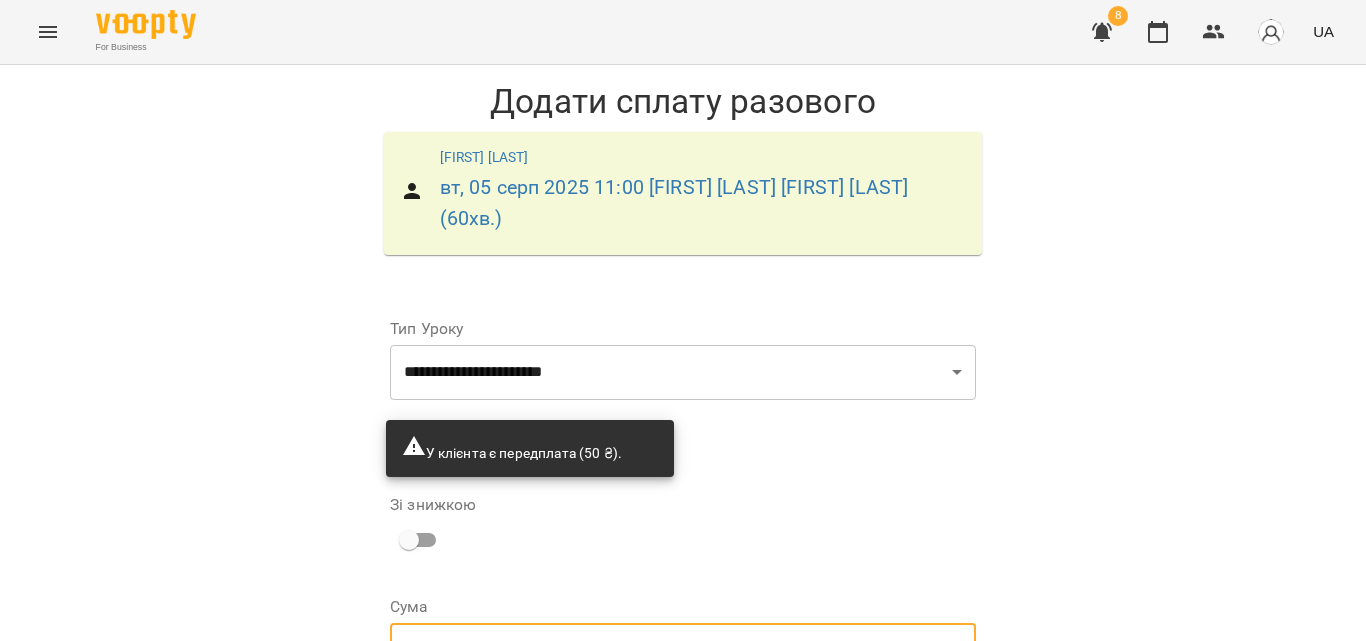 type on "*" 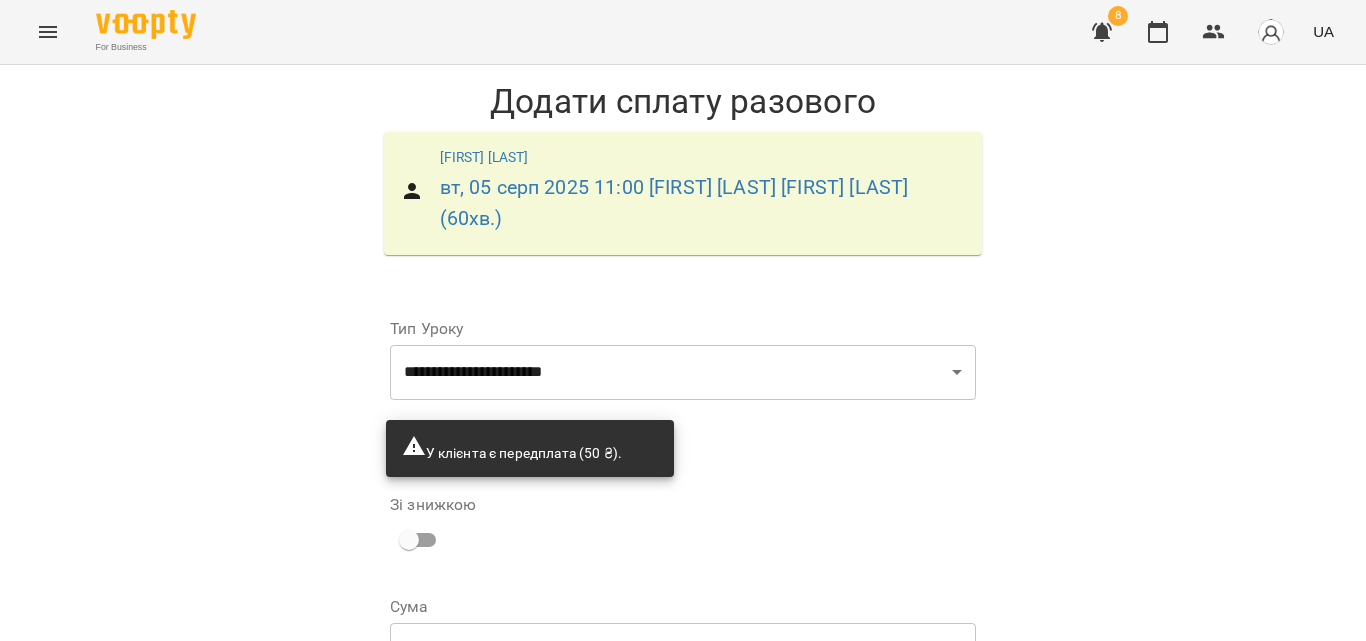select on "****" 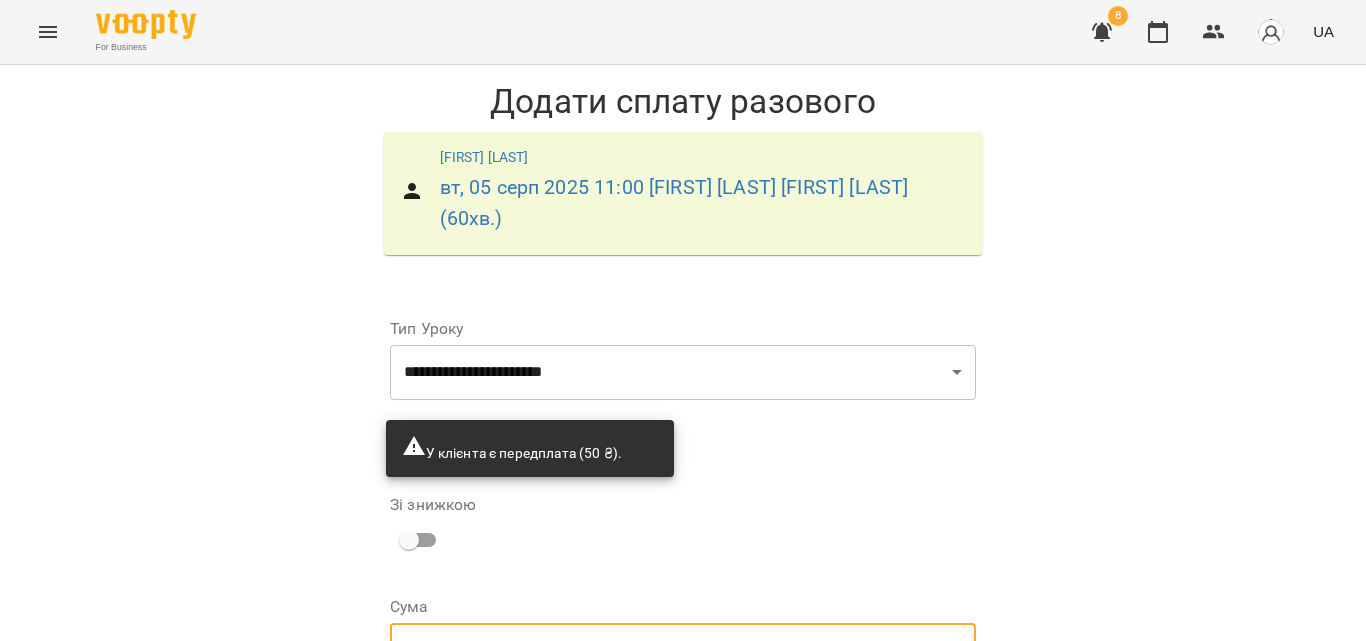 drag, startPoint x: 483, startPoint y: 459, endPoint x: 377, endPoint y: 453, distance: 106.16968 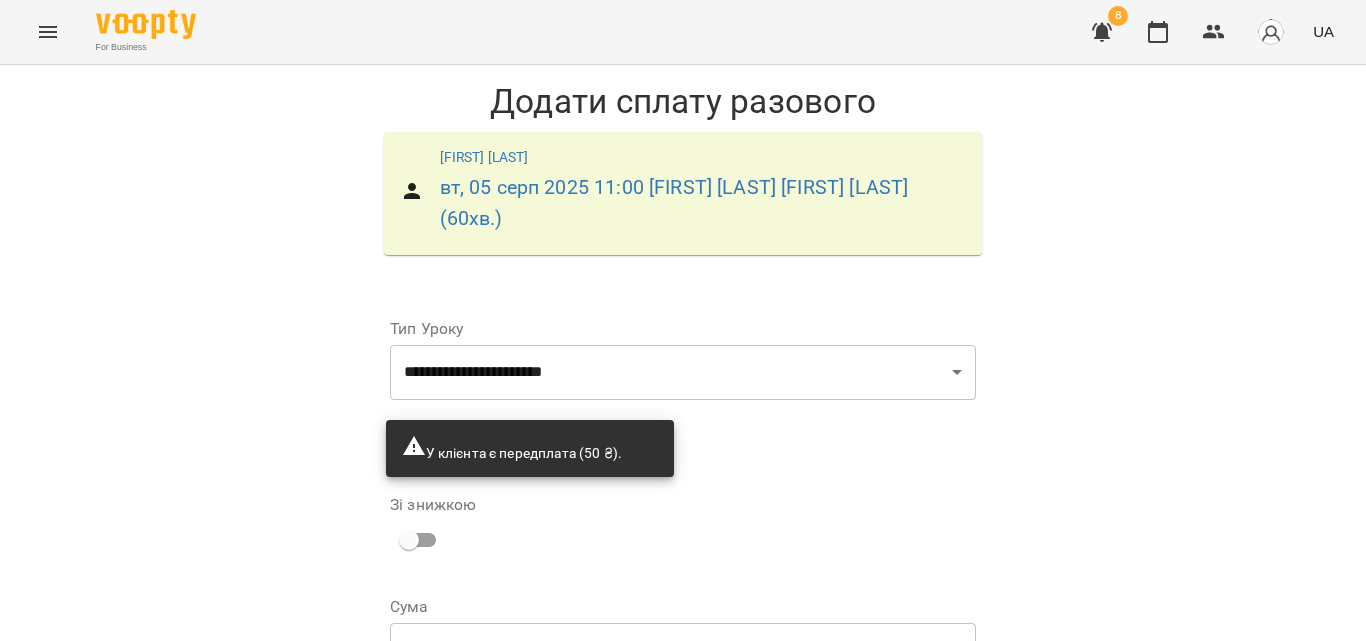 click on "***" at bounding box center [699, 651] 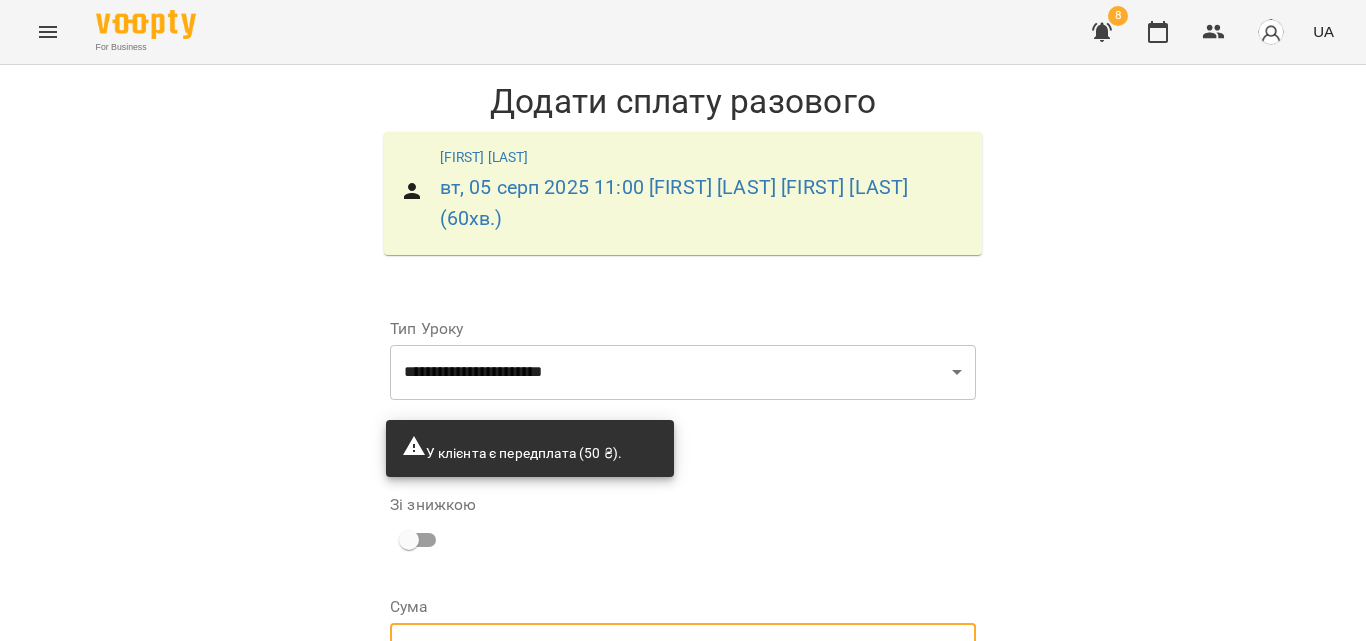 click on "**********" at bounding box center [683, 448] 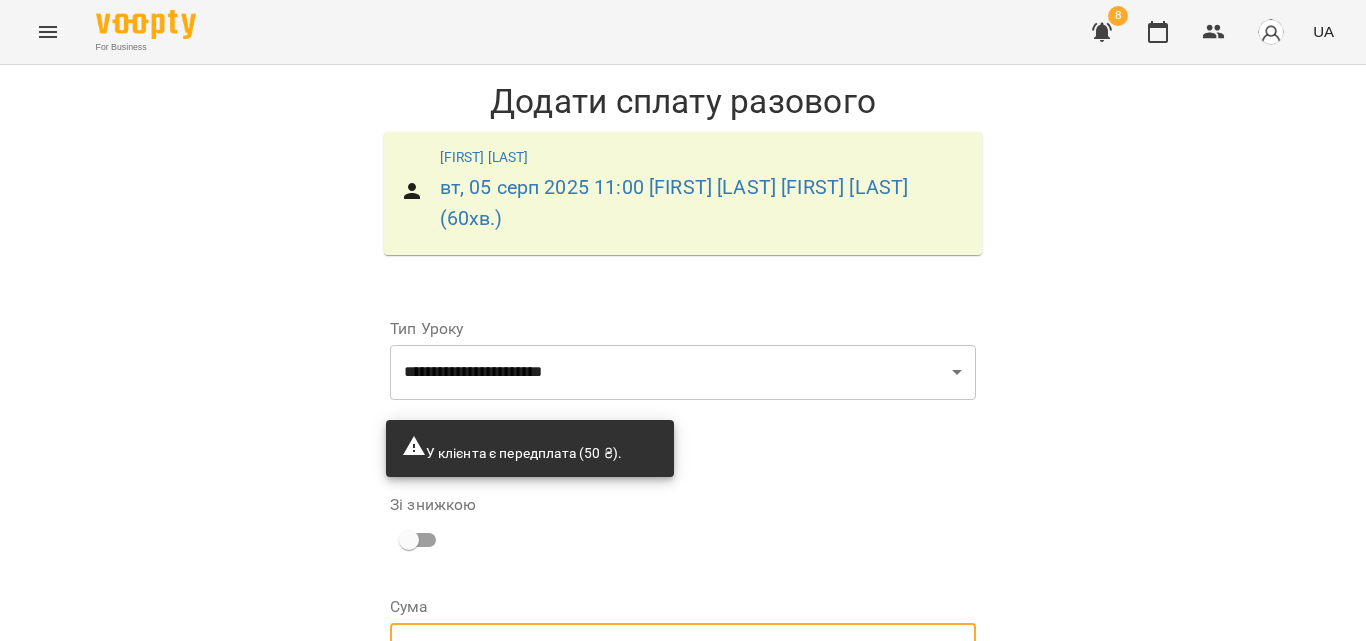 click on "***" at bounding box center [699, 651] 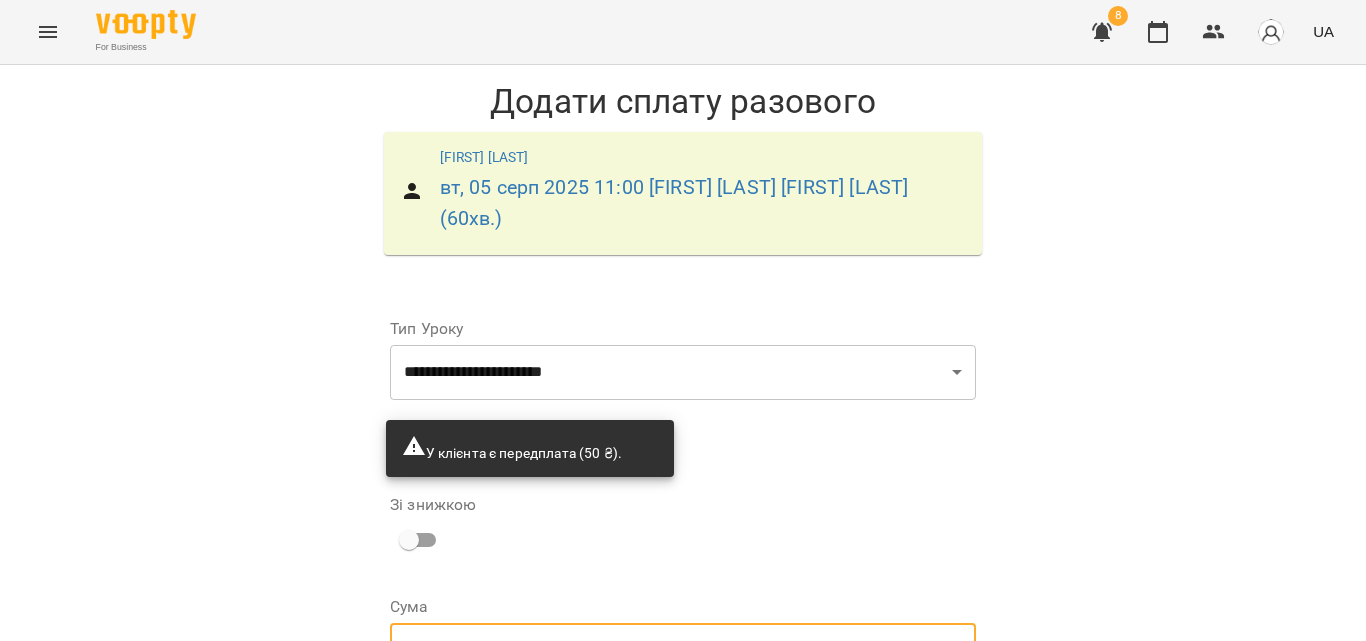type on "**" 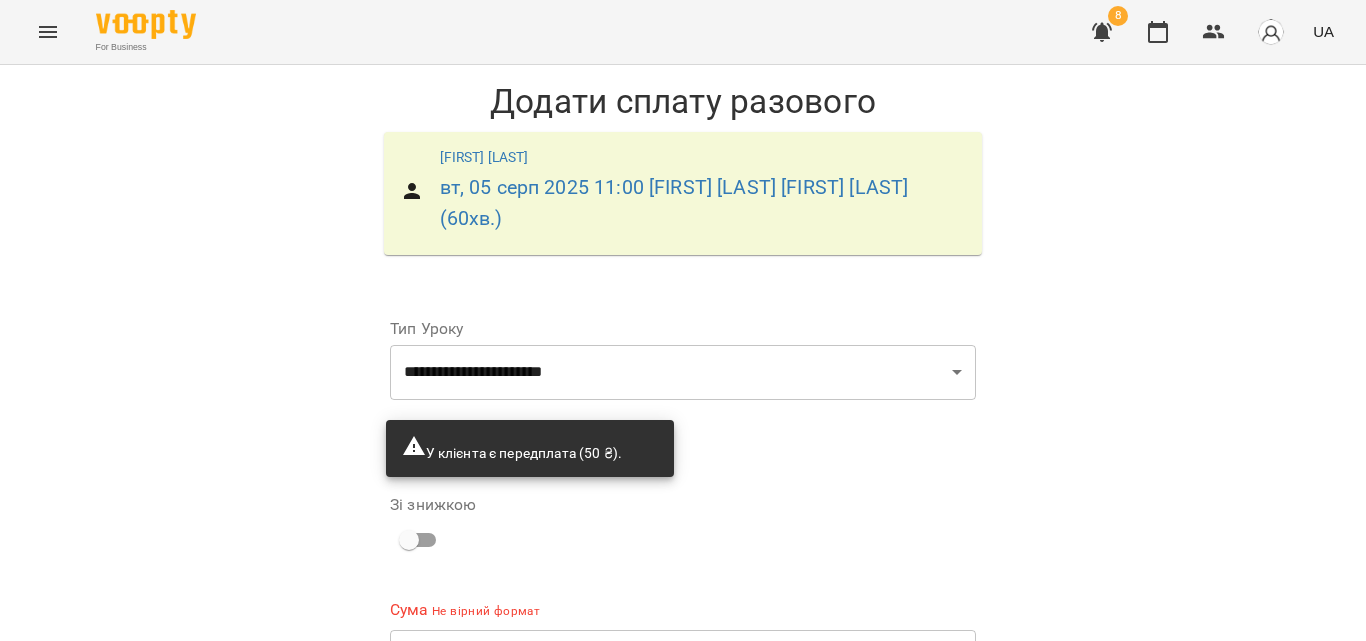 click at bounding box center [699, 658] 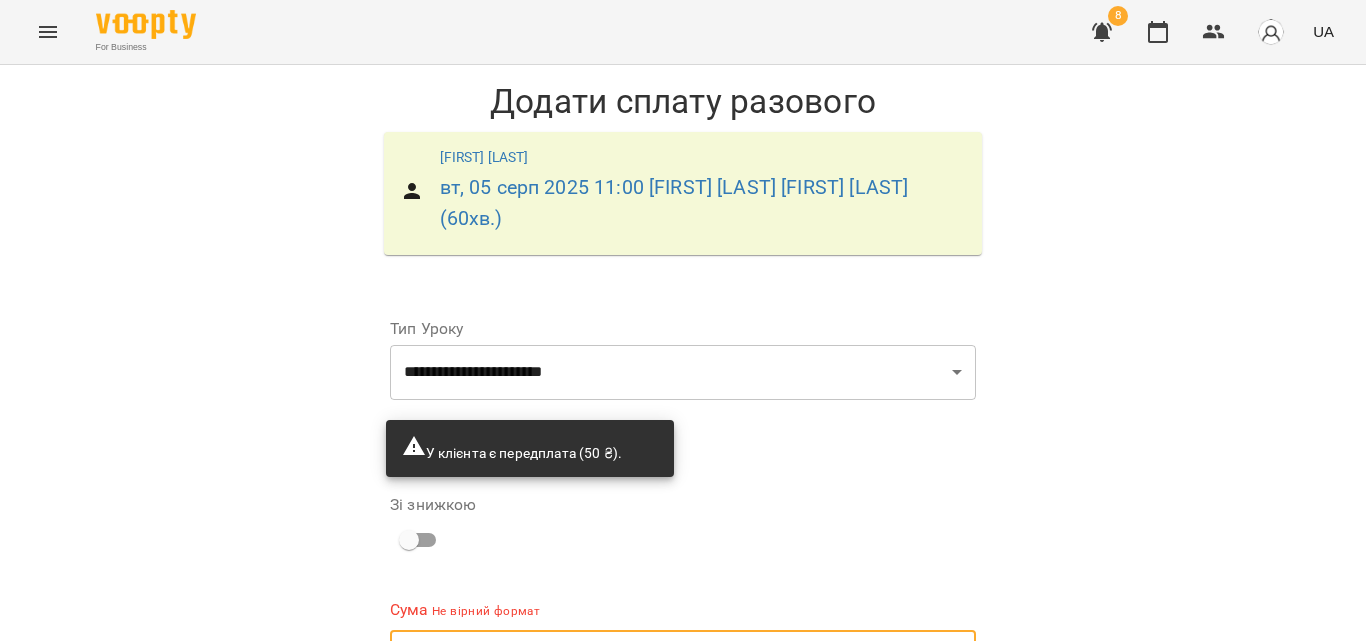 type on "**" 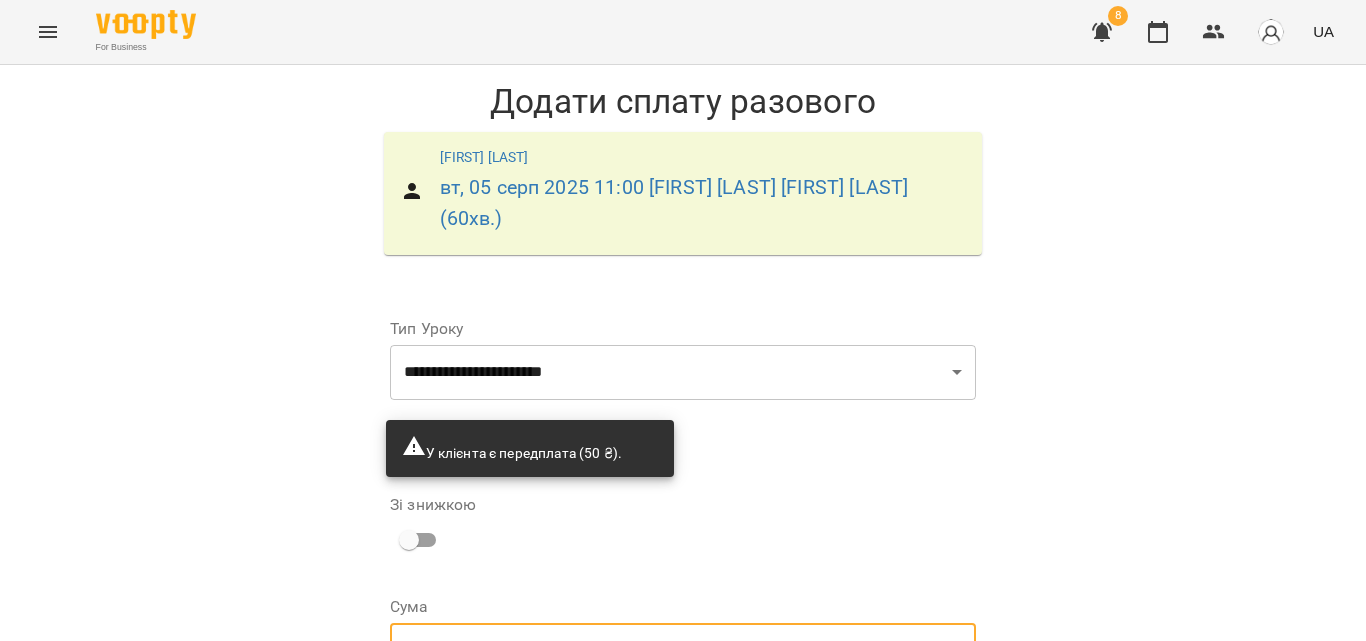 type on "***" 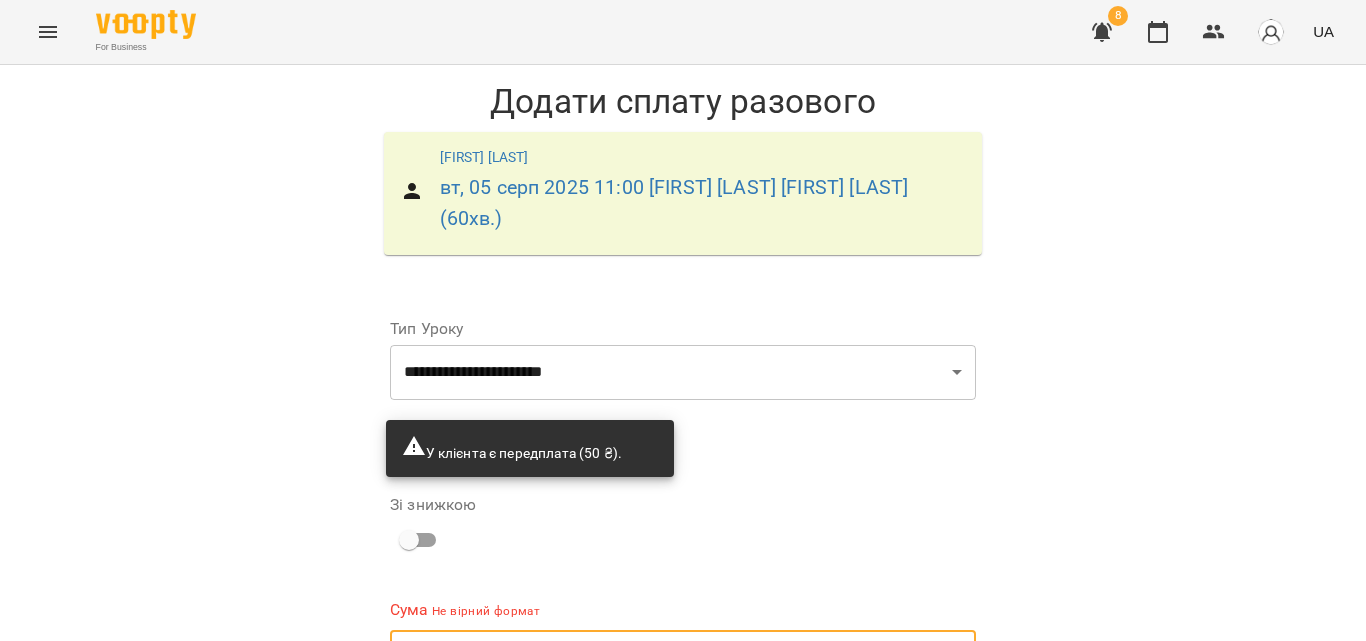 type 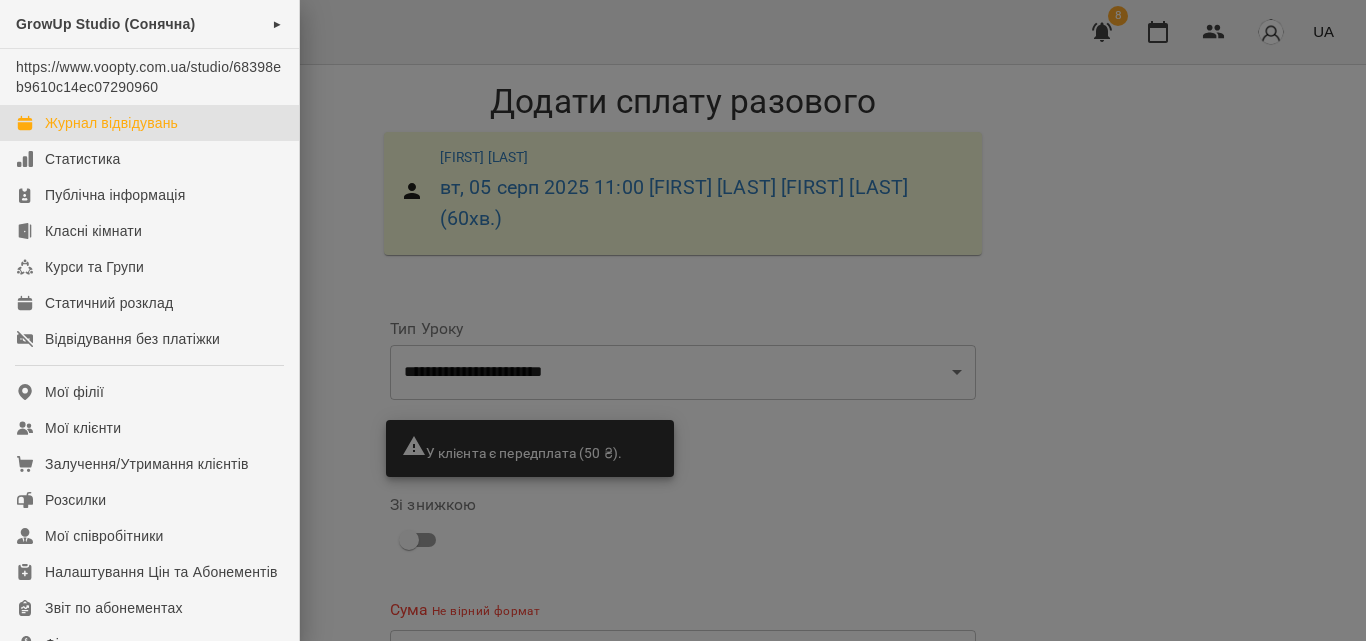 click on "Журнал відвідувань" at bounding box center (111, 123) 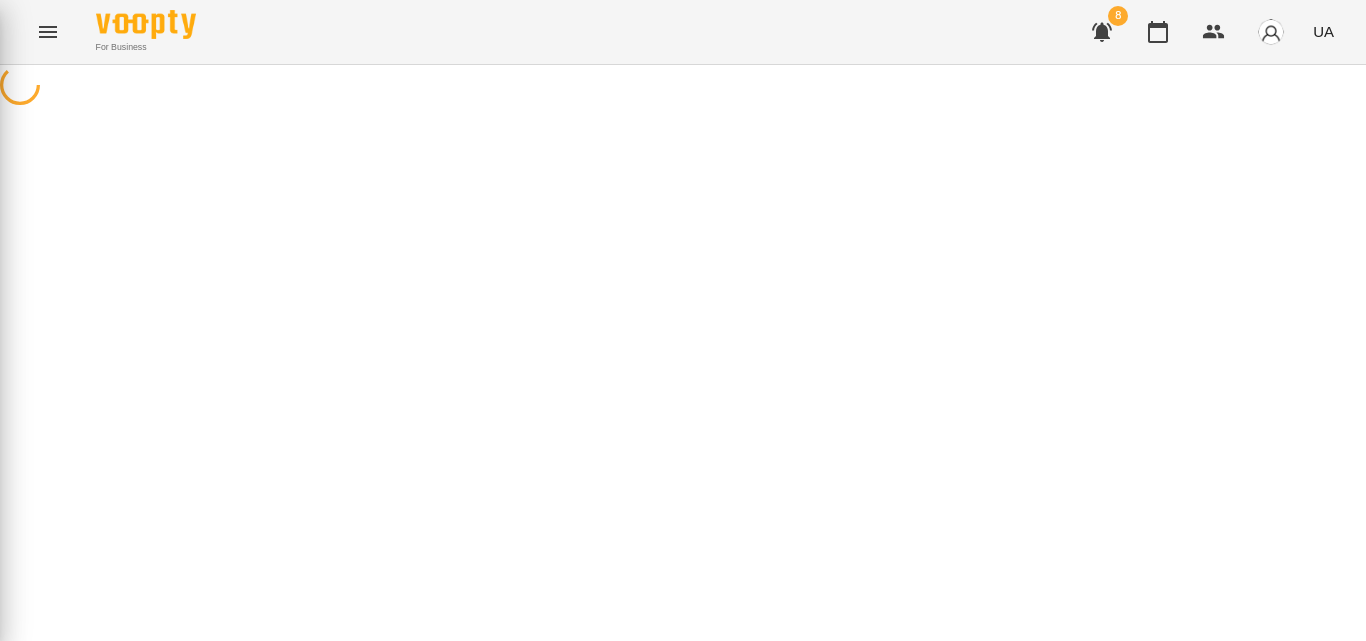 scroll, scrollTop: 0, scrollLeft: 0, axis: both 